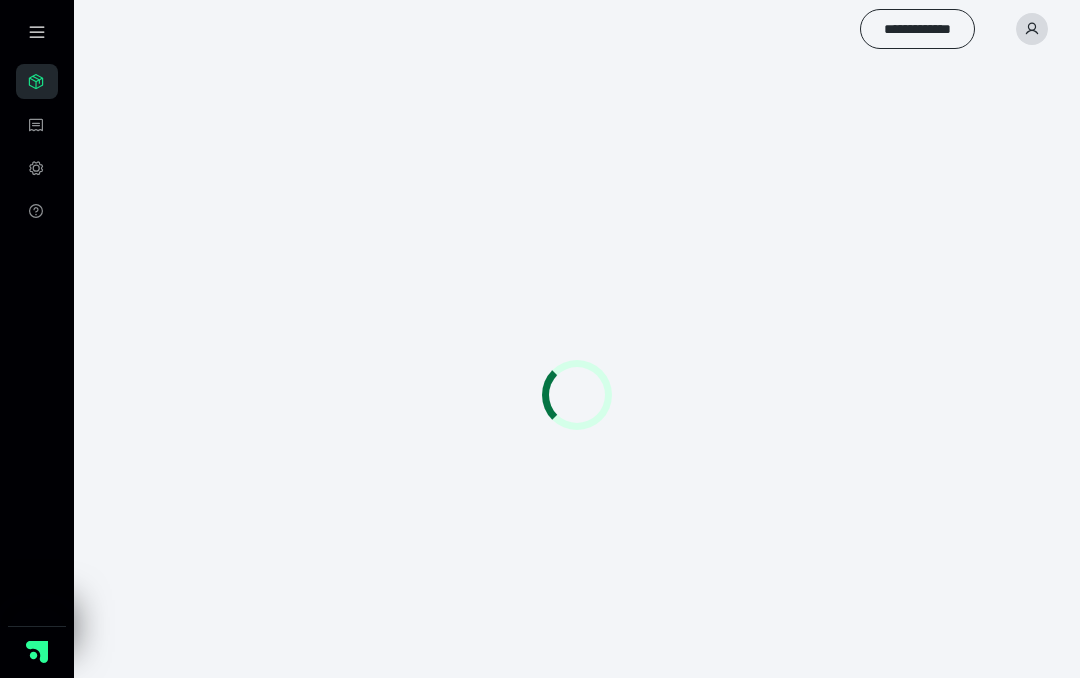 scroll, scrollTop: 0, scrollLeft: 0, axis: both 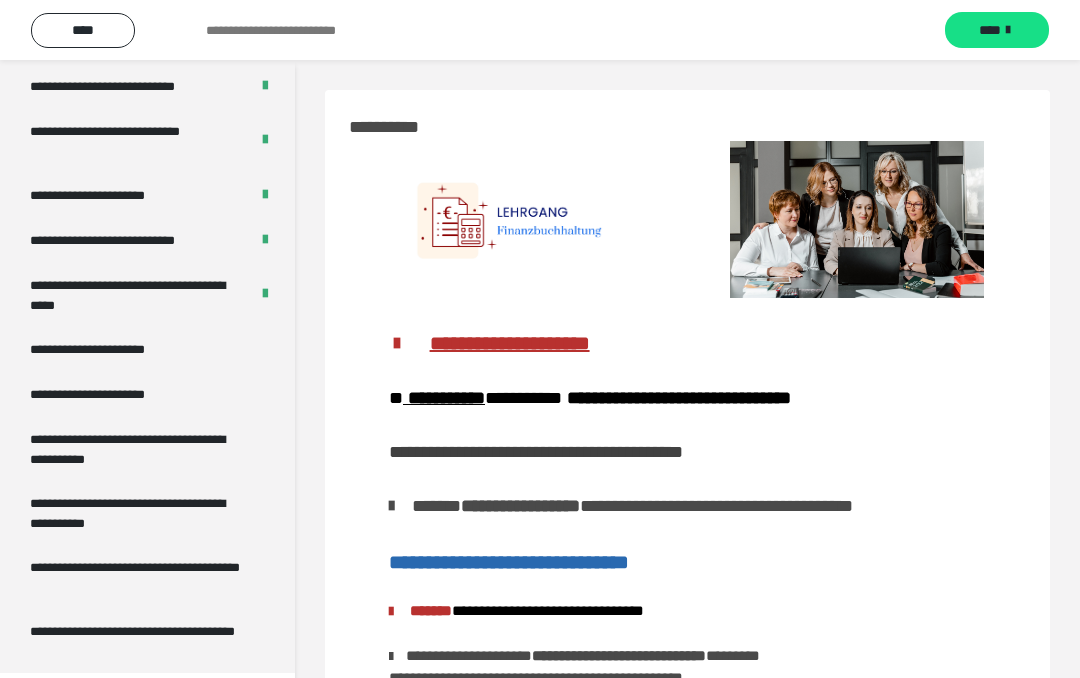 click on "**********" at bounding box center [139, 449] 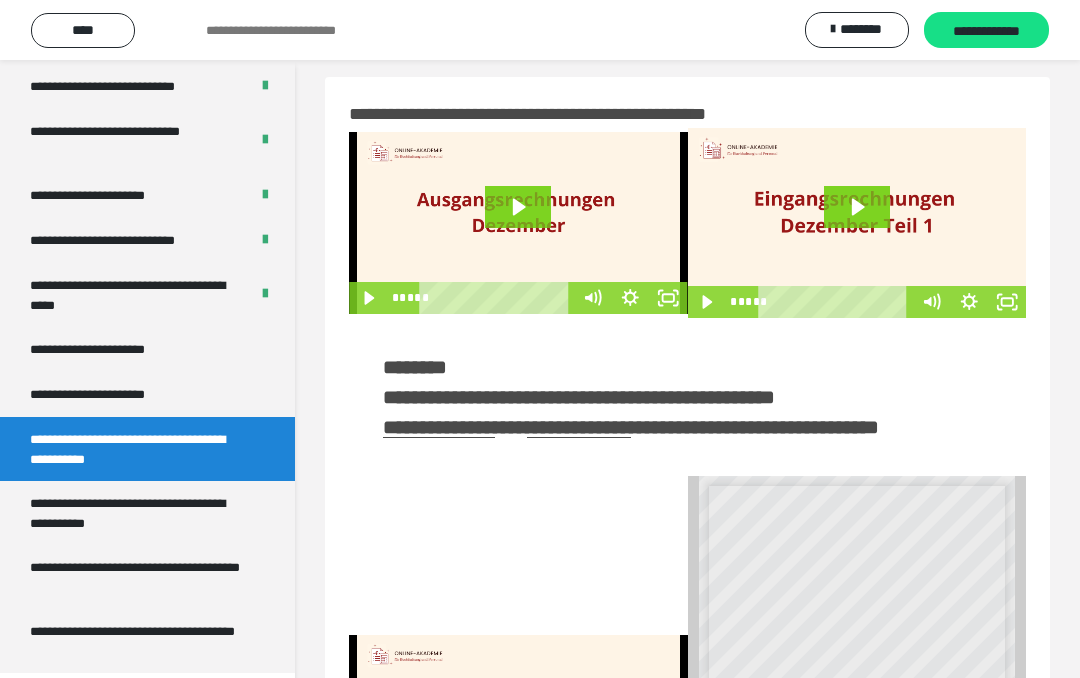 scroll, scrollTop: 0, scrollLeft: 0, axis: both 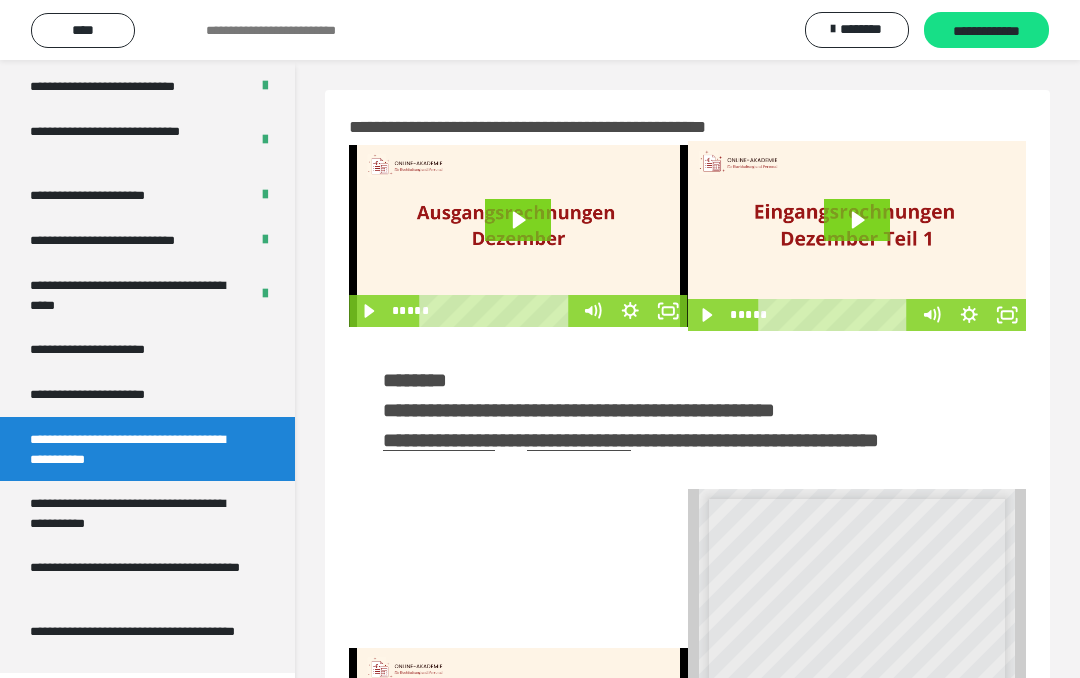 click 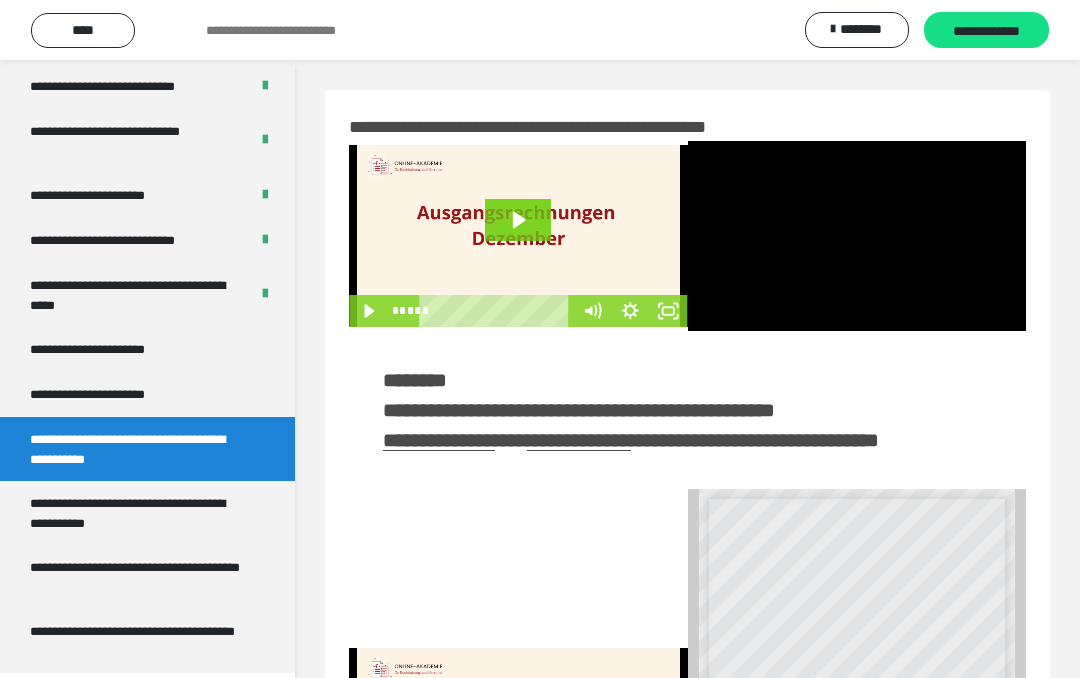 click at bounding box center (857, 236) 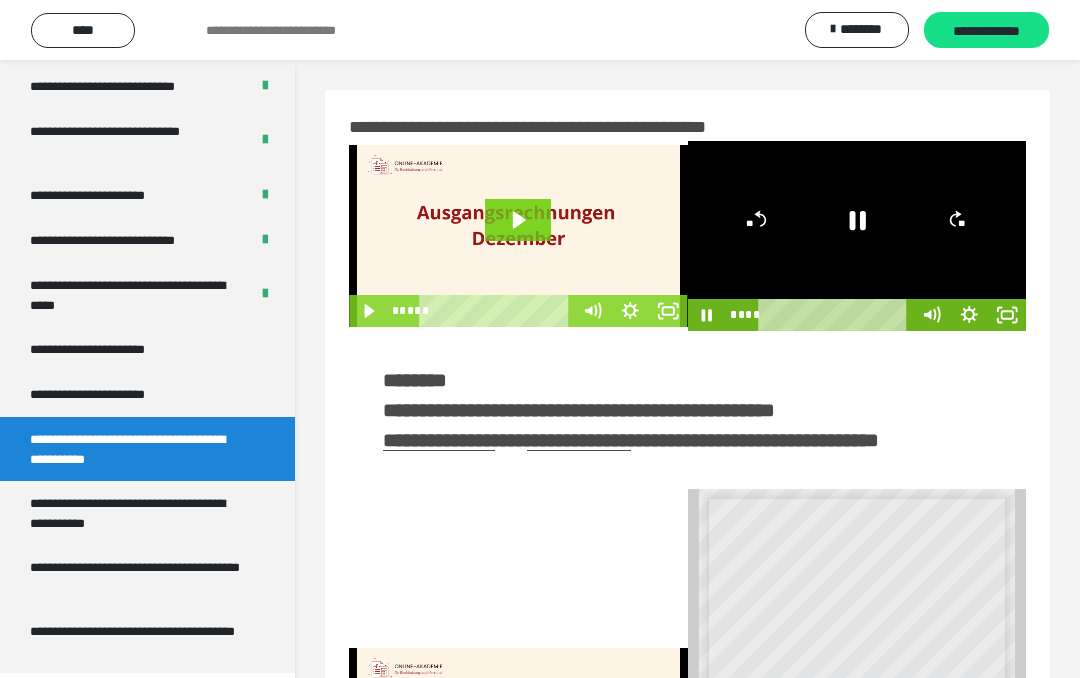 click 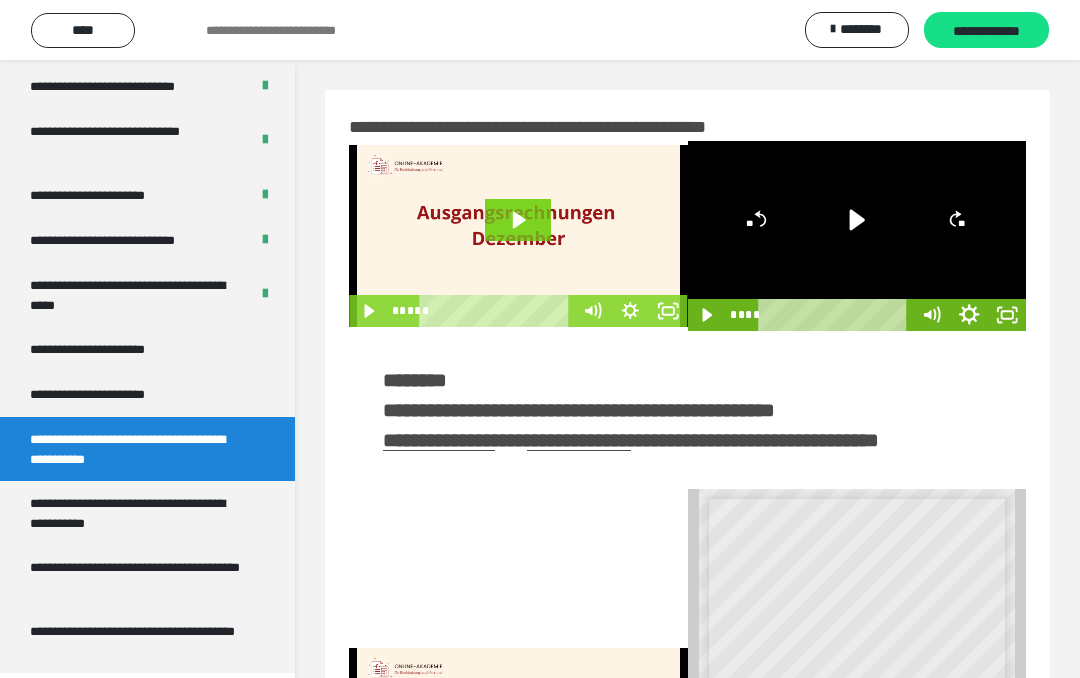 click 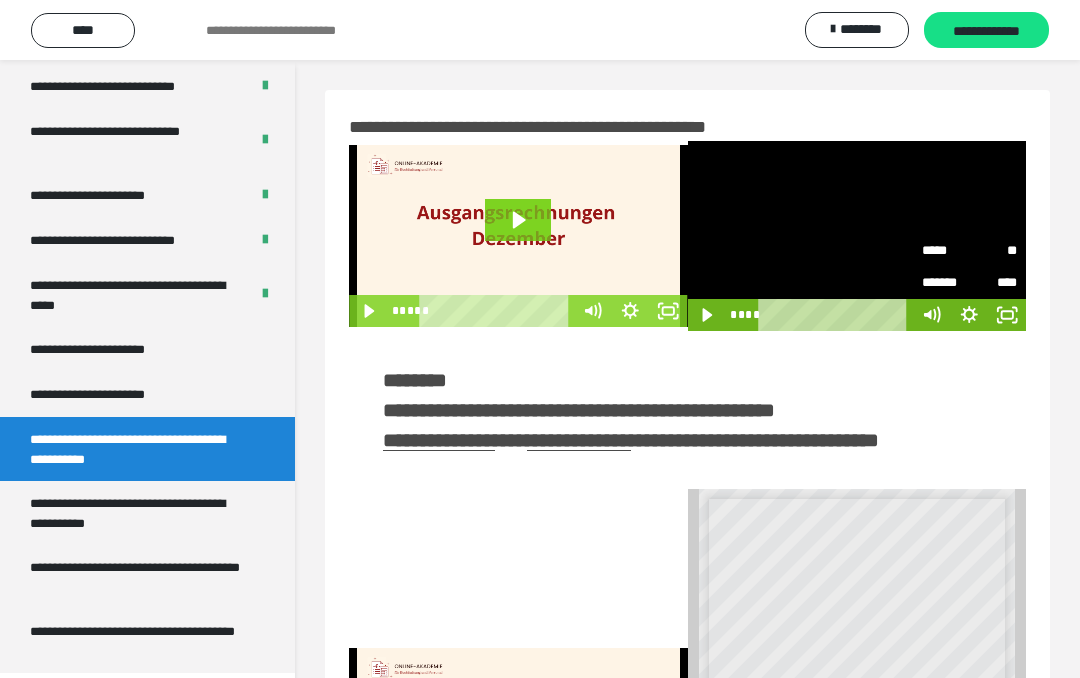 click on "*****" at bounding box center (946, 251) 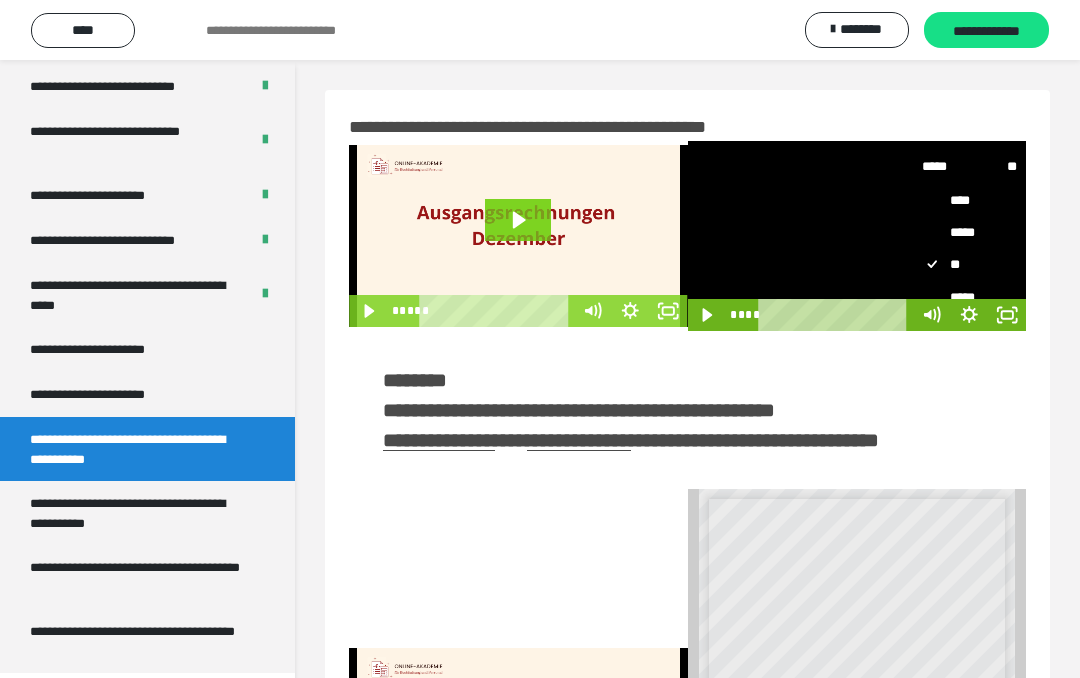 click on "*****" at bounding box center (969, 232) 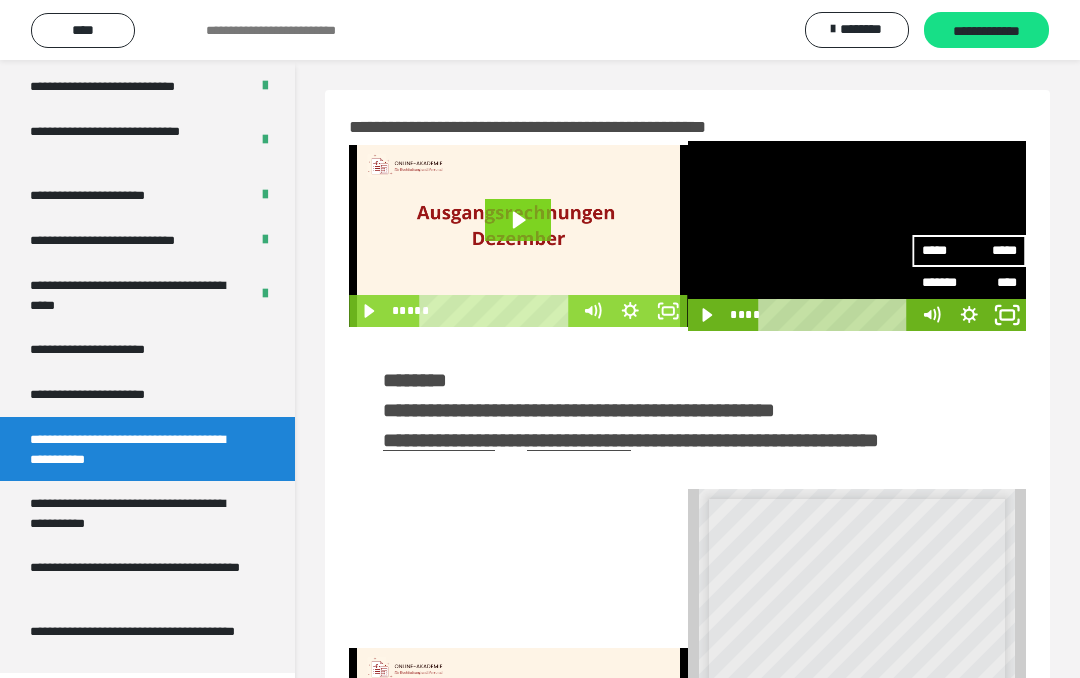click 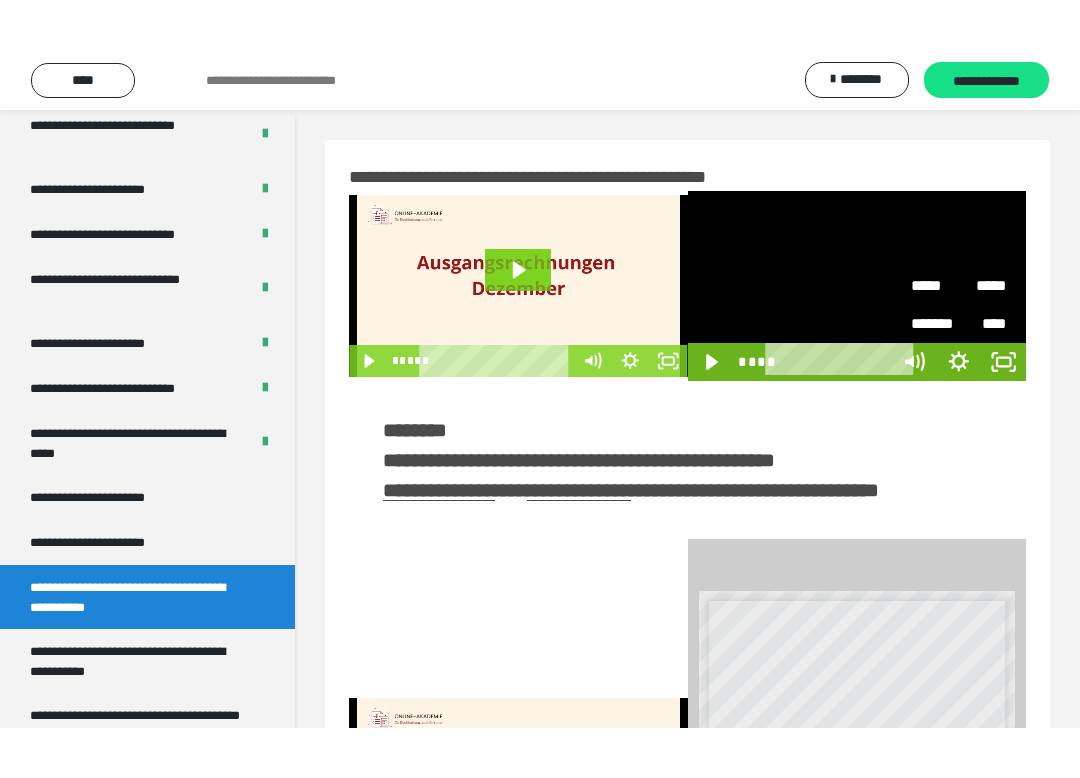 scroll, scrollTop: 32, scrollLeft: 0, axis: vertical 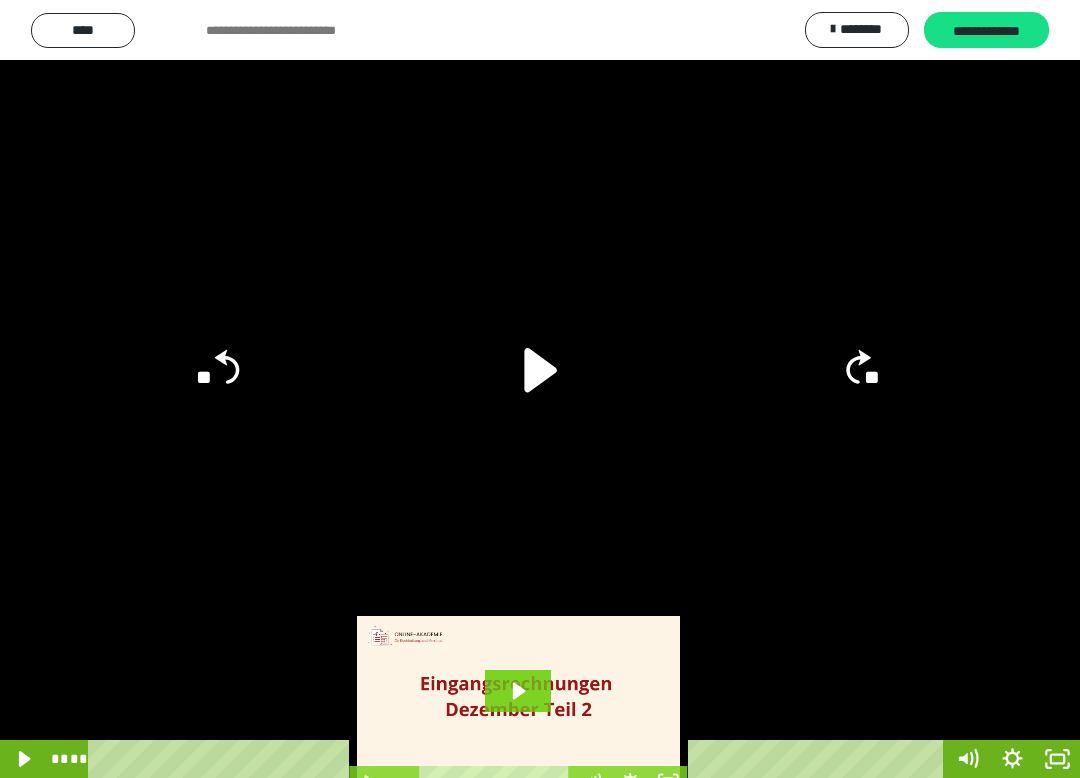 click 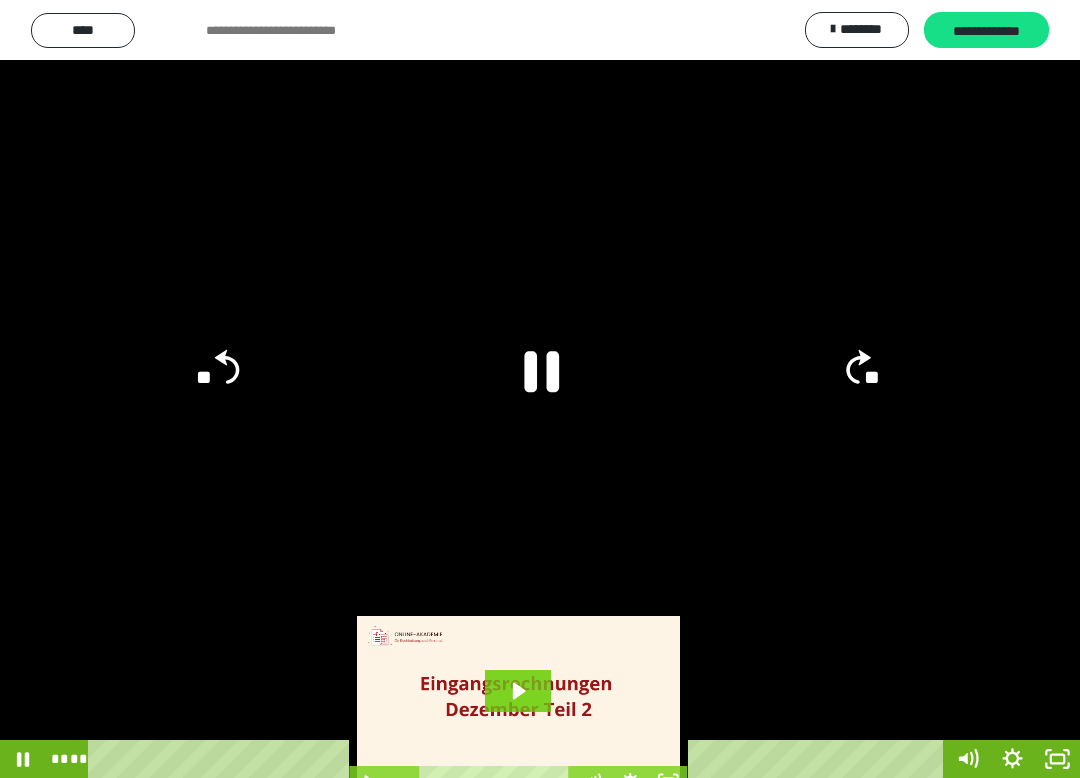 scroll, scrollTop: 0, scrollLeft: 0, axis: both 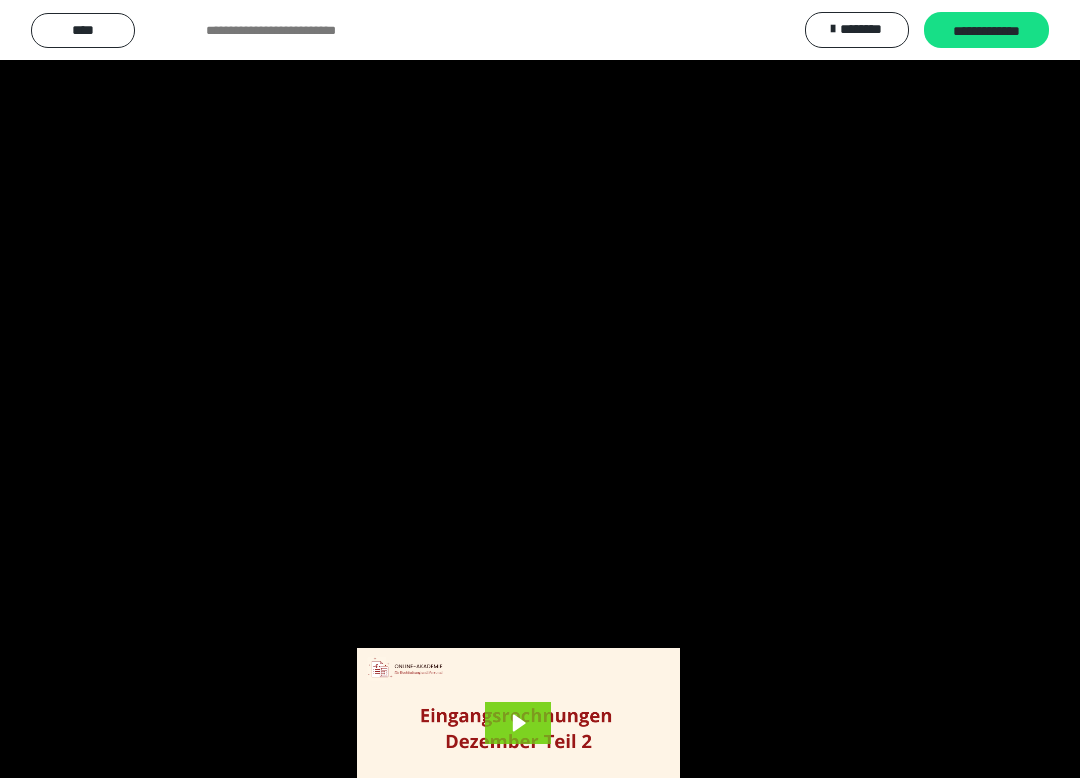 click at bounding box center (540, 389) 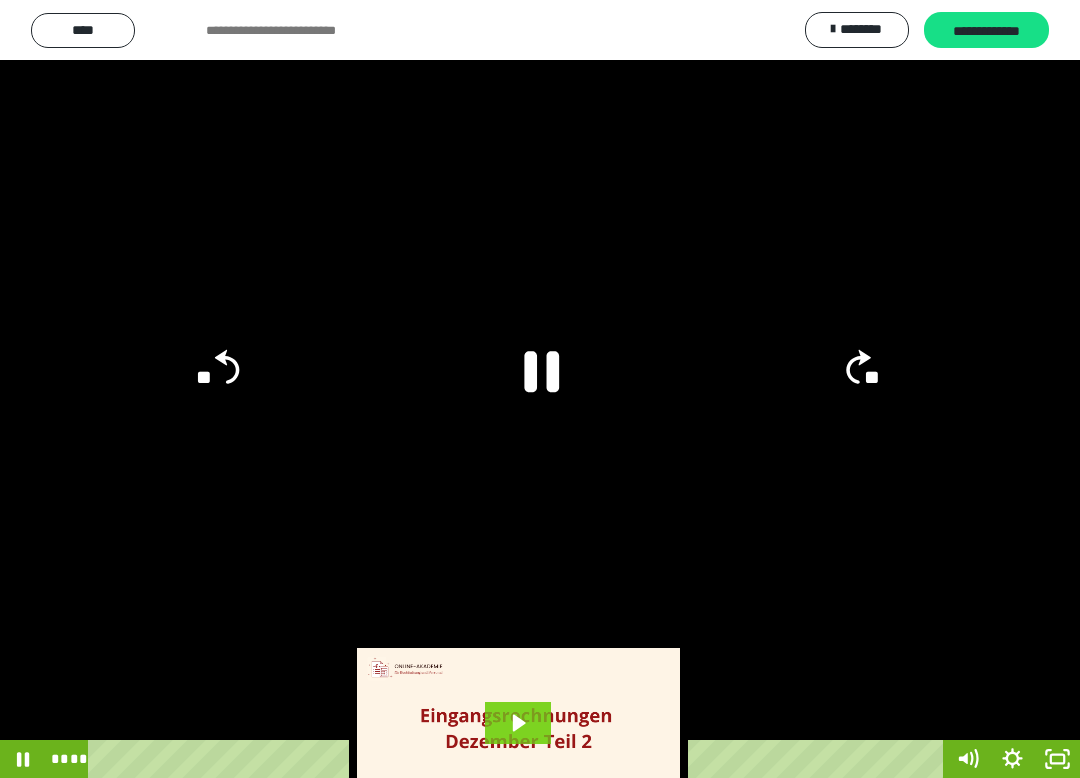 click 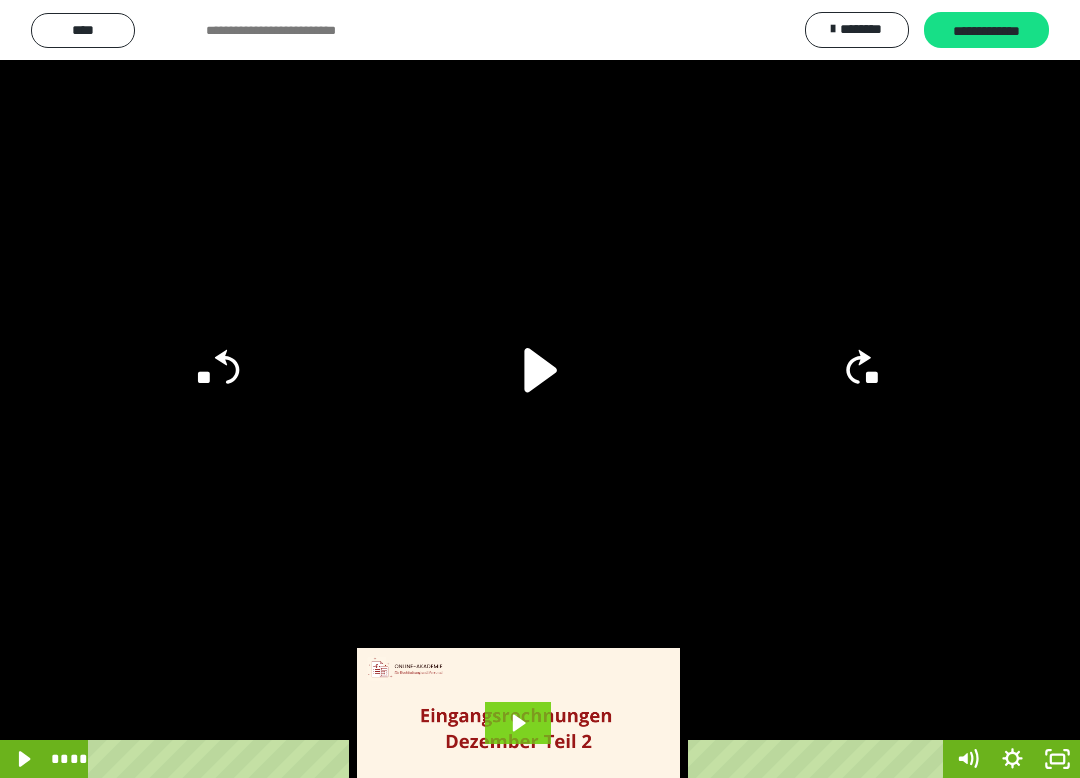 click 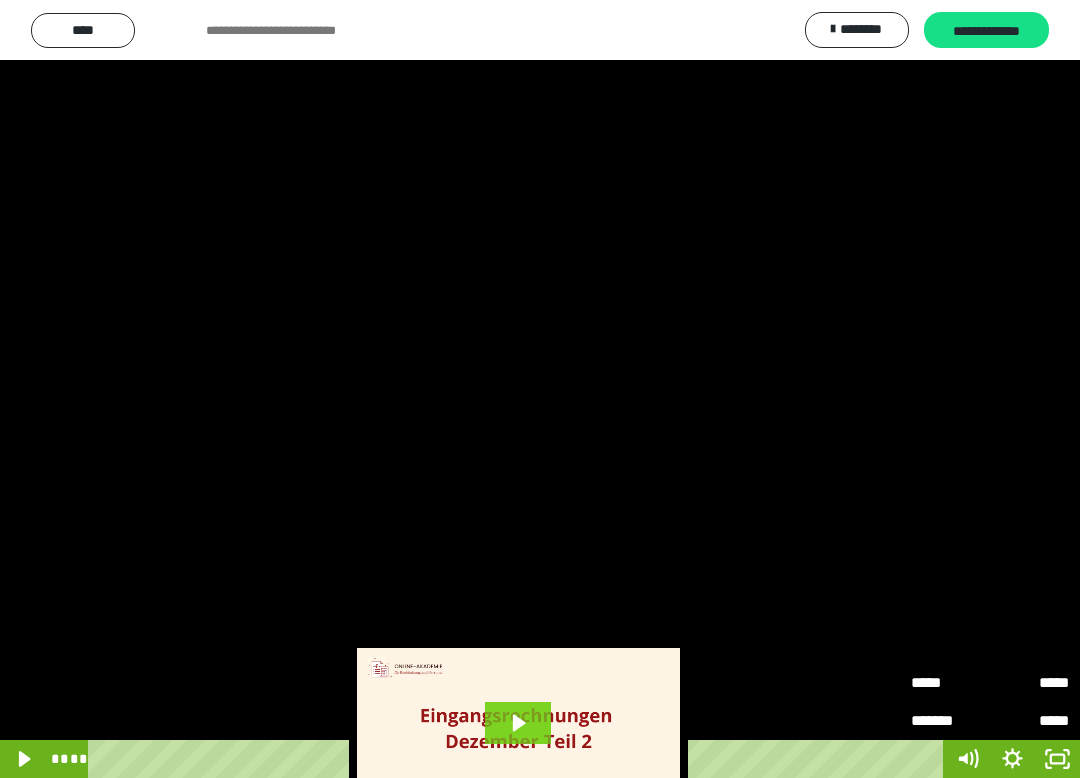 click on "*****" at bounding box center (950, 683) 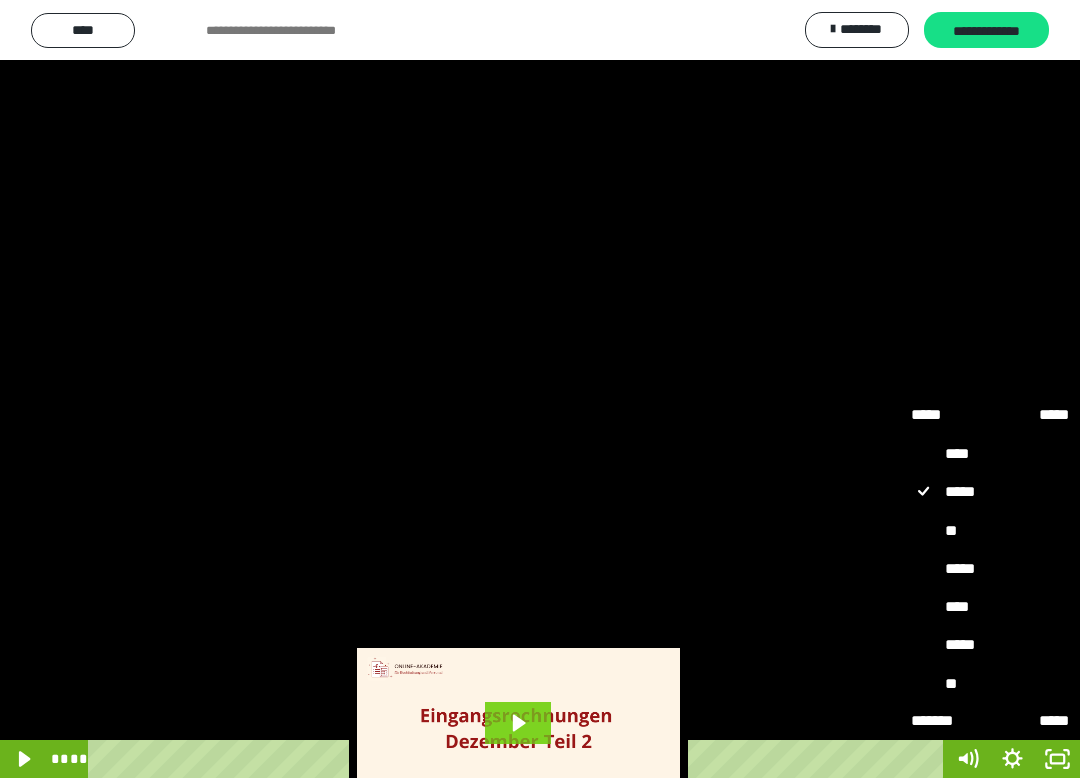 click on "****" at bounding box center (990, 454) 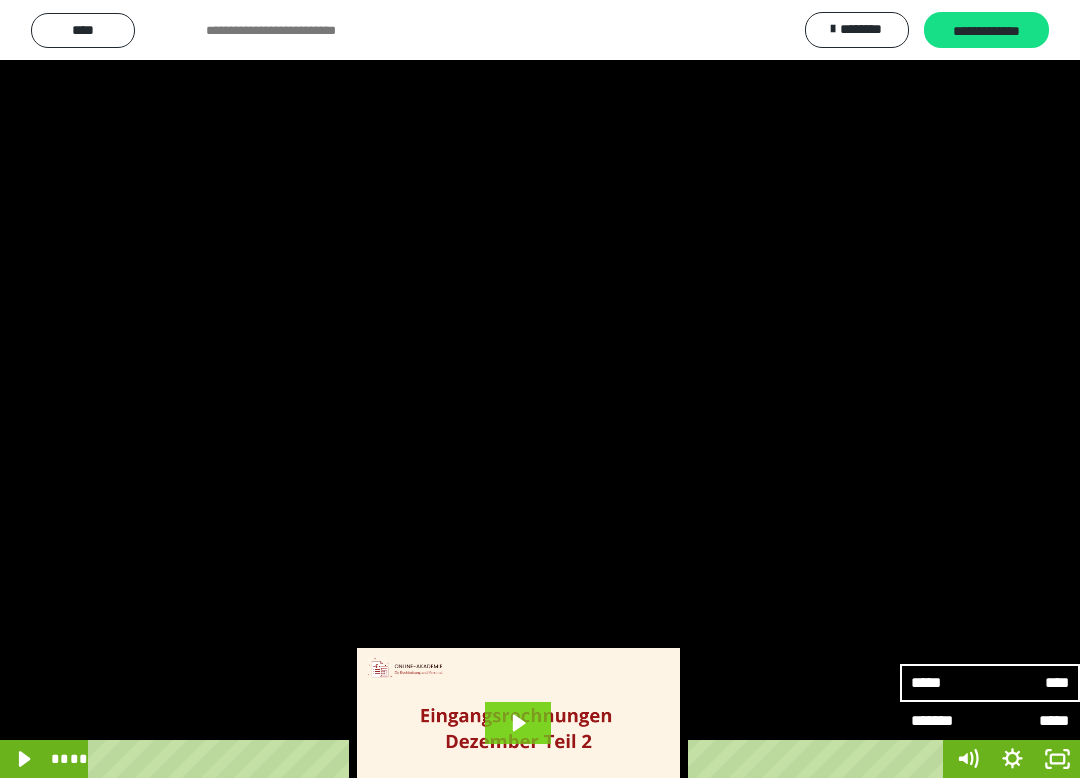 click at bounding box center (540, 389) 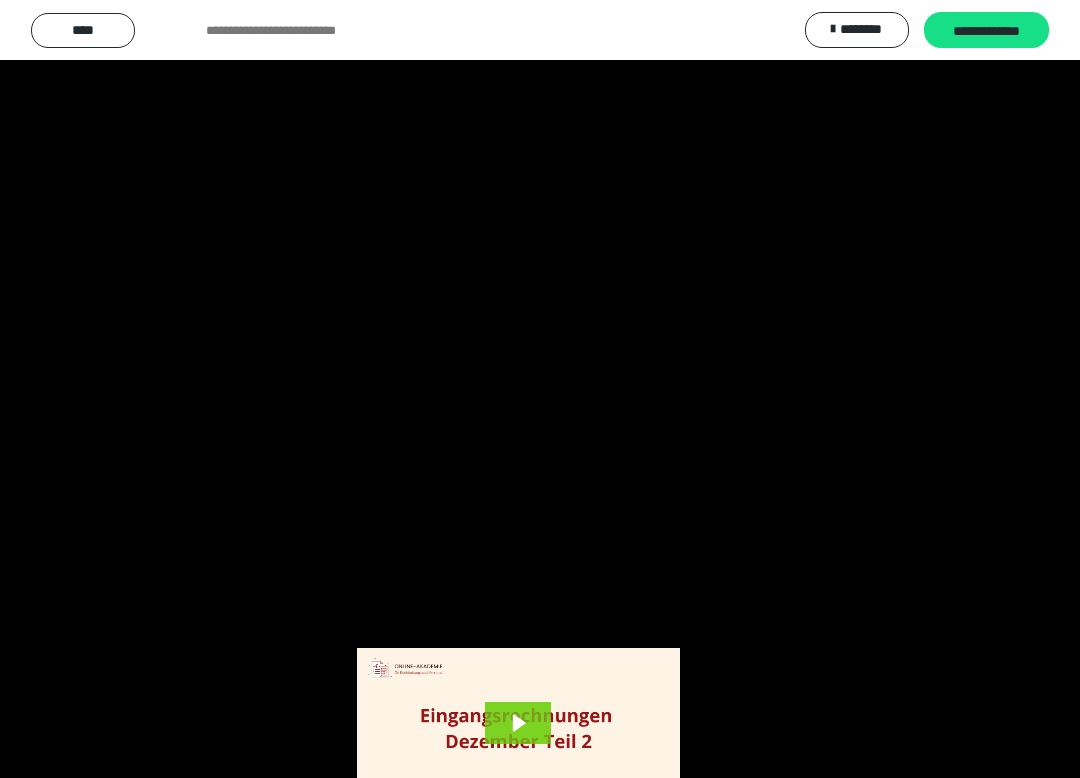 click at bounding box center (540, 389) 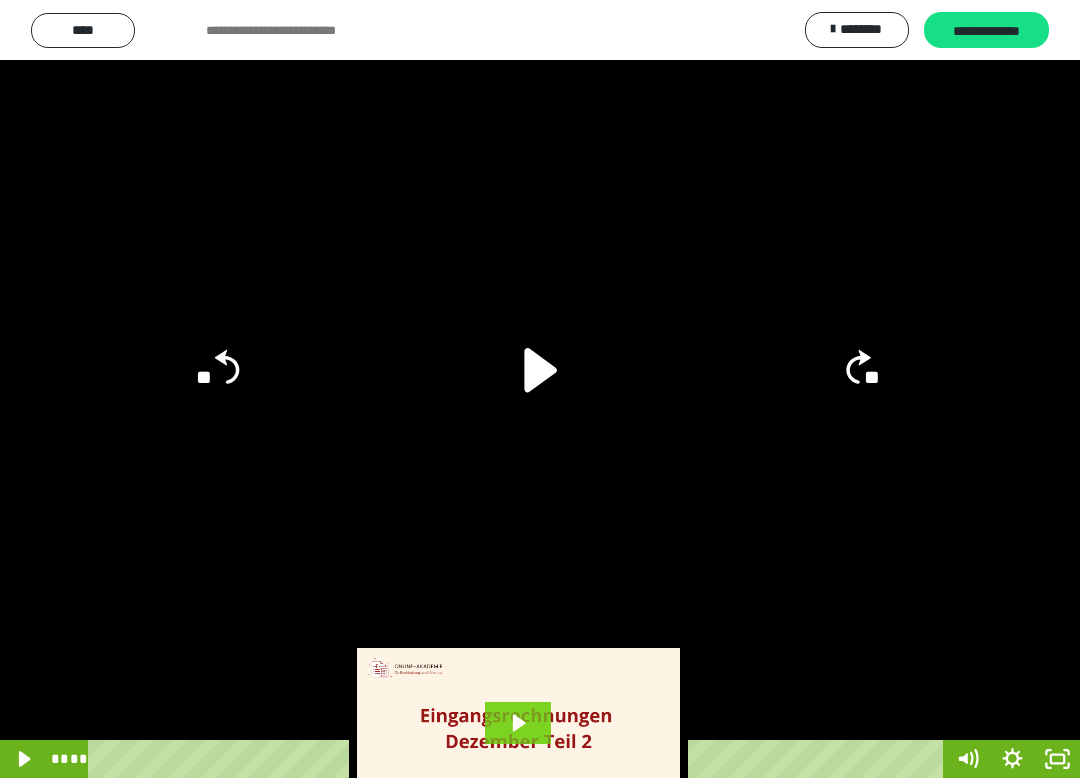 click 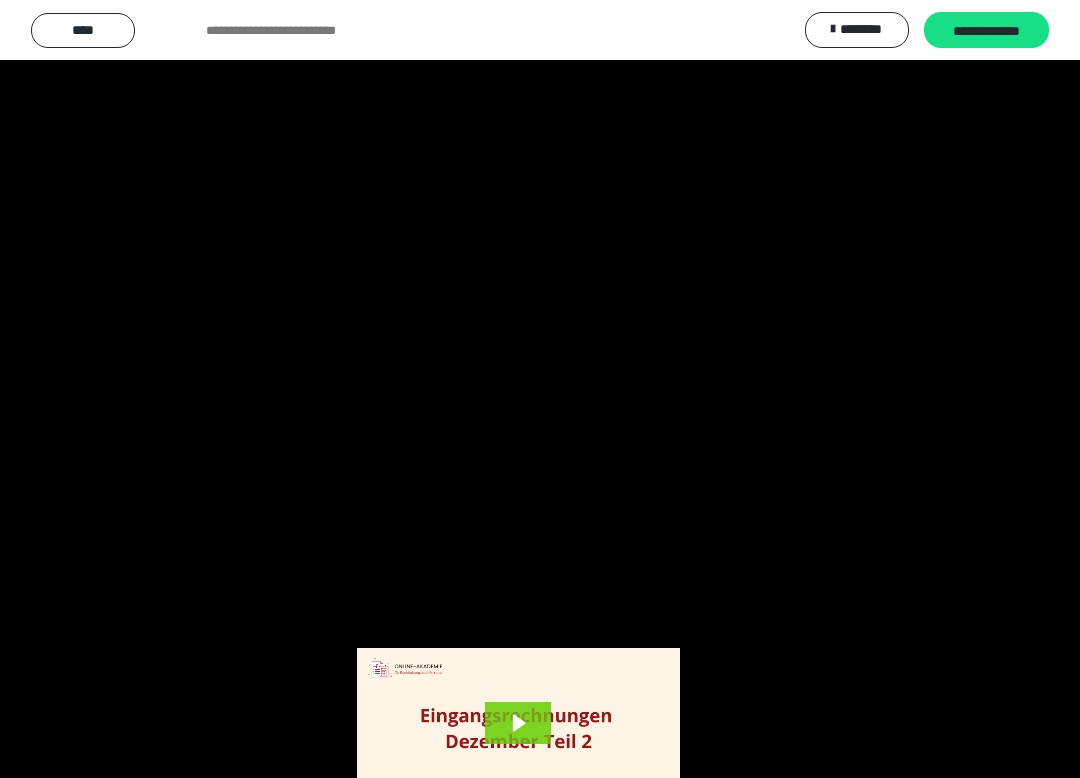 click at bounding box center (540, 389) 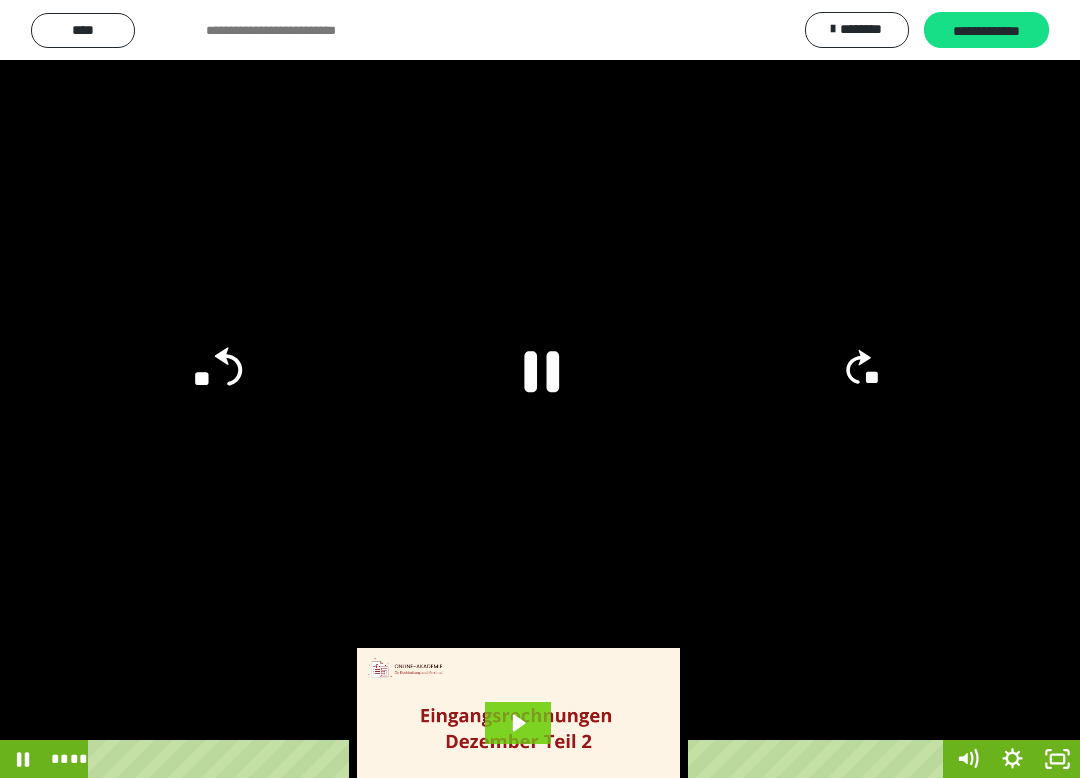 click on "**" 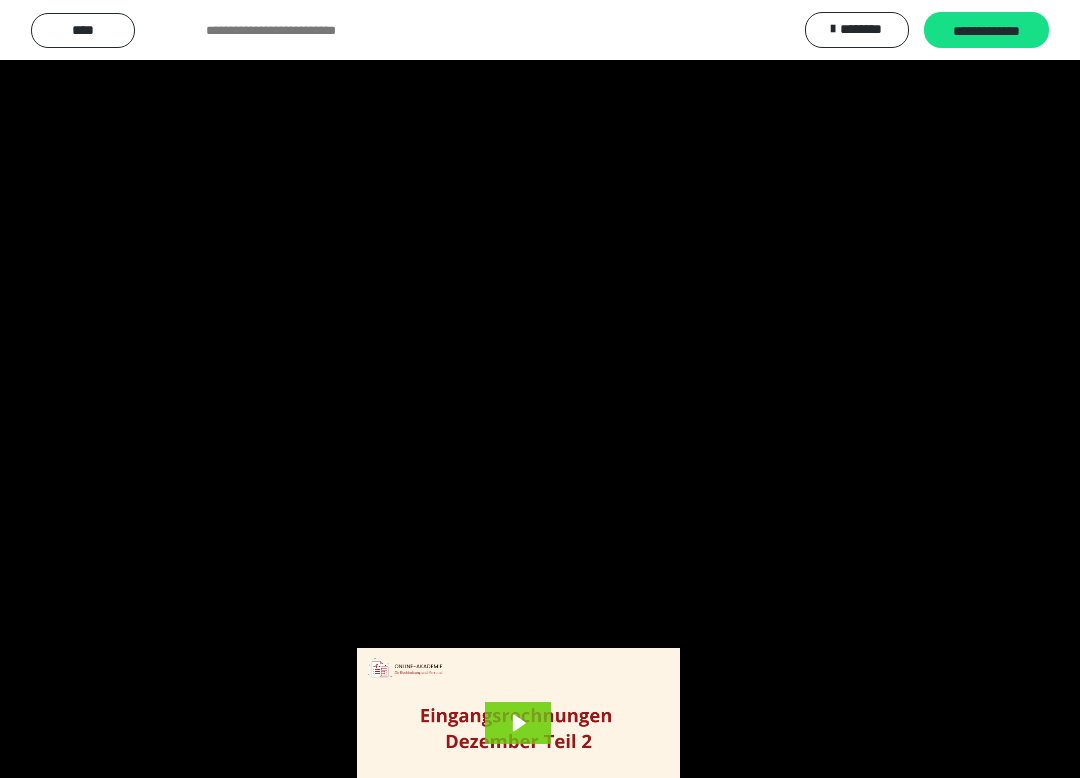 click at bounding box center [540, 389] 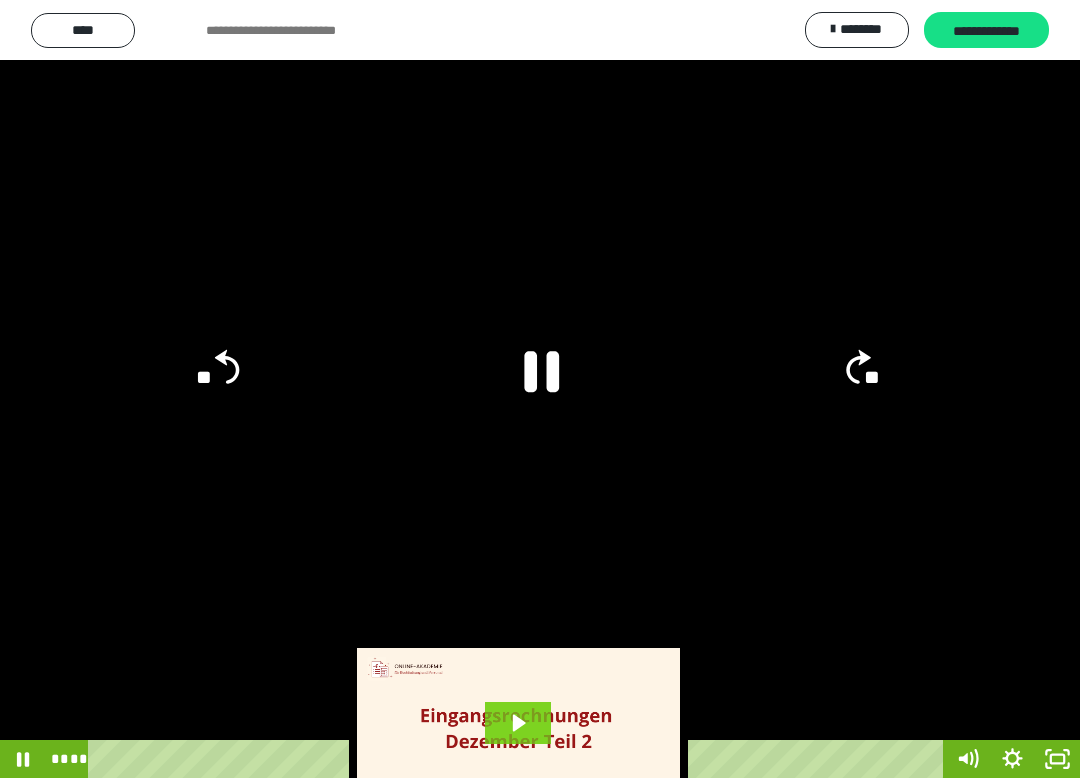 click 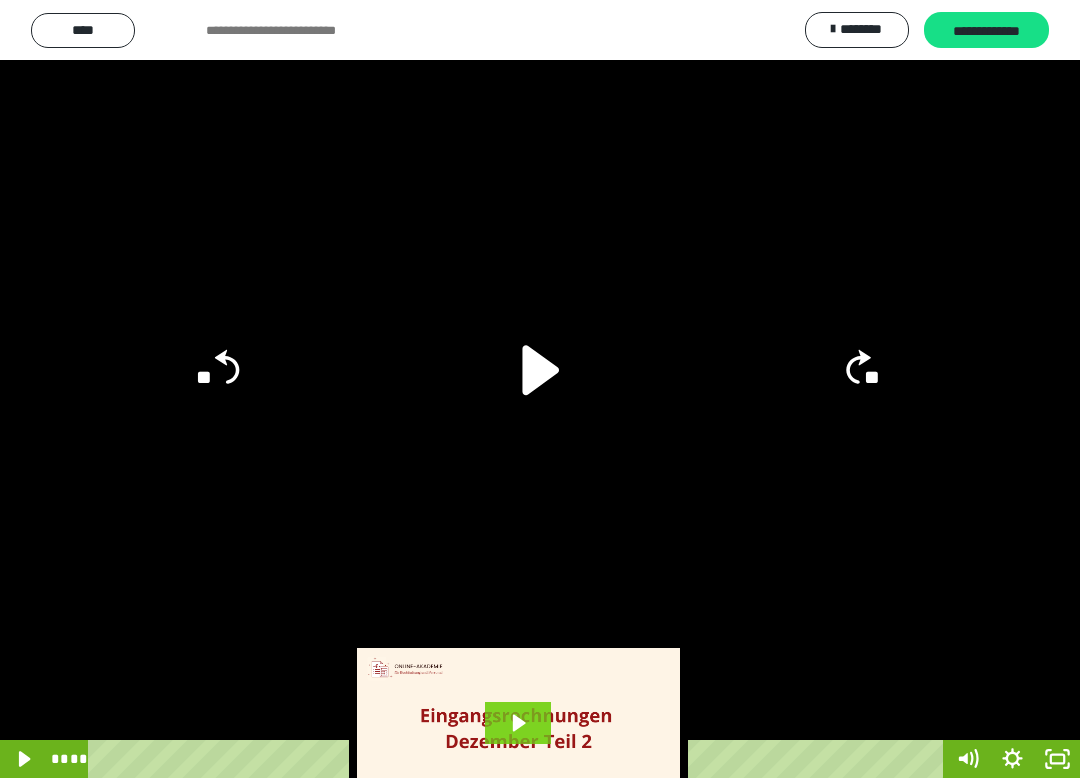 click 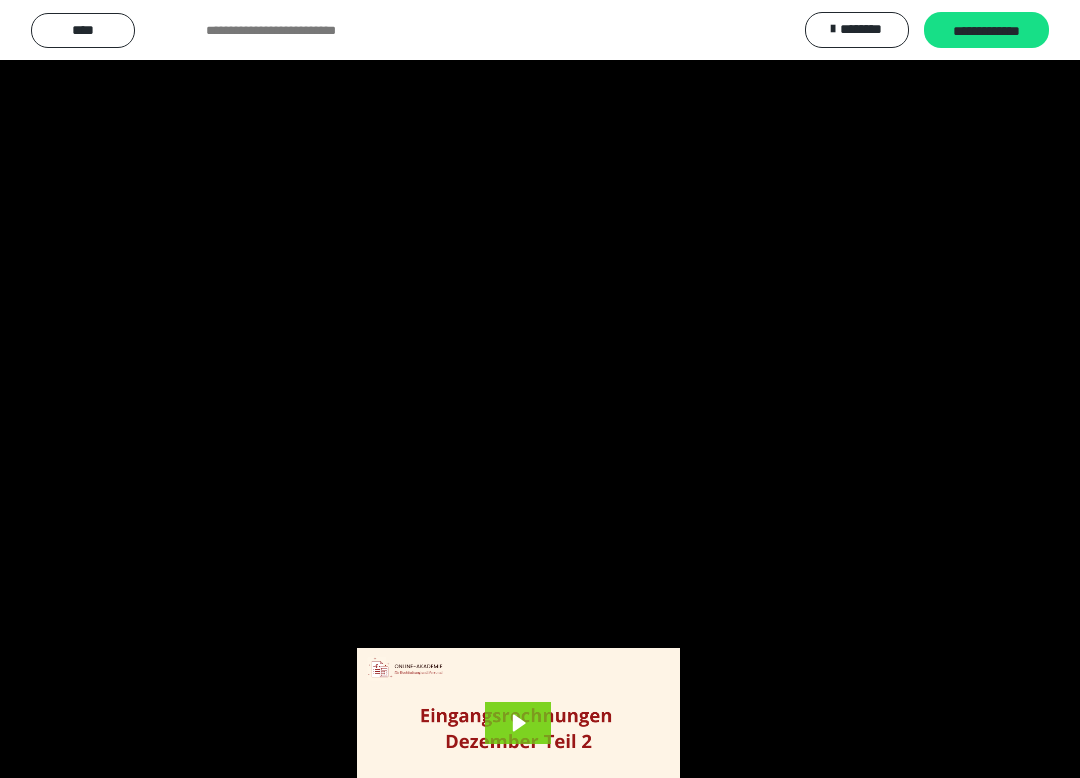 click at bounding box center (540, 389) 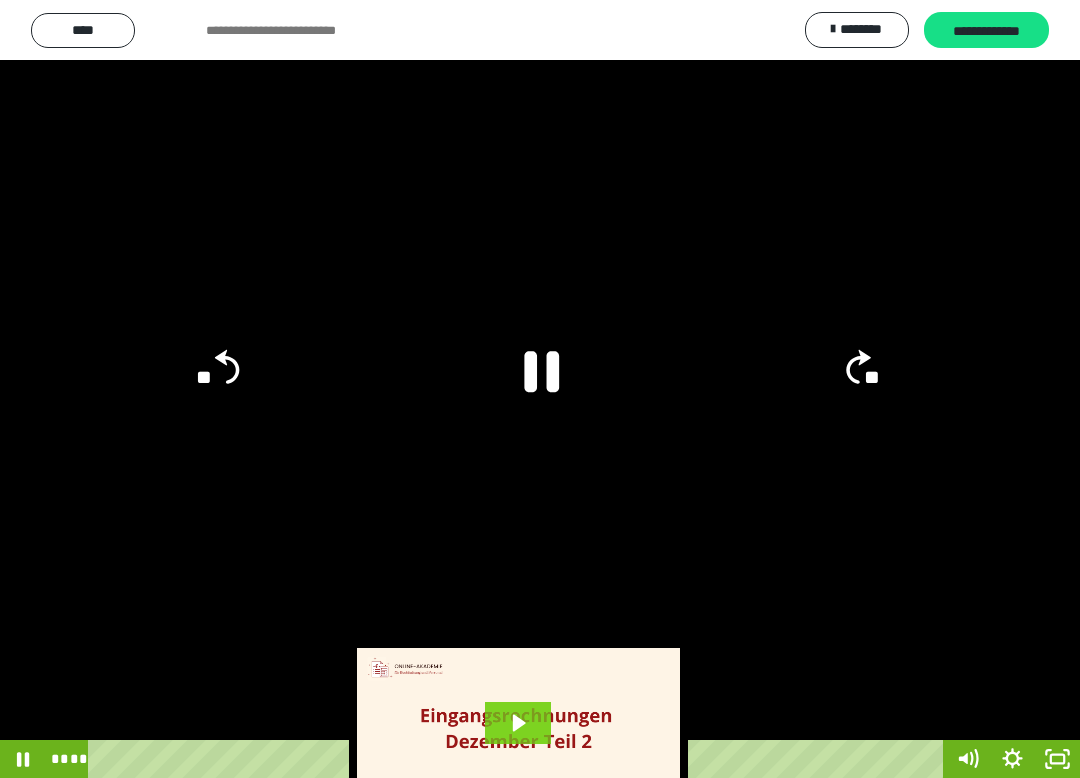 click 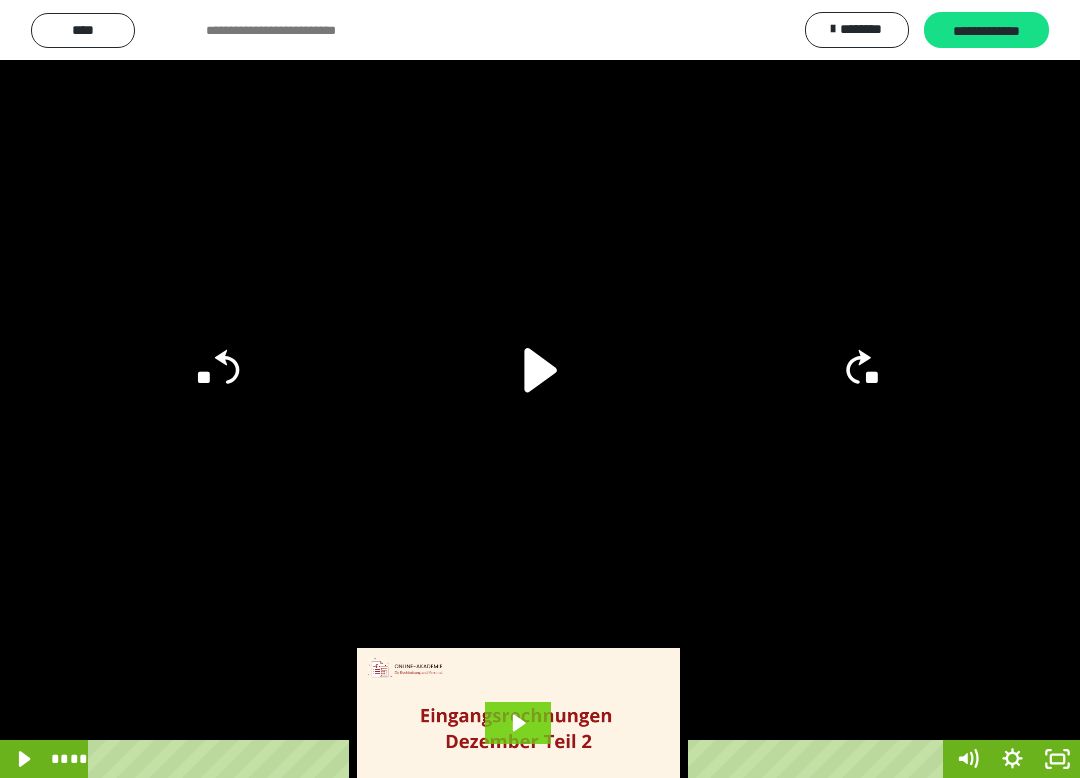 click 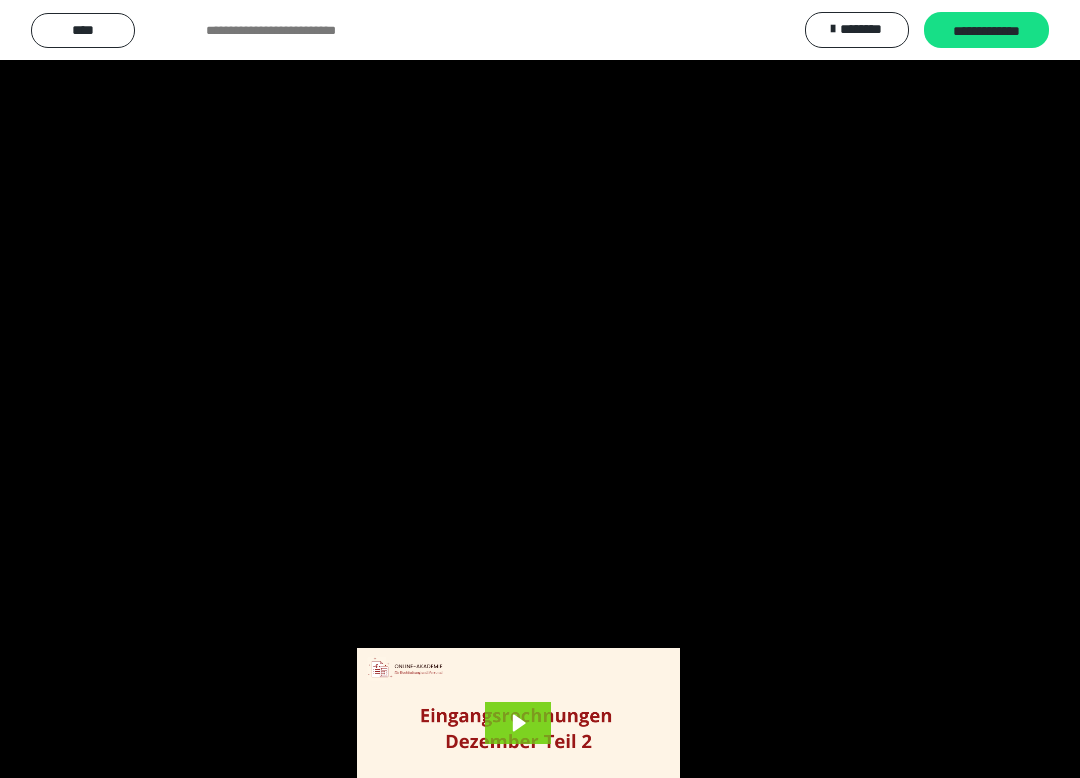 click at bounding box center [540, 389] 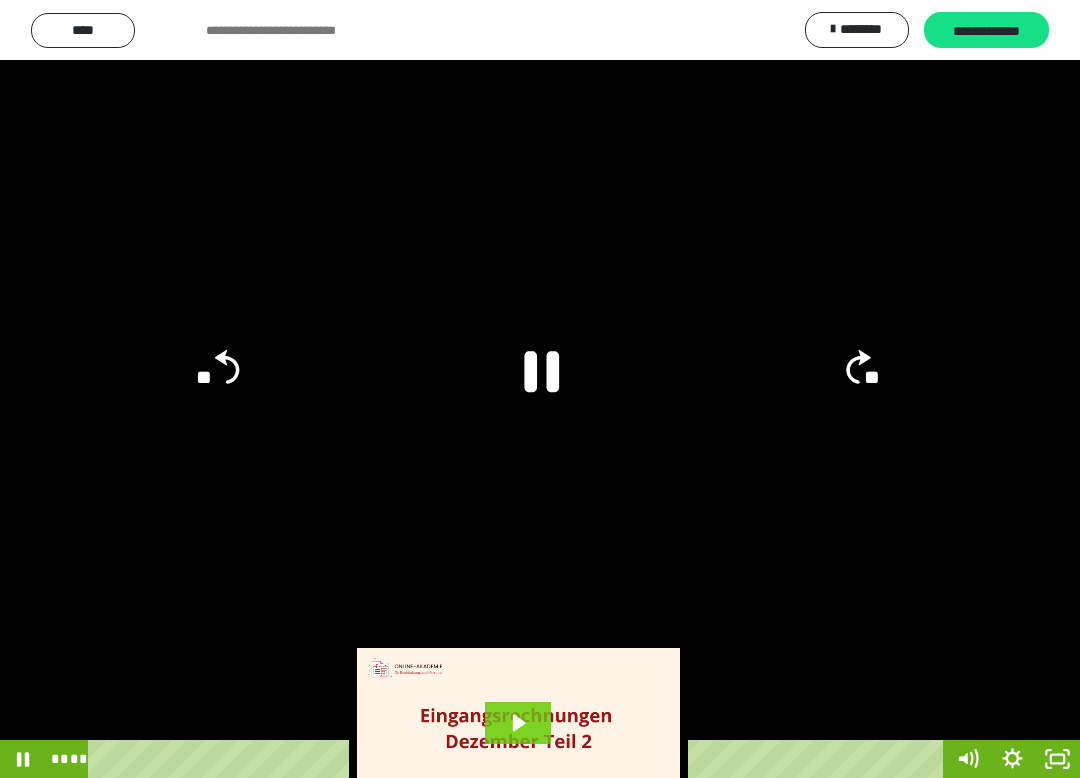 click on "**" 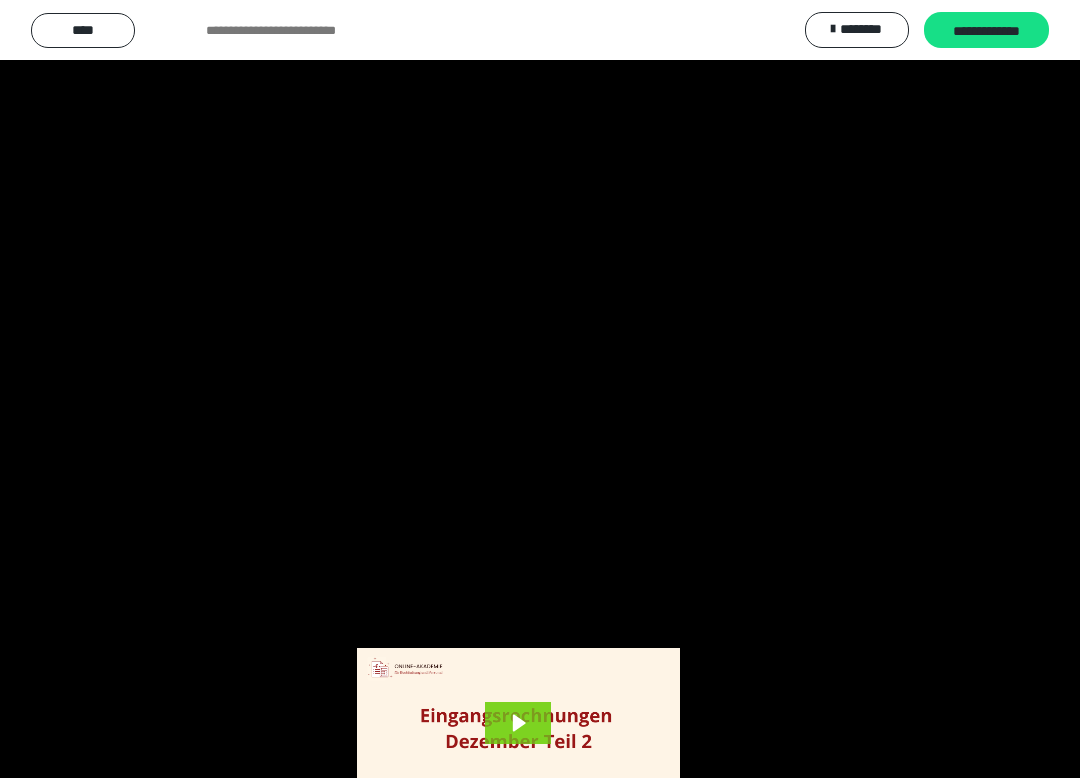click at bounding box center (540, 389) 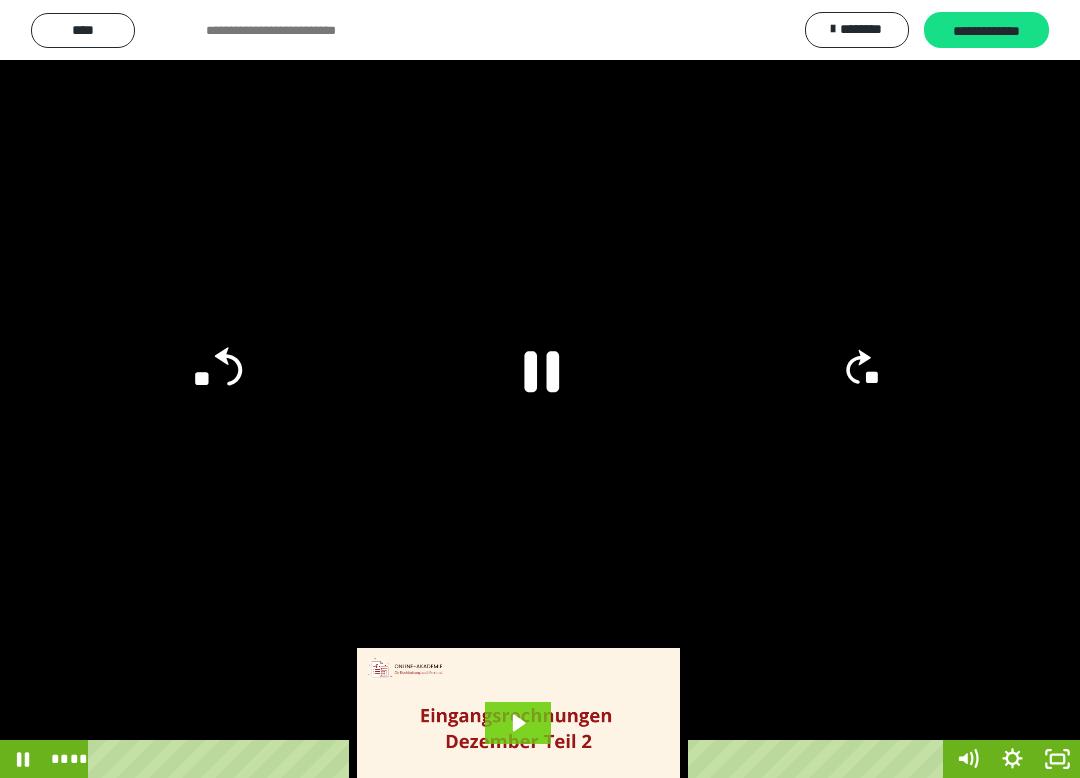 click on "**" 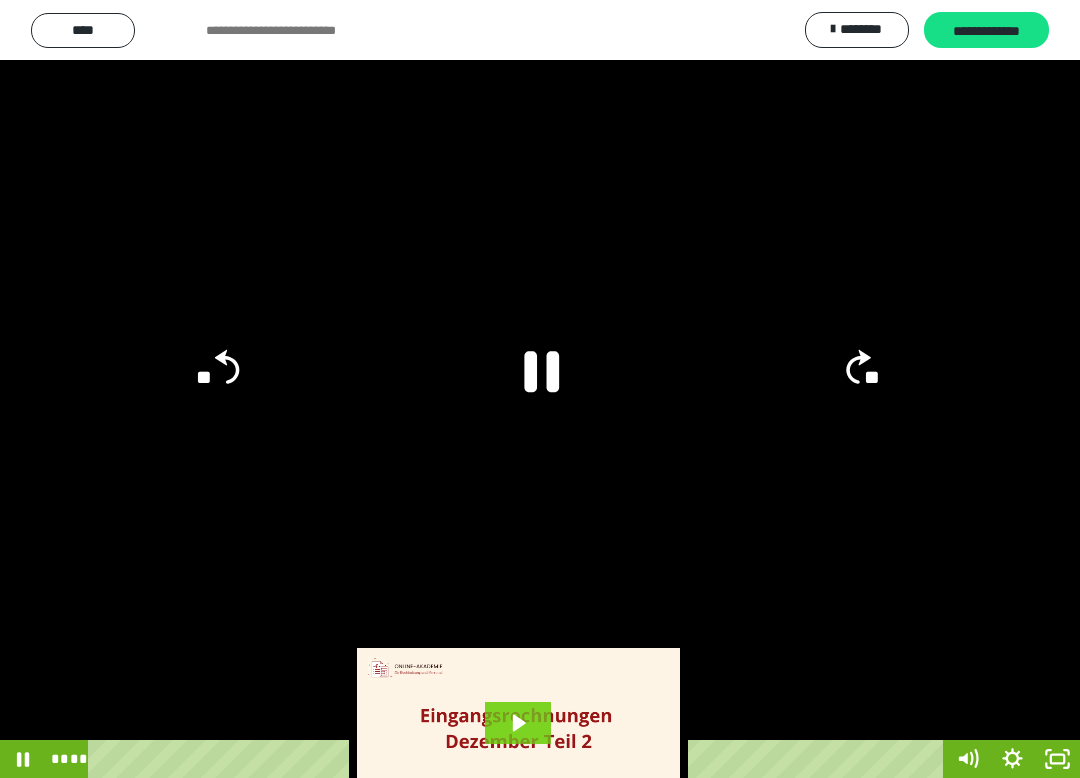 click on "**" 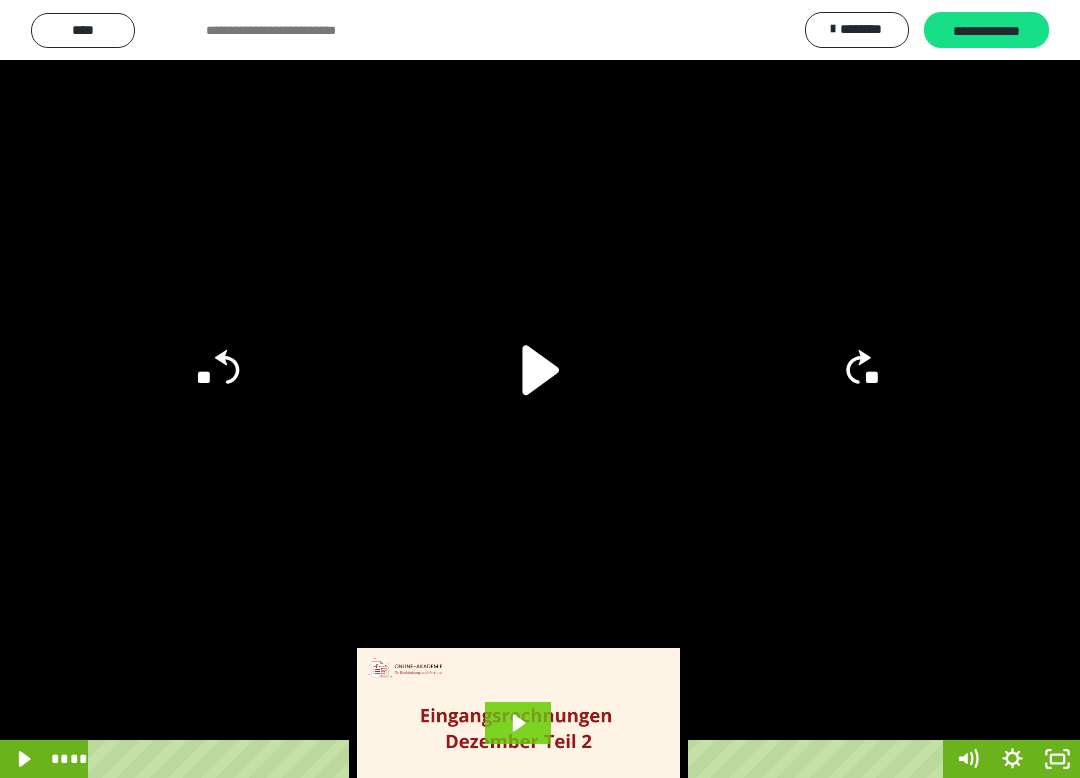 click 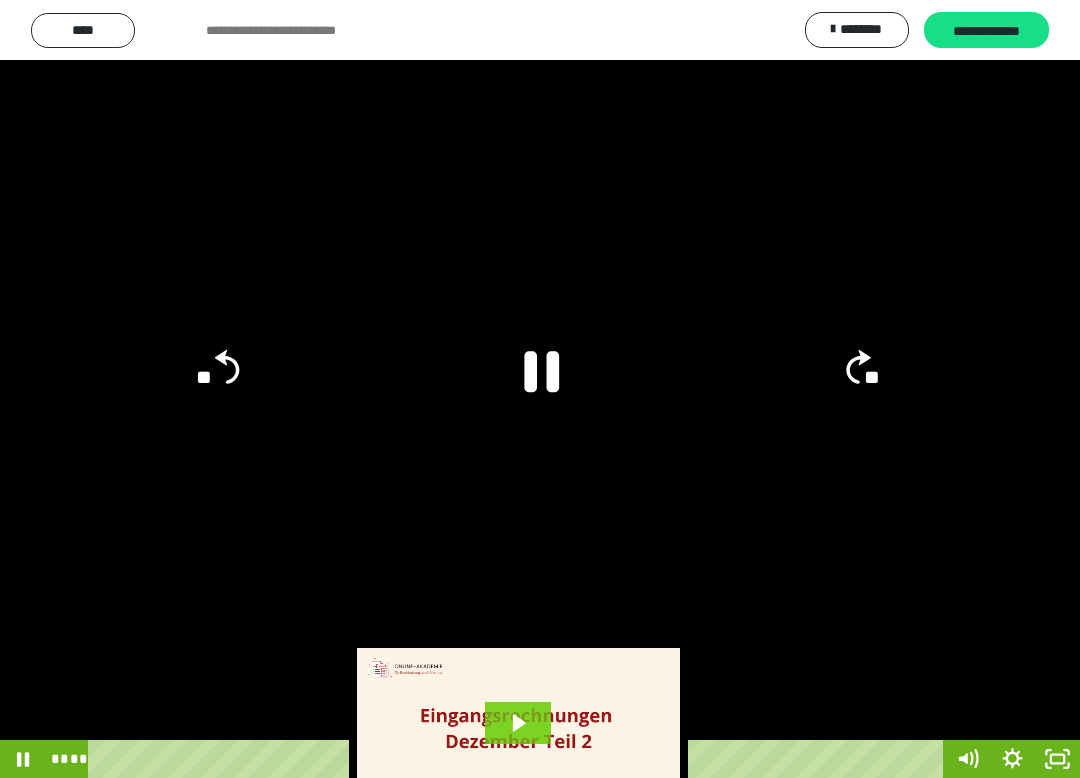 click 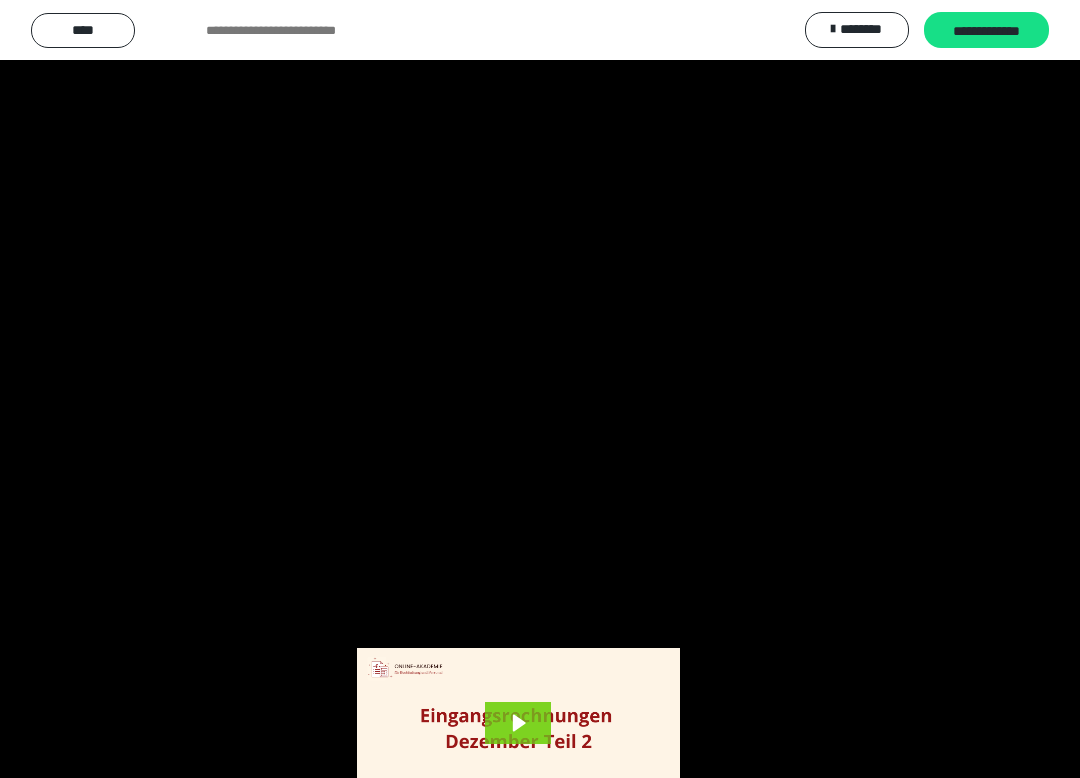 click at bounding box center [540, 389] 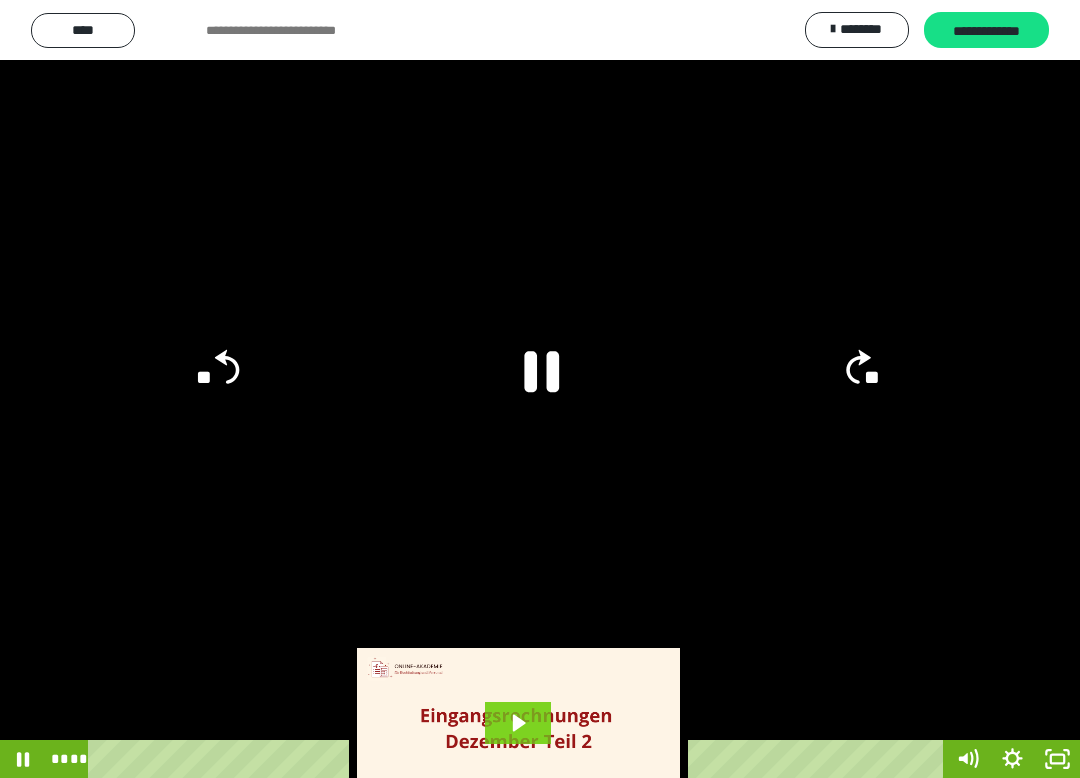 click on "**" 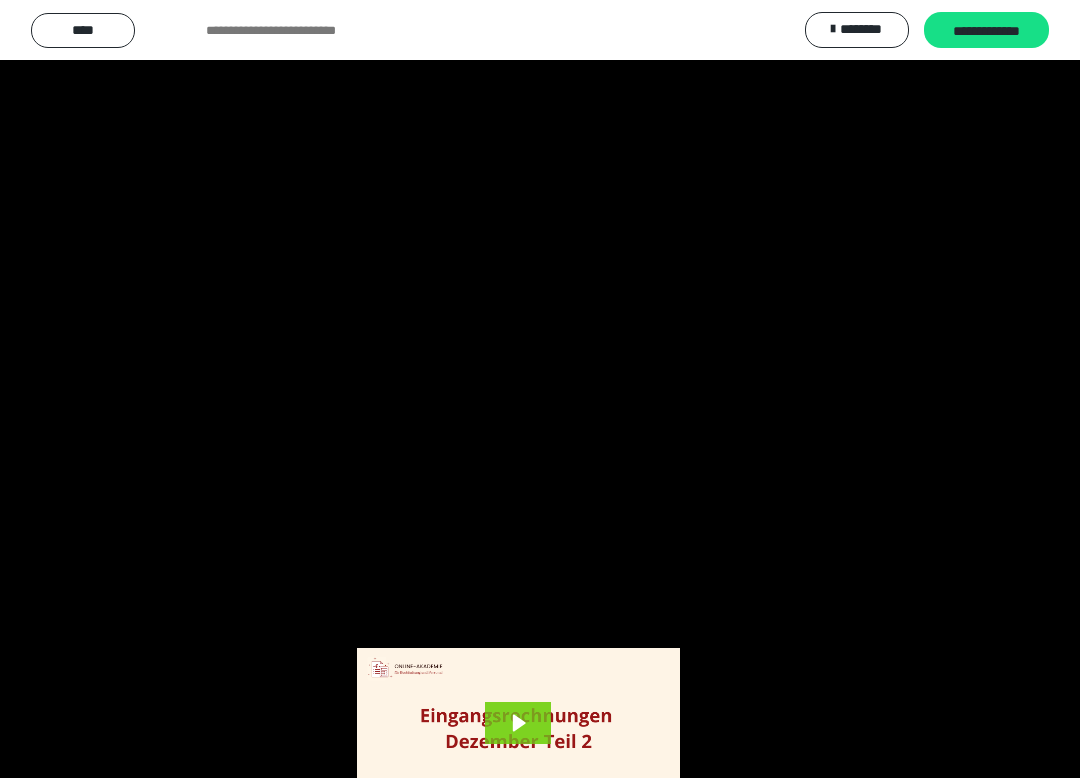 click at bounding box center (540, 389) 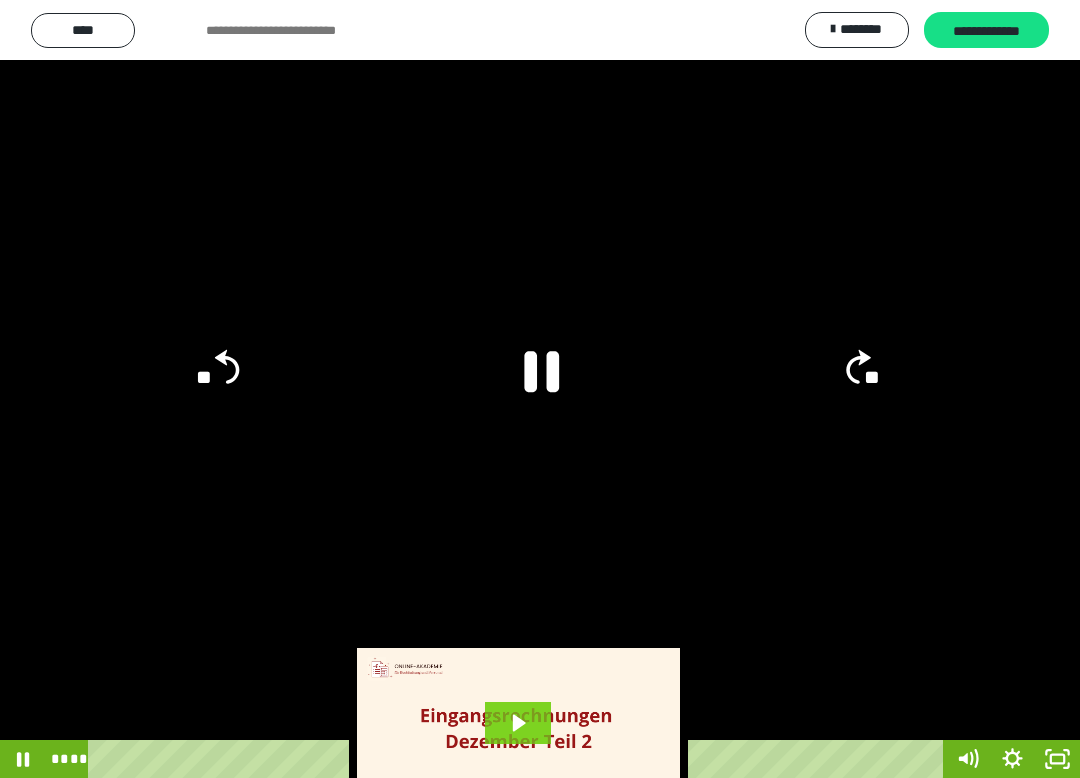 click 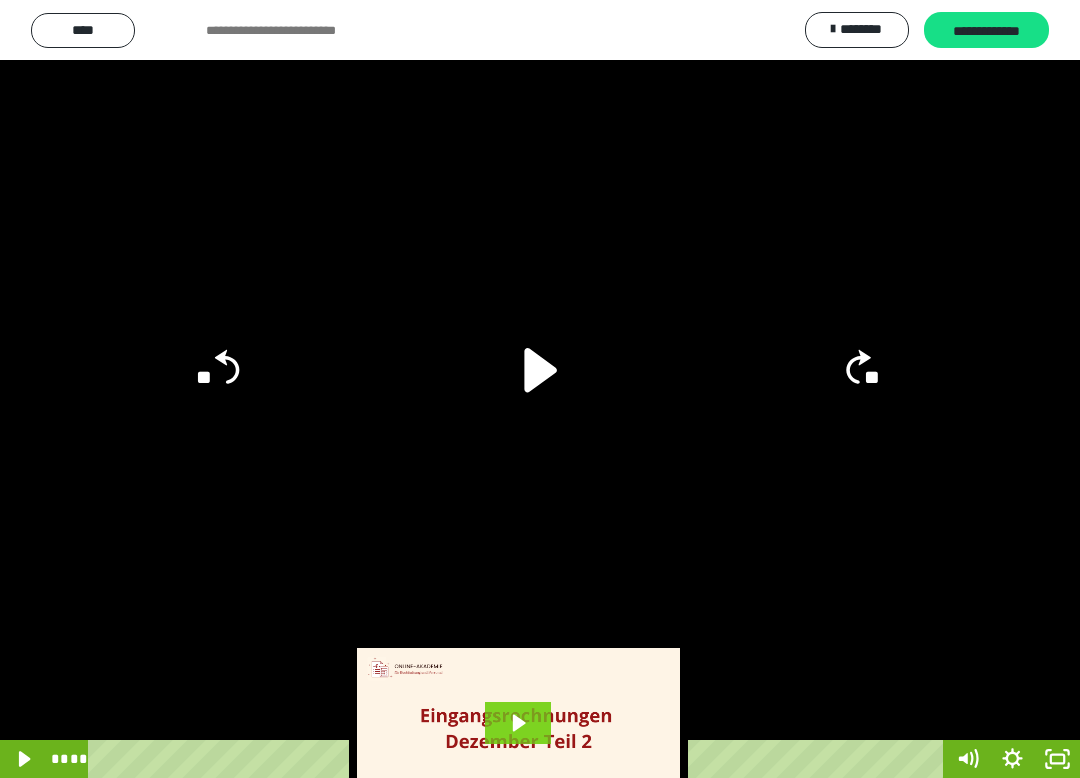 click 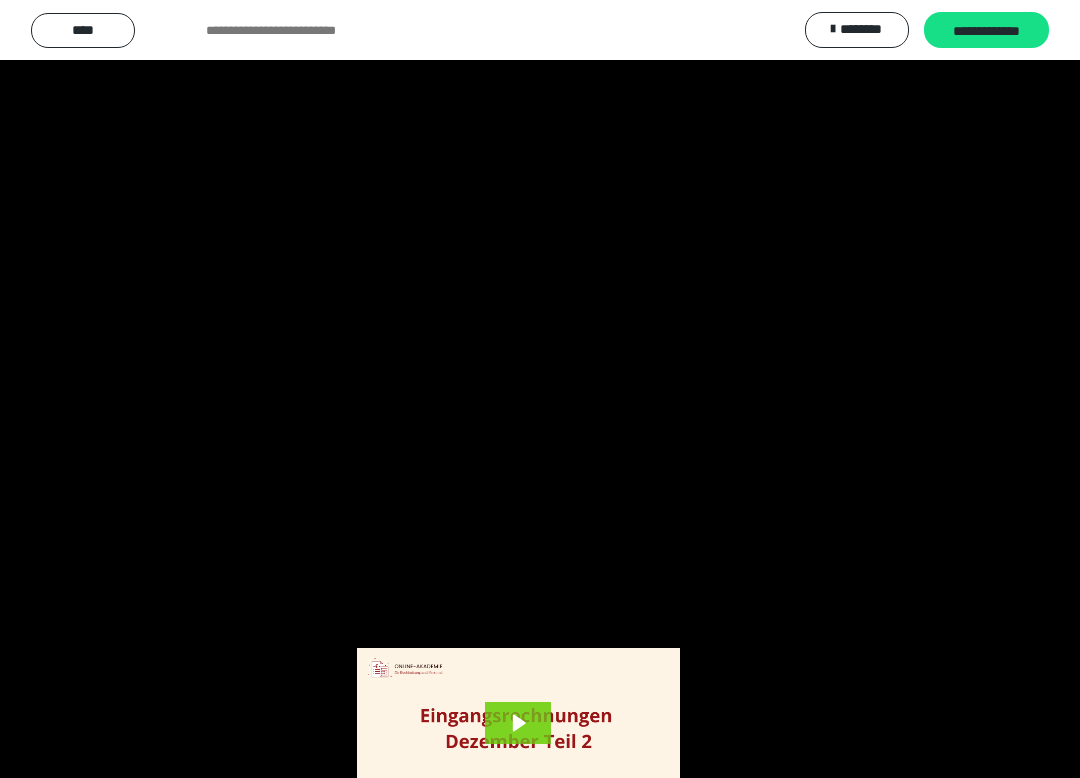 click at bounding box center (540, 389) 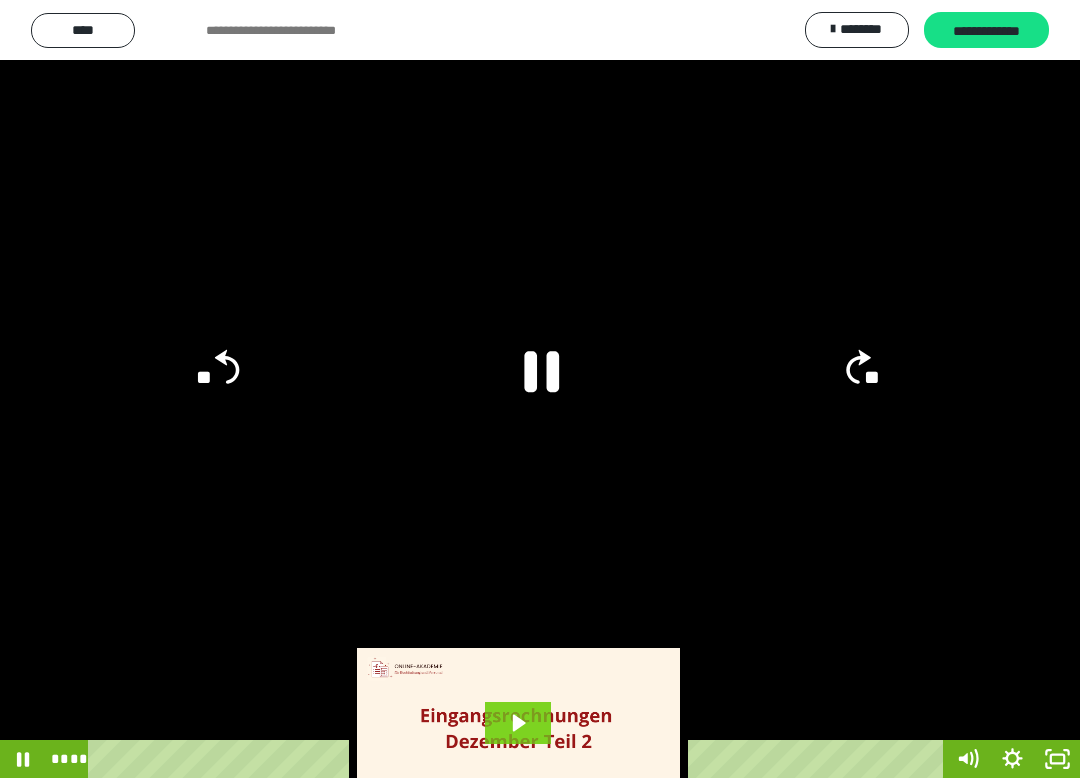 click 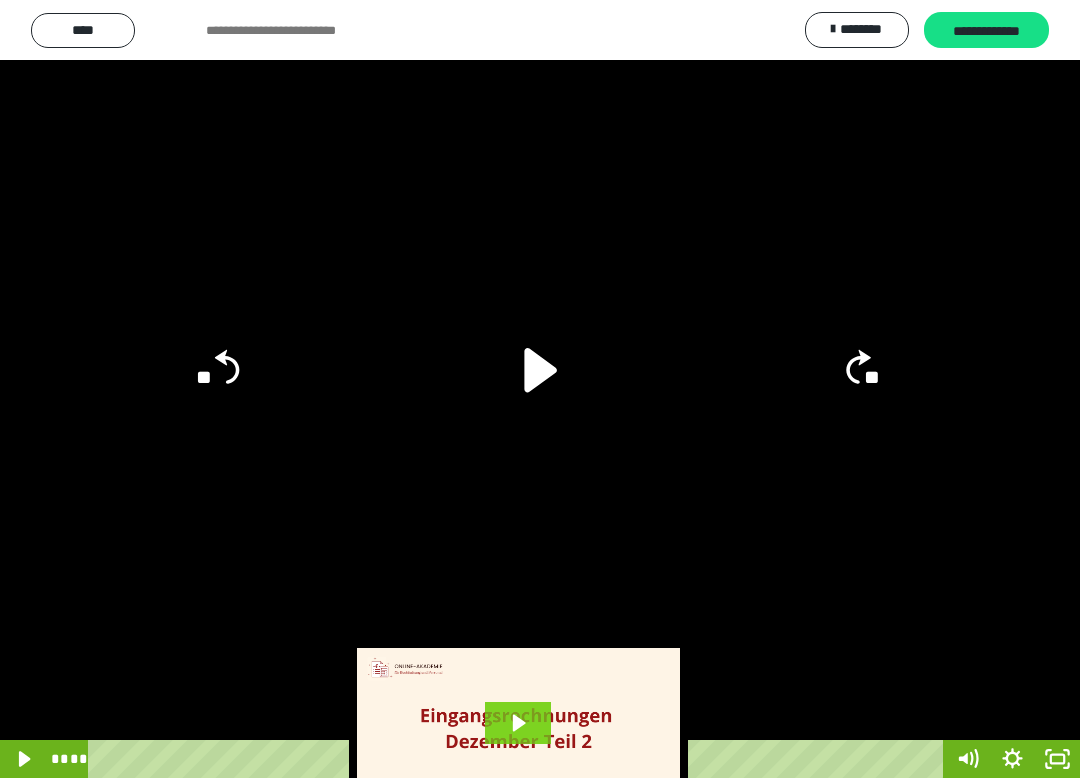 click 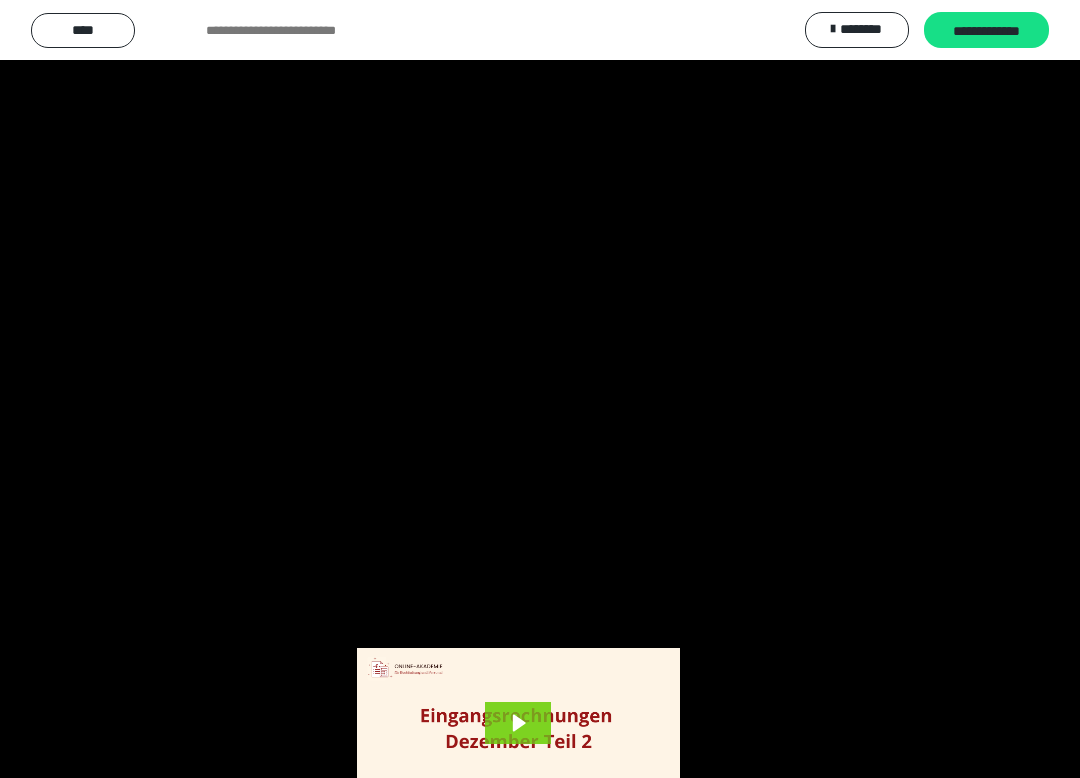 click at bounding box center (540, 389) 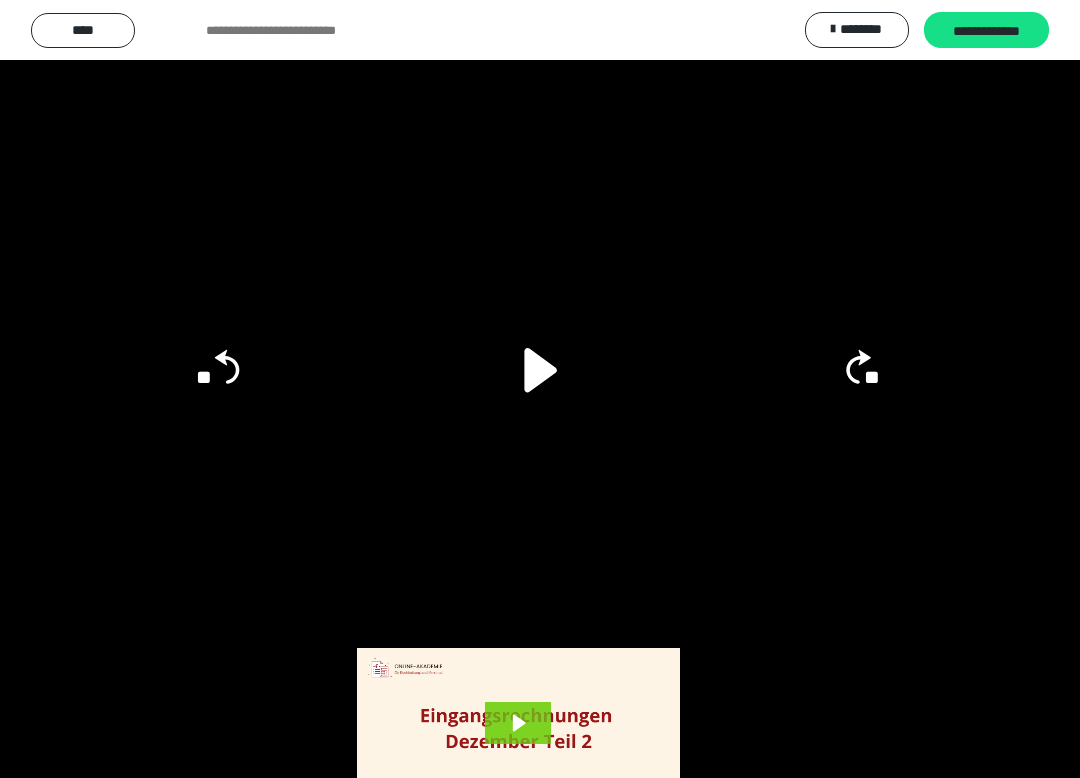 click at bounding box center [540, 389] 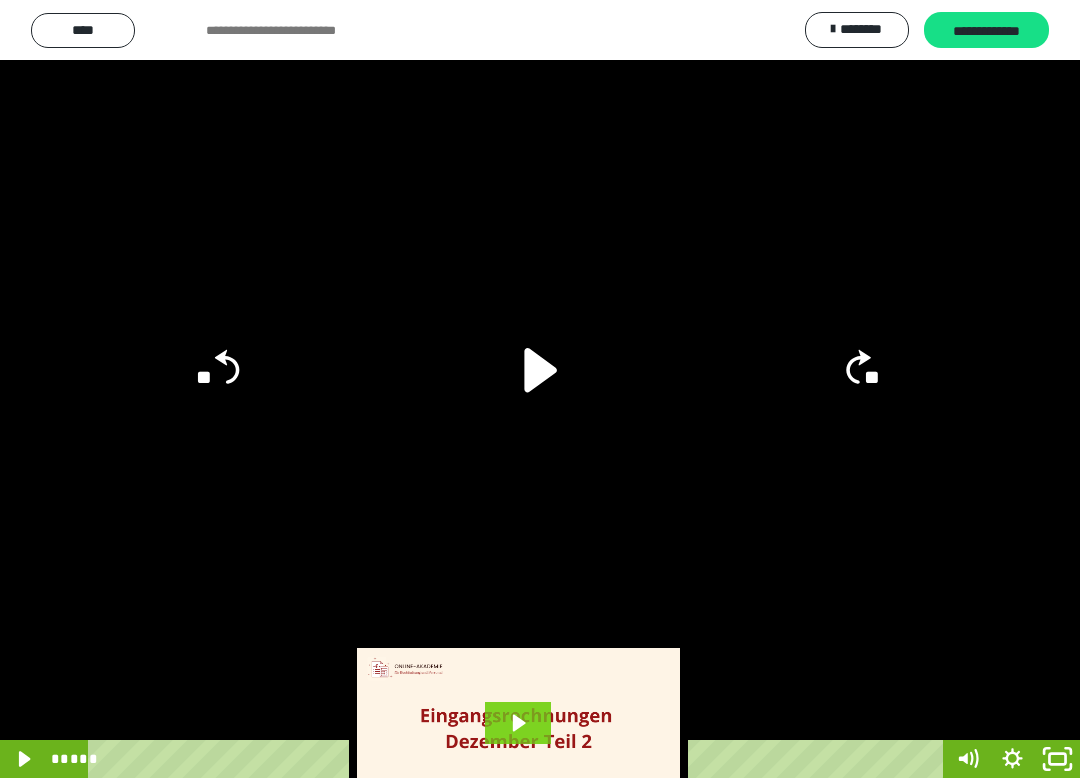 click 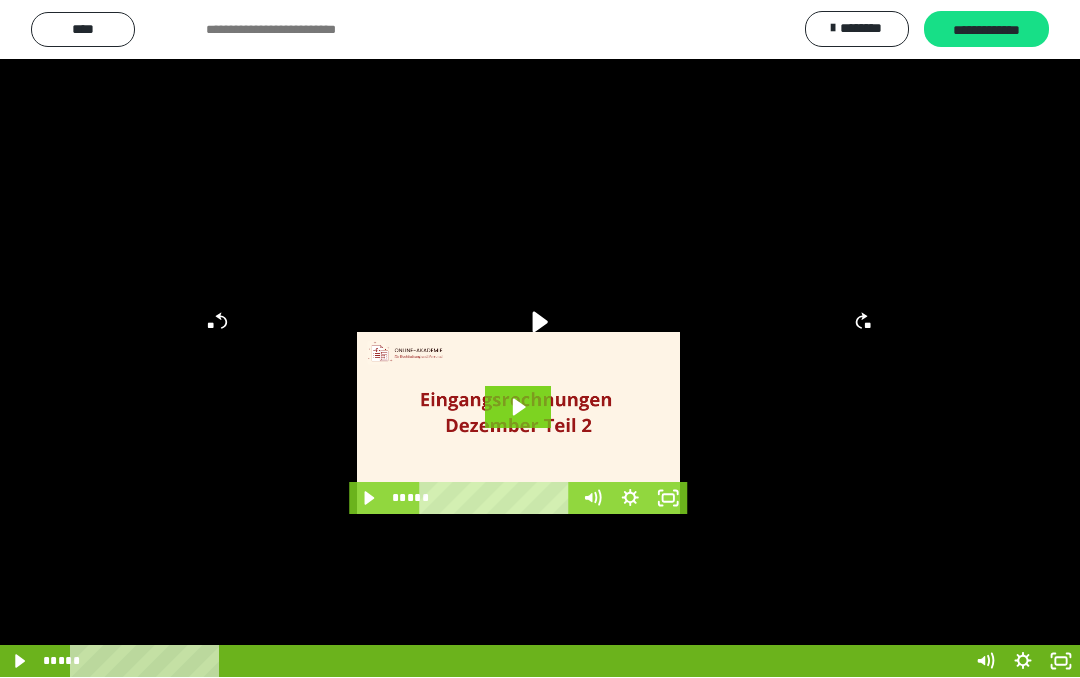 scroll, scrollTop: 395, scrollLeft: 0, axis: vertical 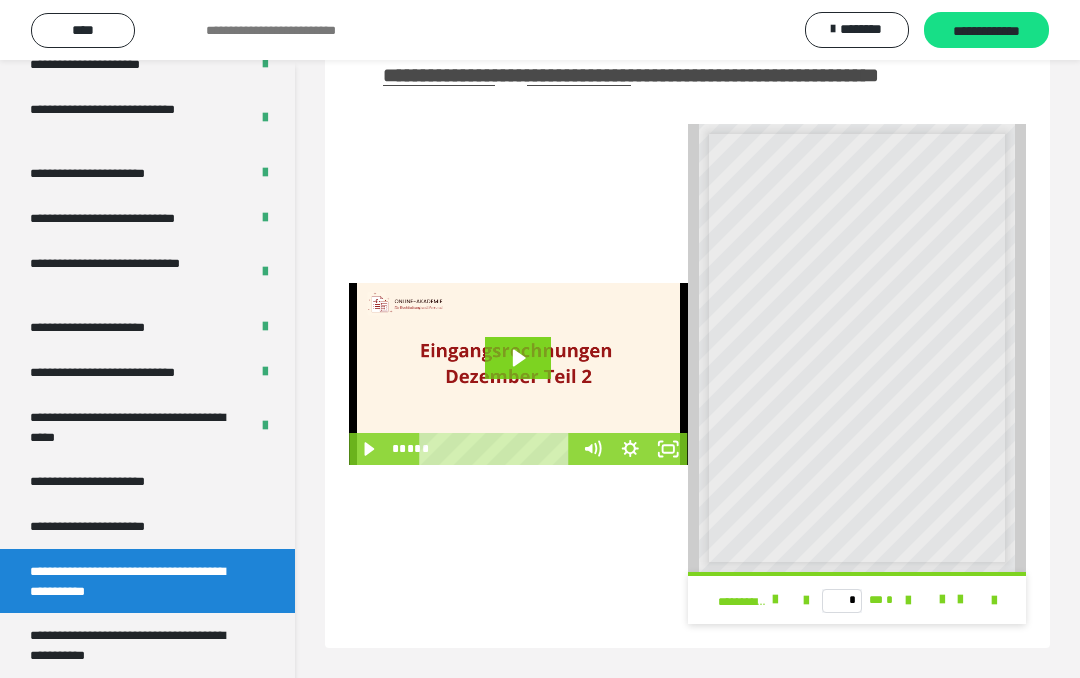click 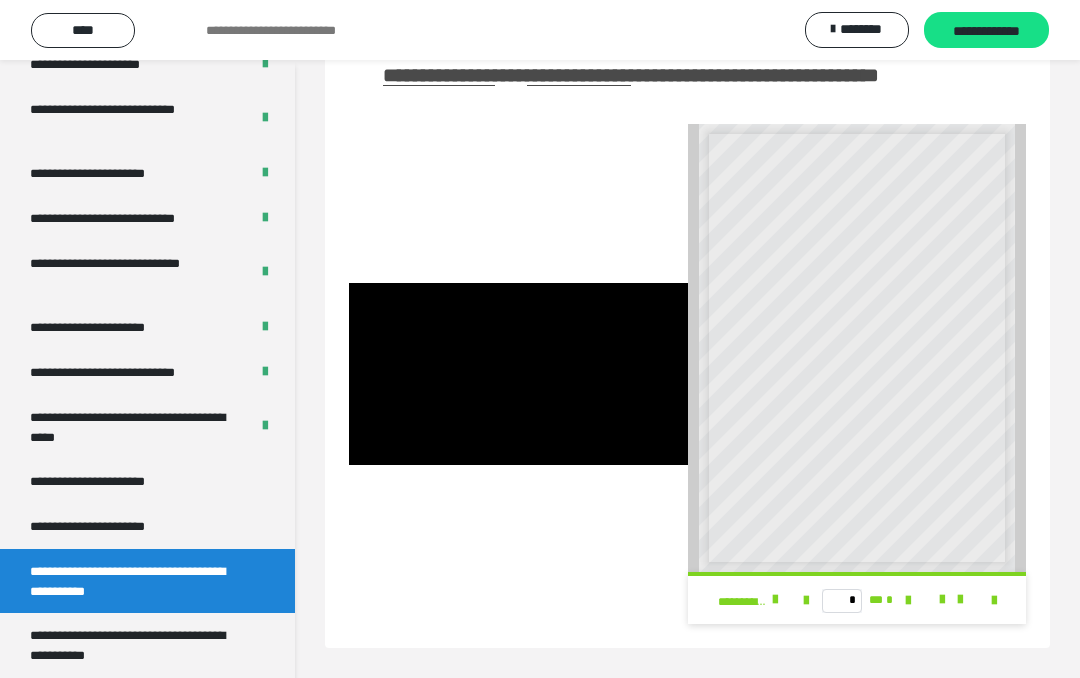click at bounding box center (518, 374) 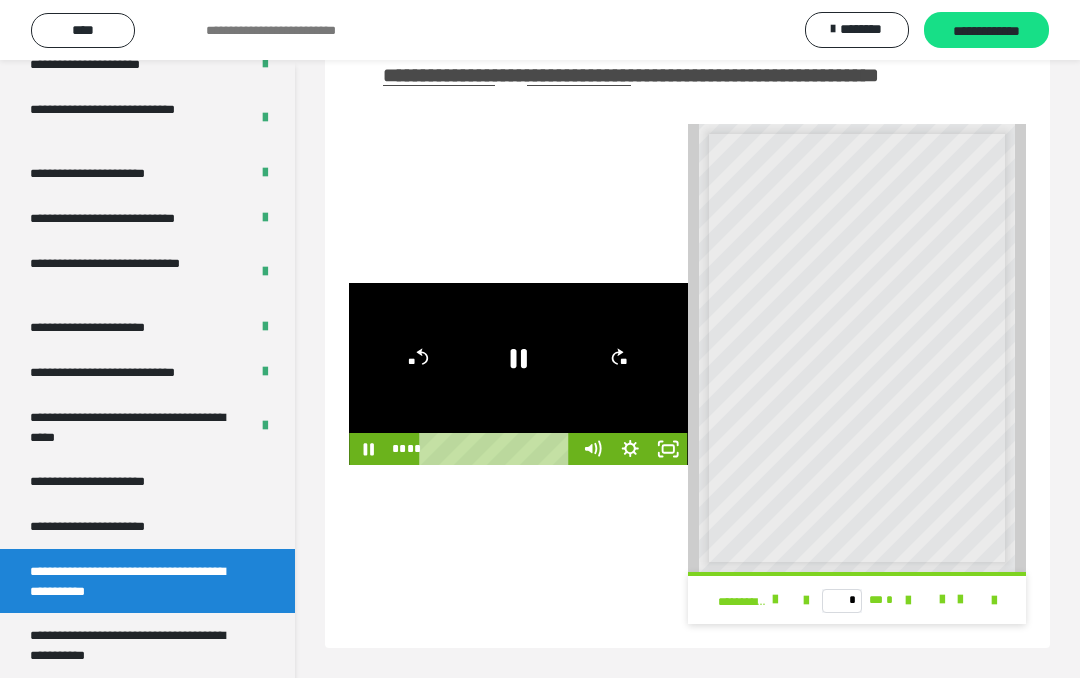 click 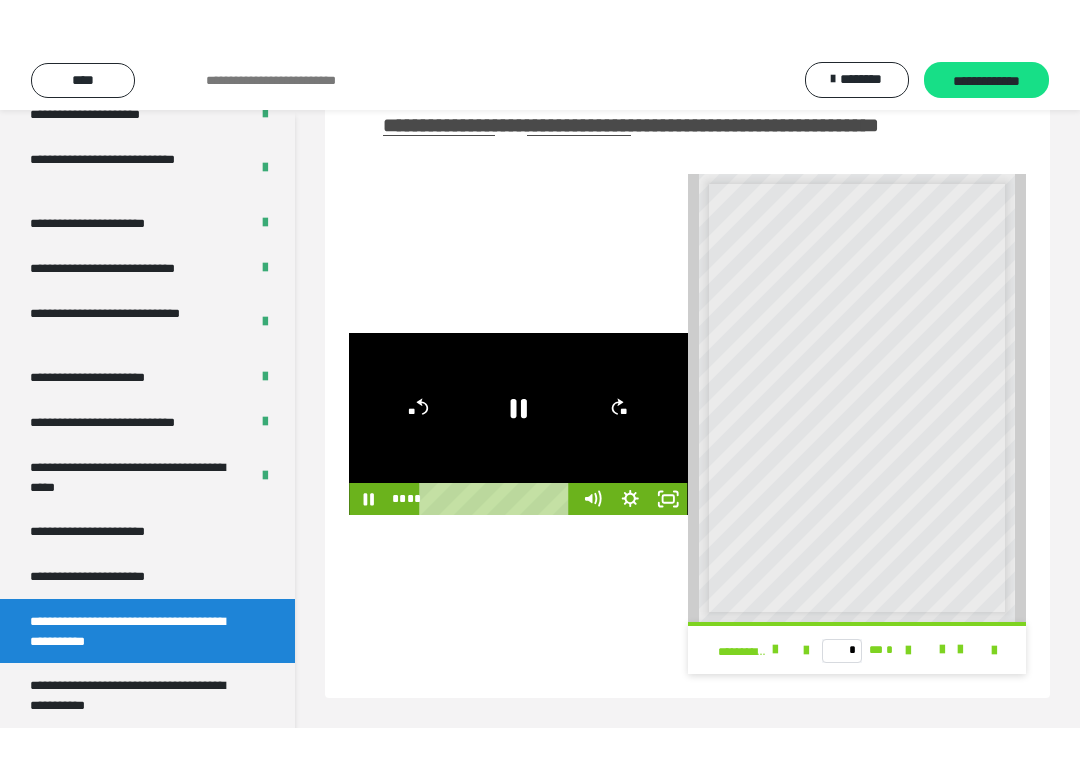 scroll, scrollTop: 32, scrollLeft: 0, axis: vertical 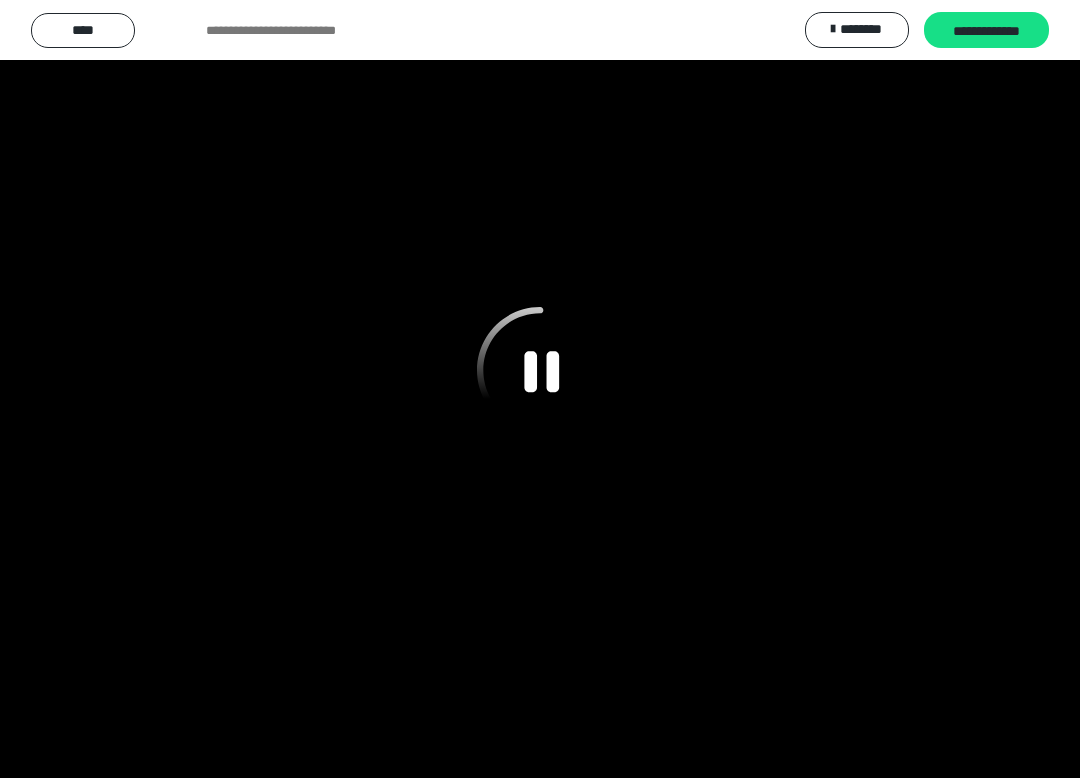 click at bounding box center (540, 389) 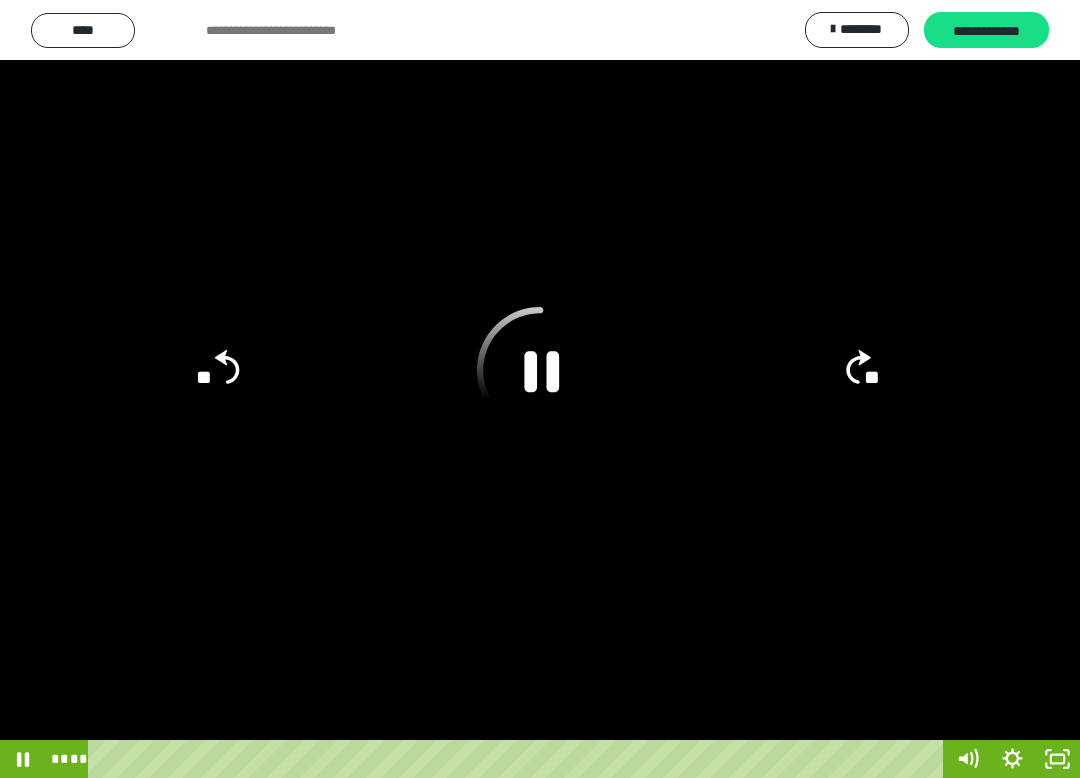 click 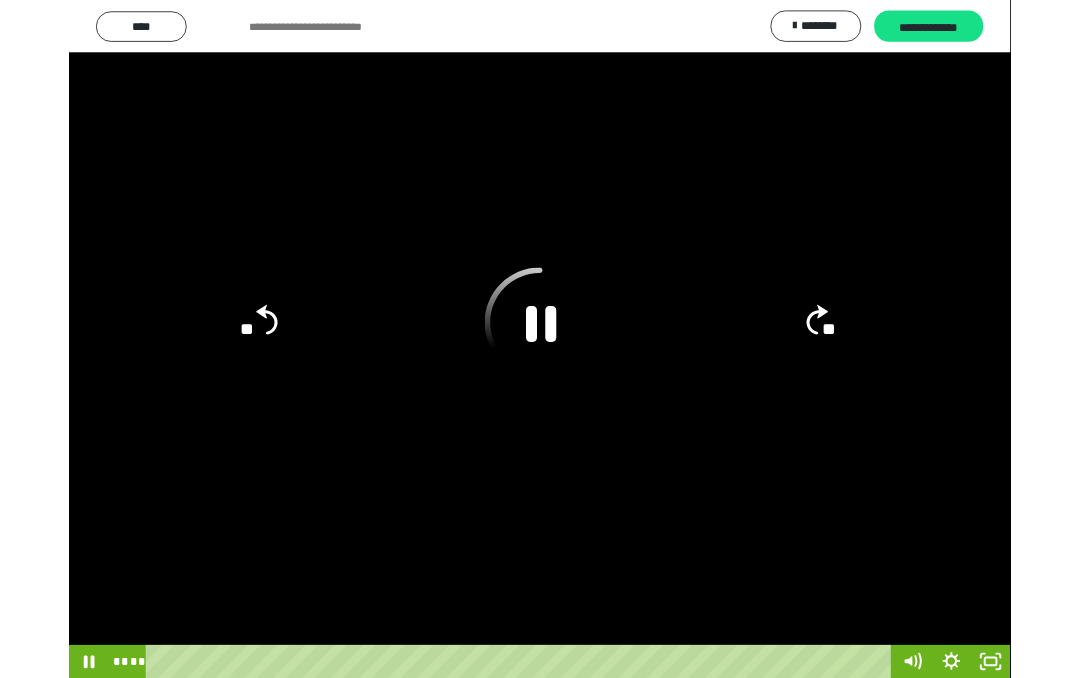 scroll, scrollTop: 395, scrollLeft: 0, axis: vertical 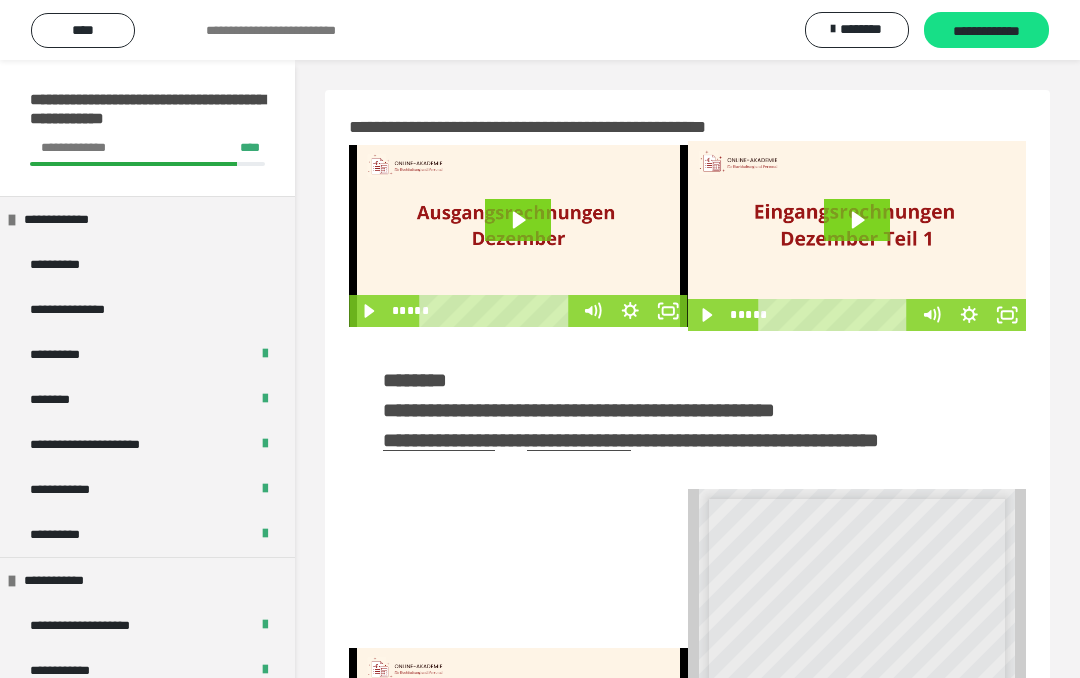 click on "**********" at bounding box center (631, 440) 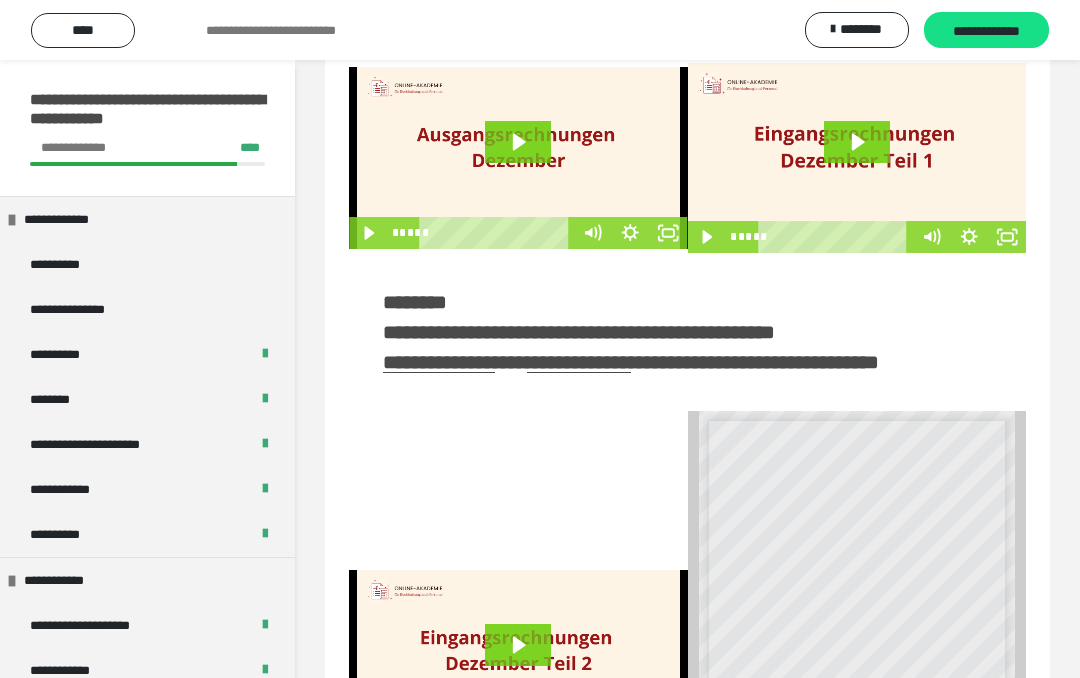 scroll, scrollTop: 141, scrollLeft: 0, axis: vertical 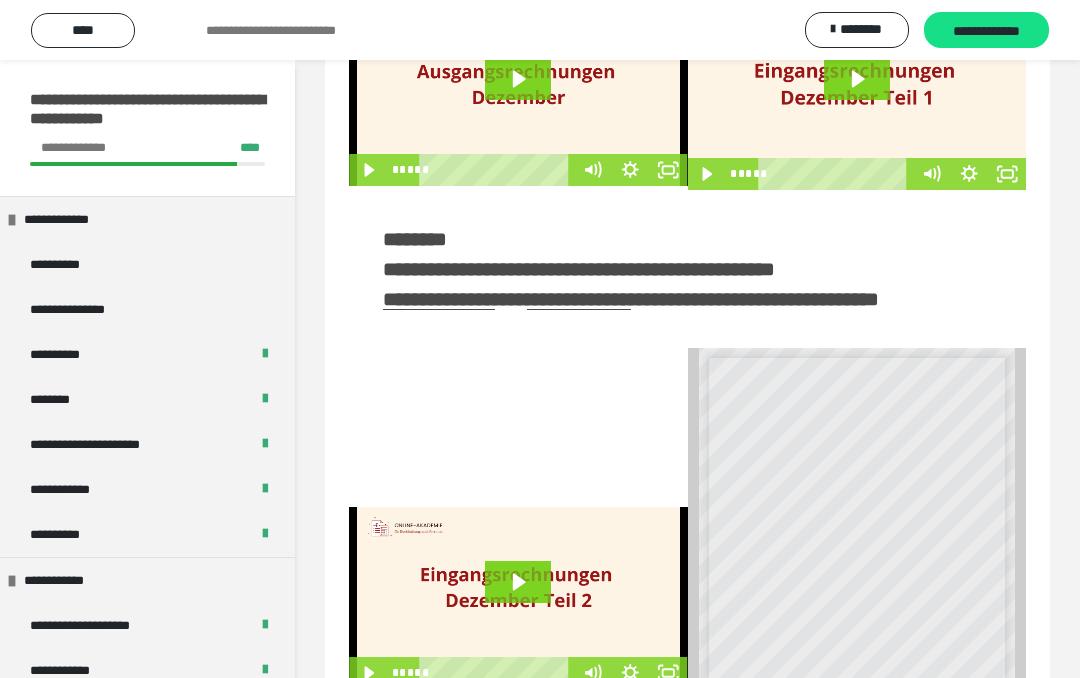 click 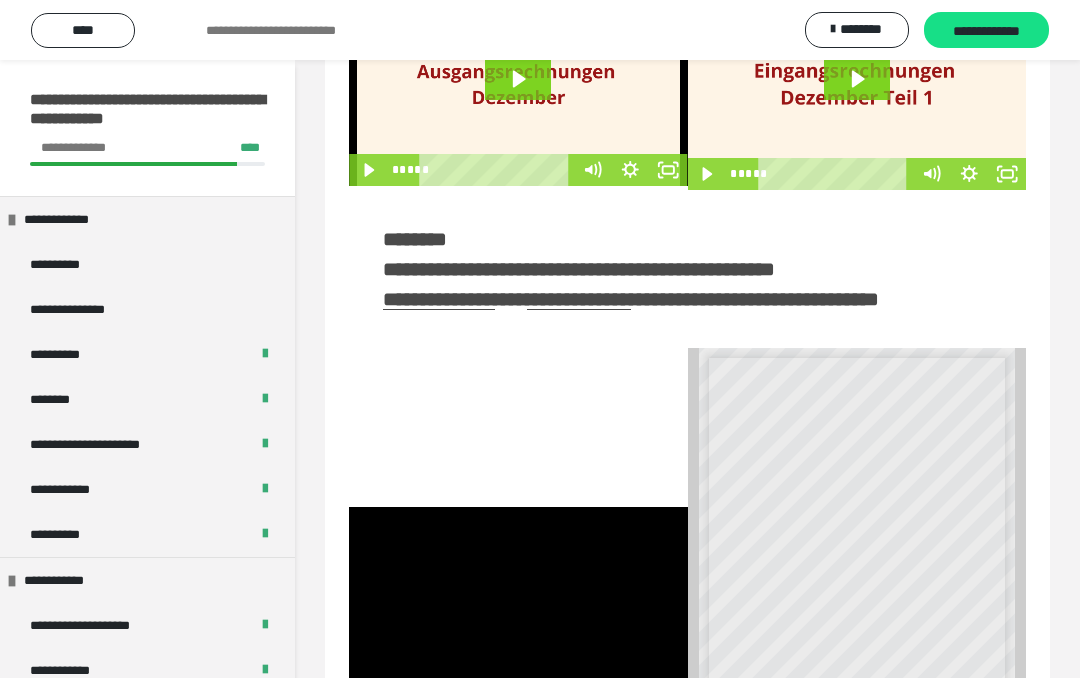 click at bounding box center [518, 598] 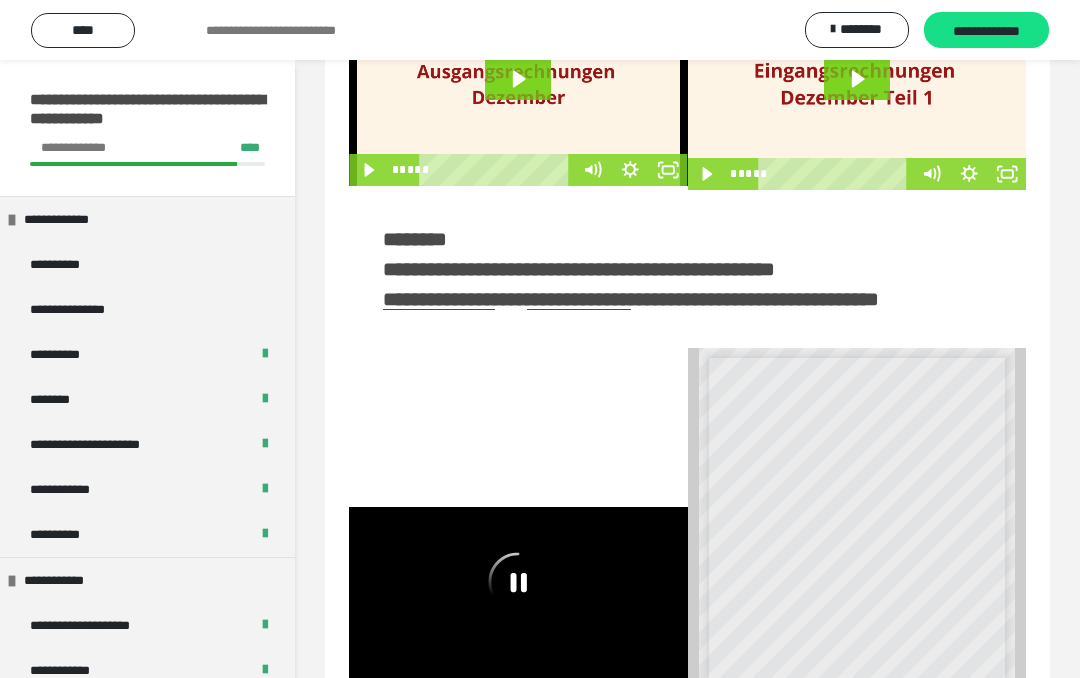 click on "**********" at bounding box center (687, 269) 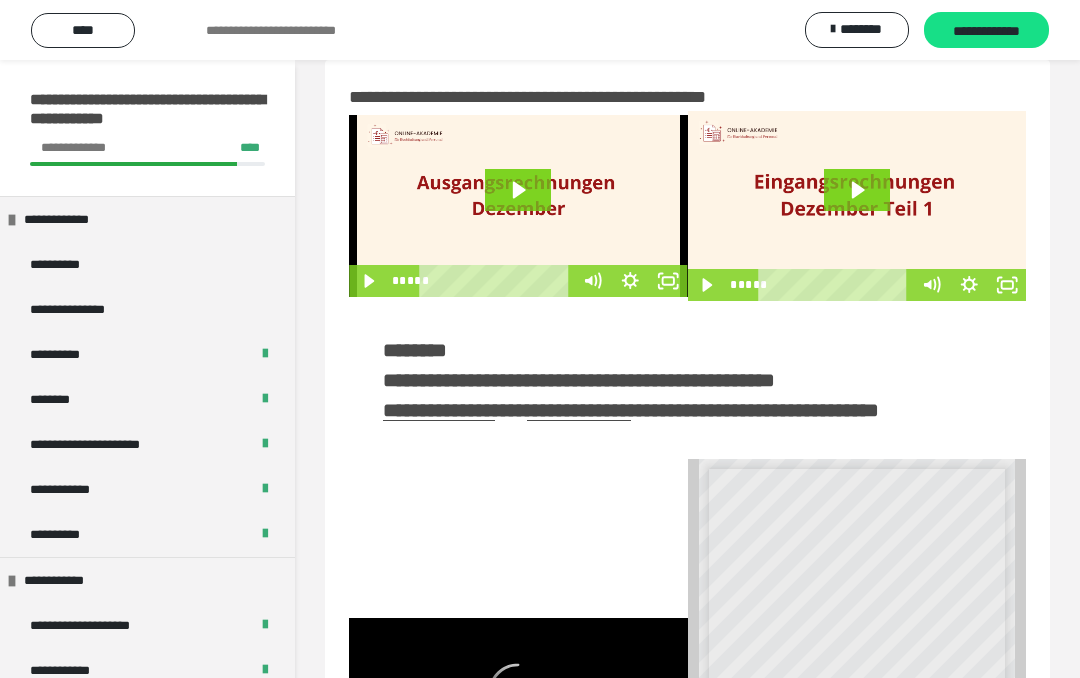 scroll, scrollTop: 0, scrollLeft: 0, axis: both 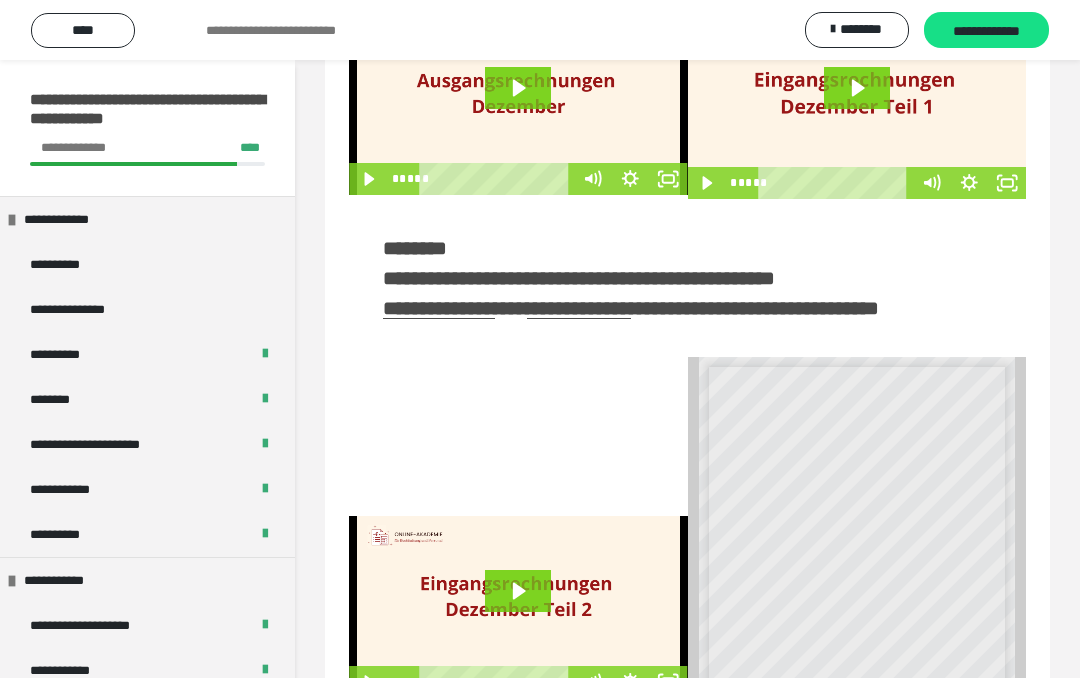 click 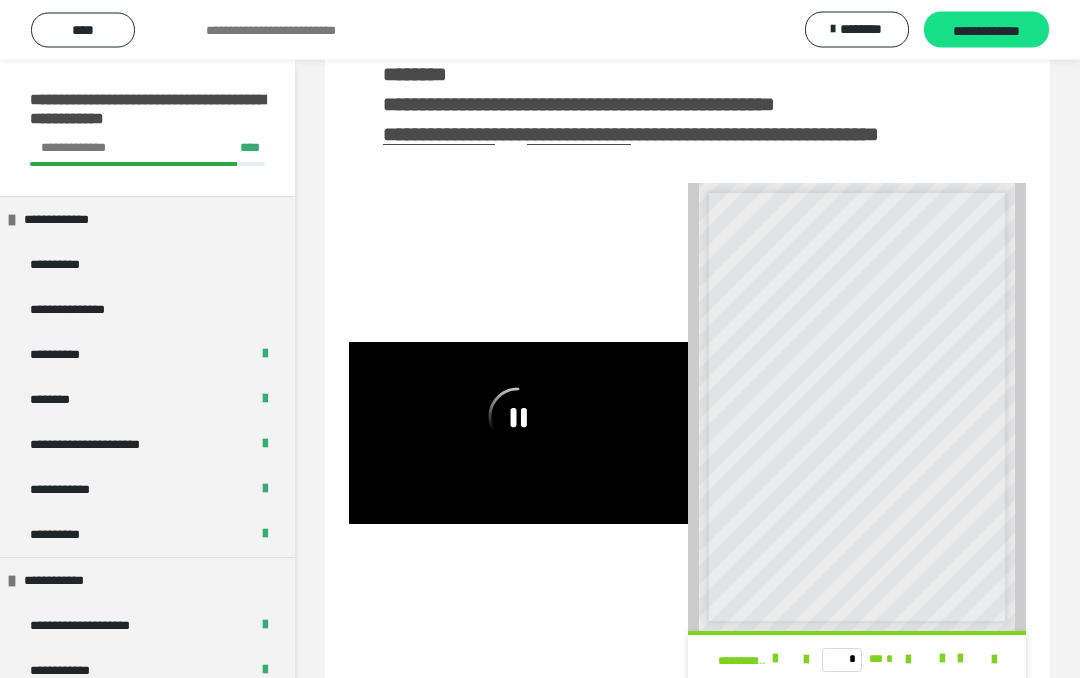 scroll, scrollTop: 315, scrollLeft: 0, axis: vertical 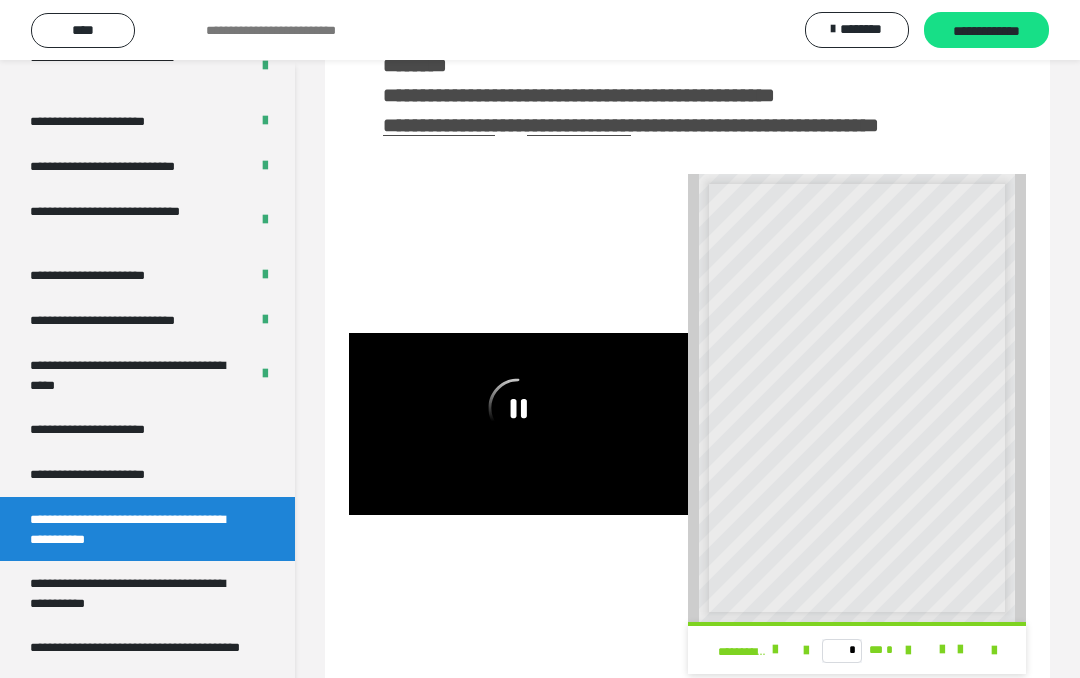 click on "**********" at bounding box center (111, 474) 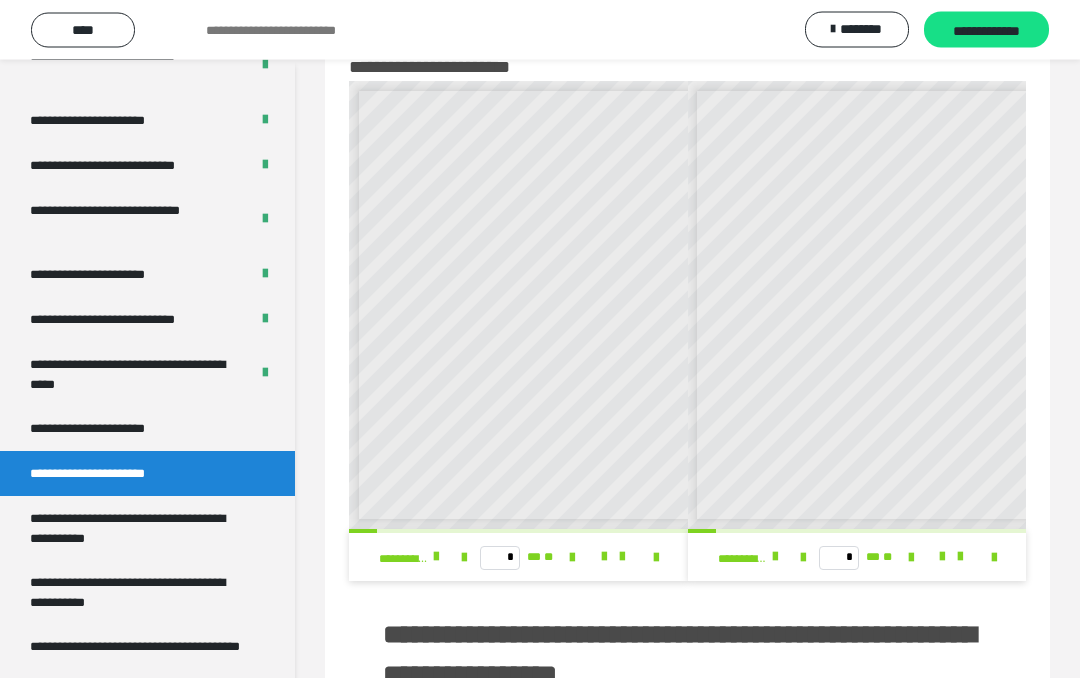 scroll, scrollTop: 0, scrollLeft: 0, axis: both 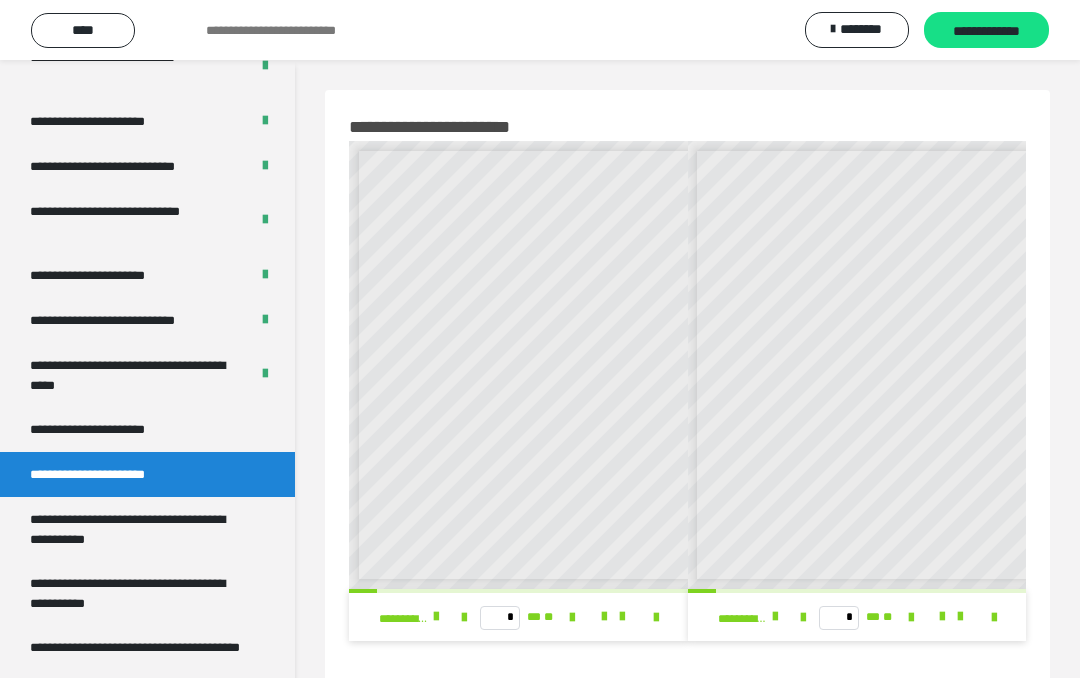 click on "**********" at bounding box center (139, 529) 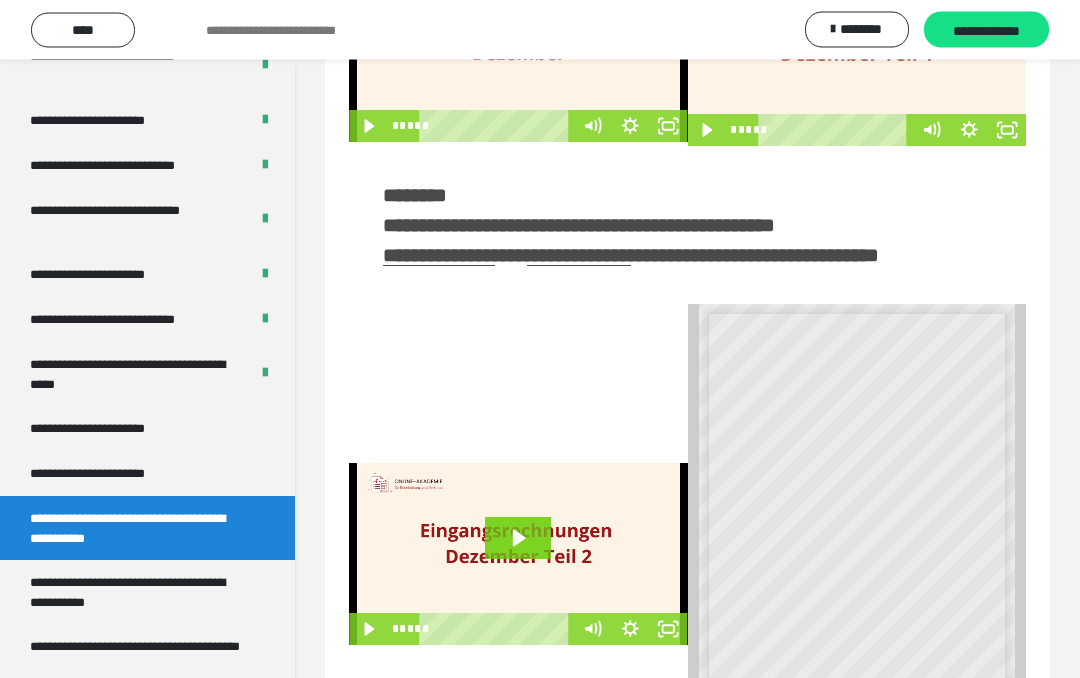 click 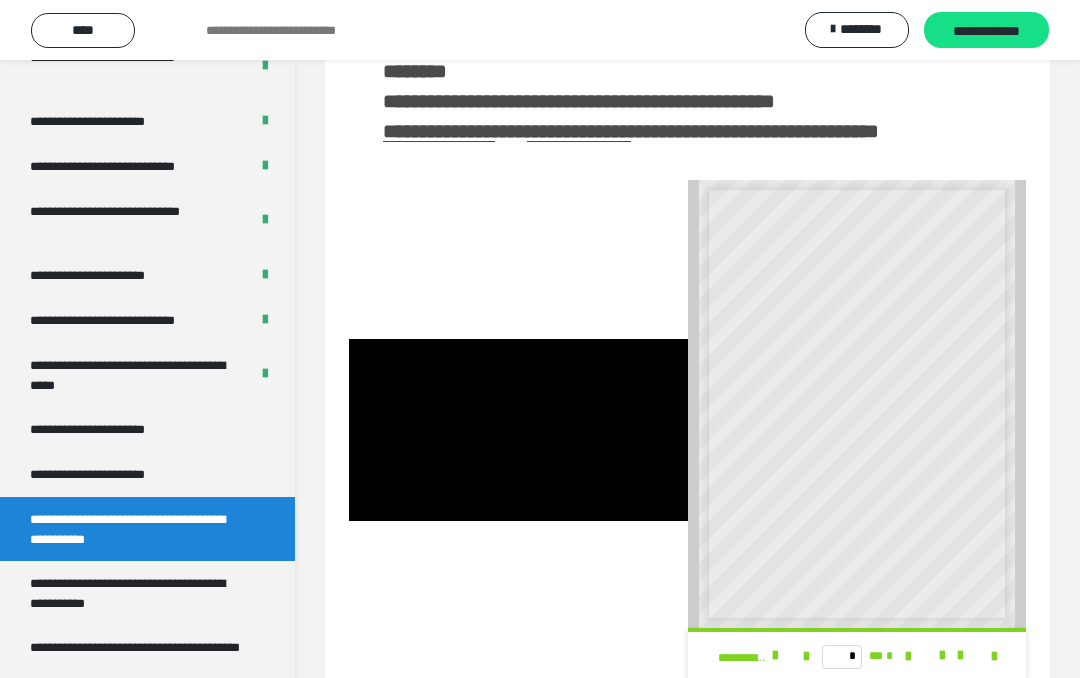 scroll, scrollTop: 395, scrollLeft: 0, axis: vertical 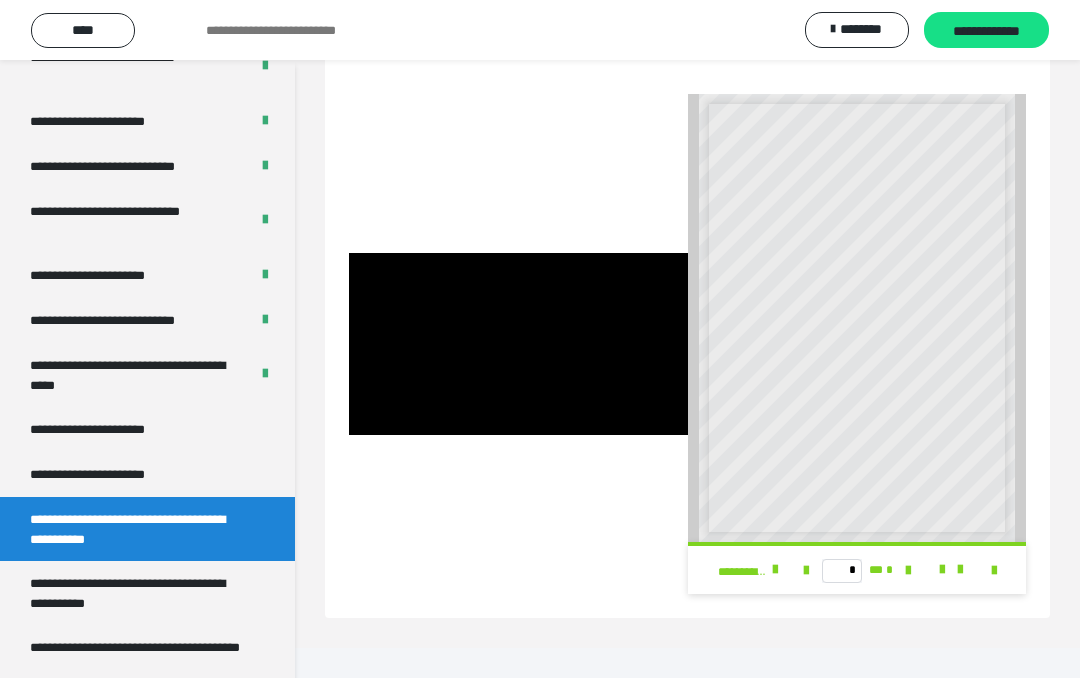 click at bounding box center [518, 344] 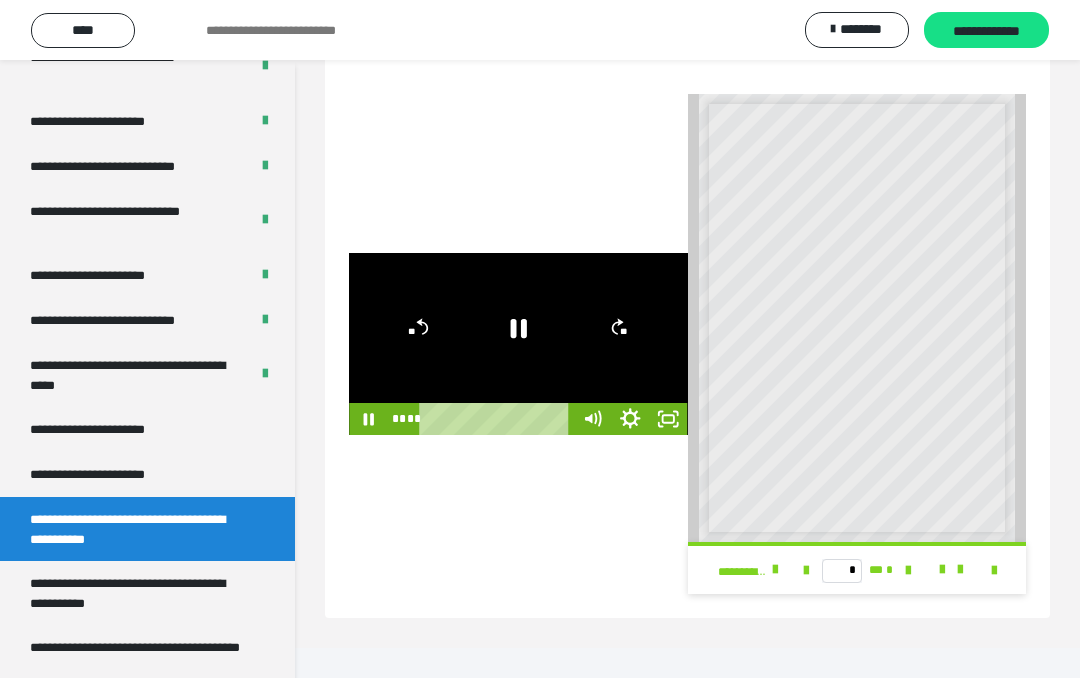 click 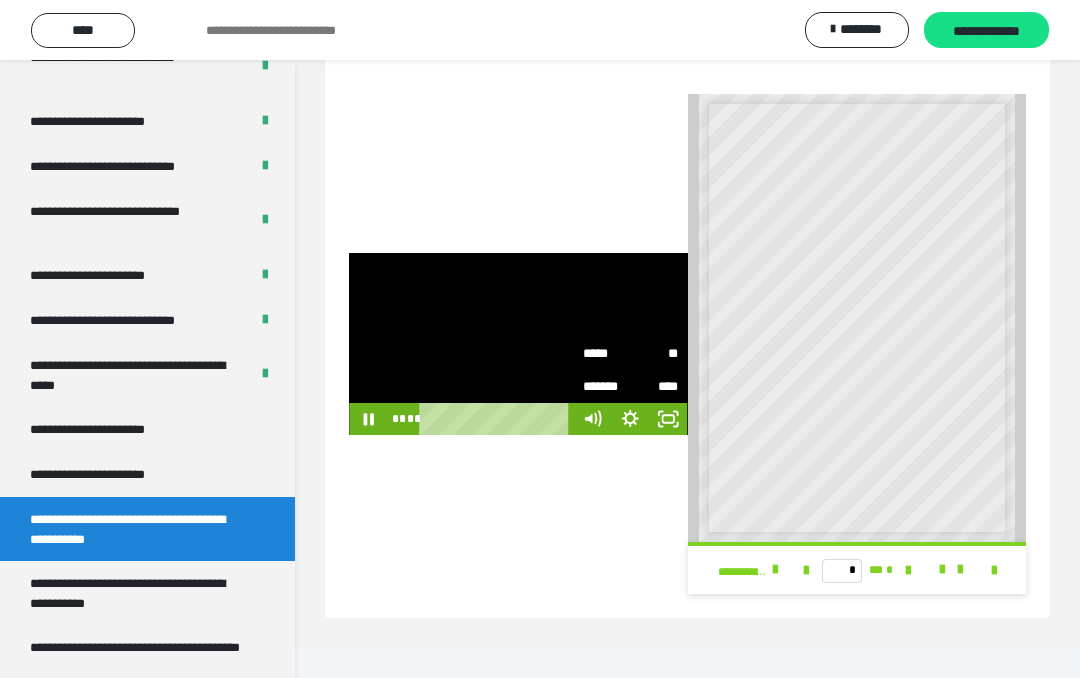 click on "*****" at bounding box center [607, 354] 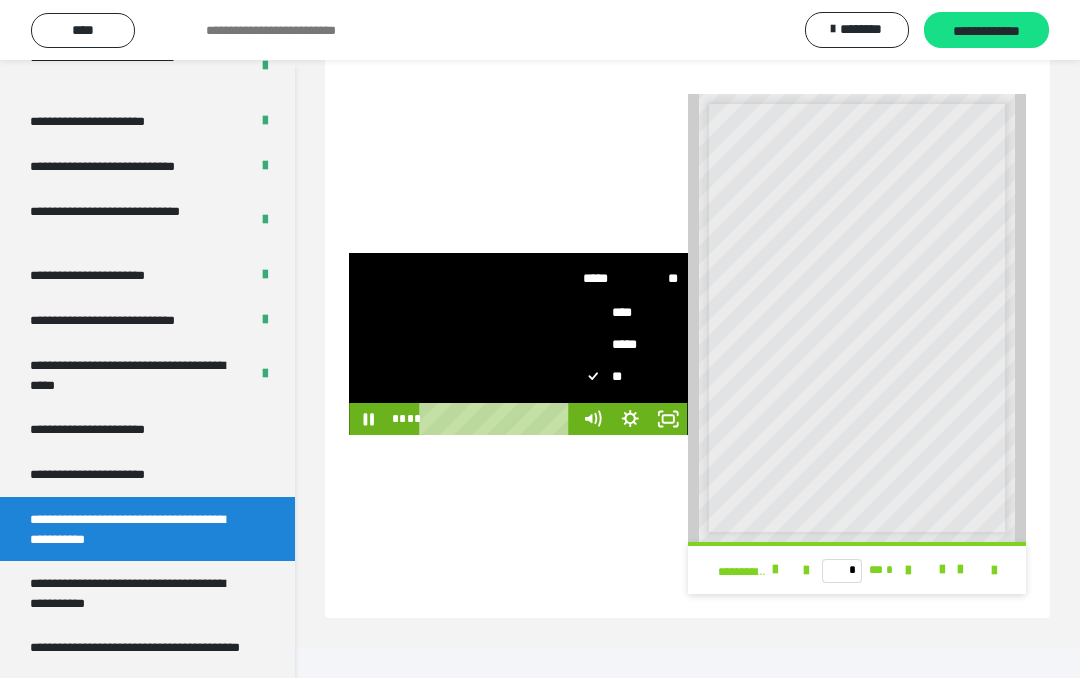 click on "****" at bounding box center (631, 312) 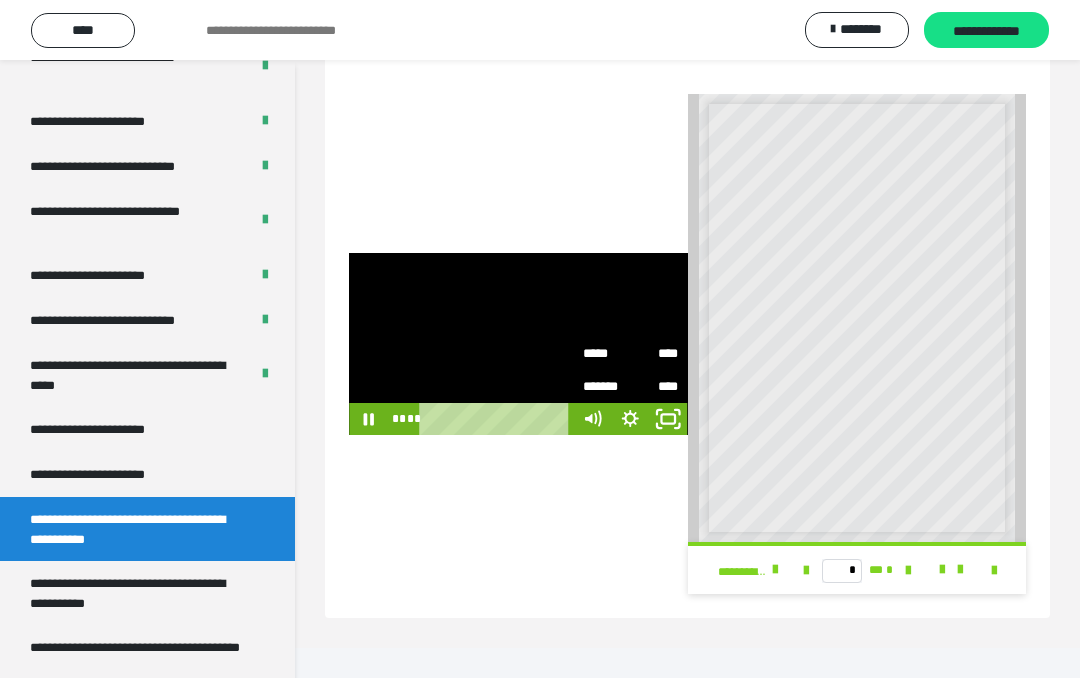 click 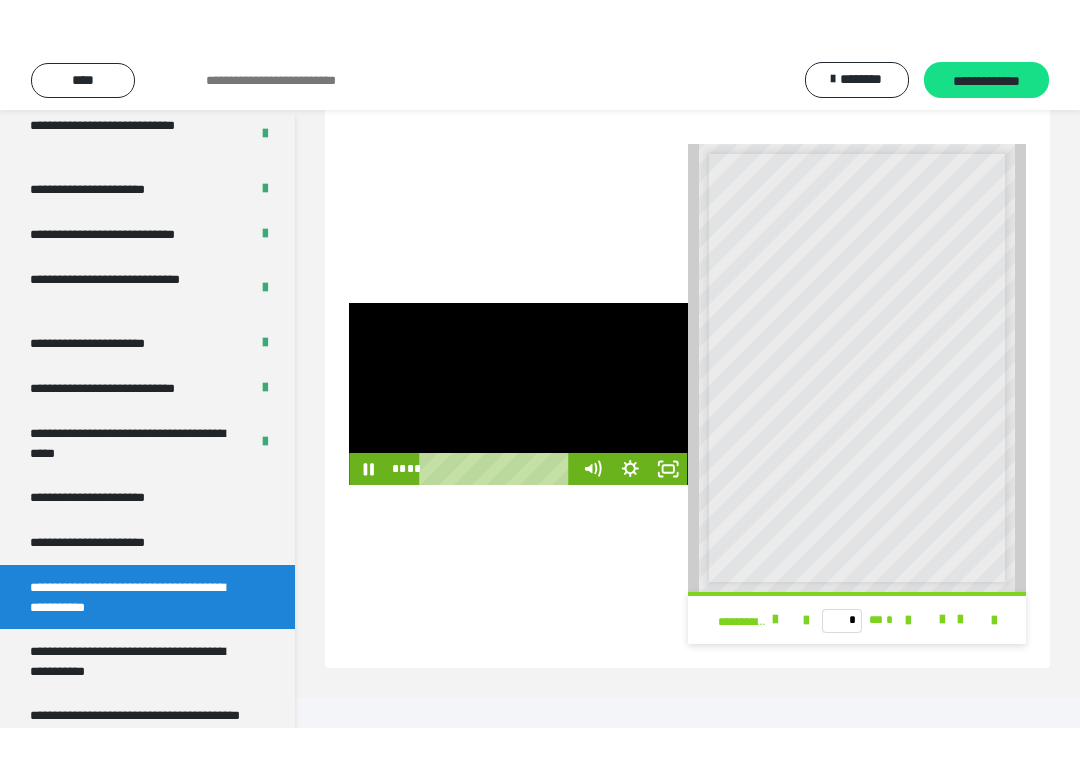 scroll, scrollTop: 32, scrollLeft: 0, axis: vertical 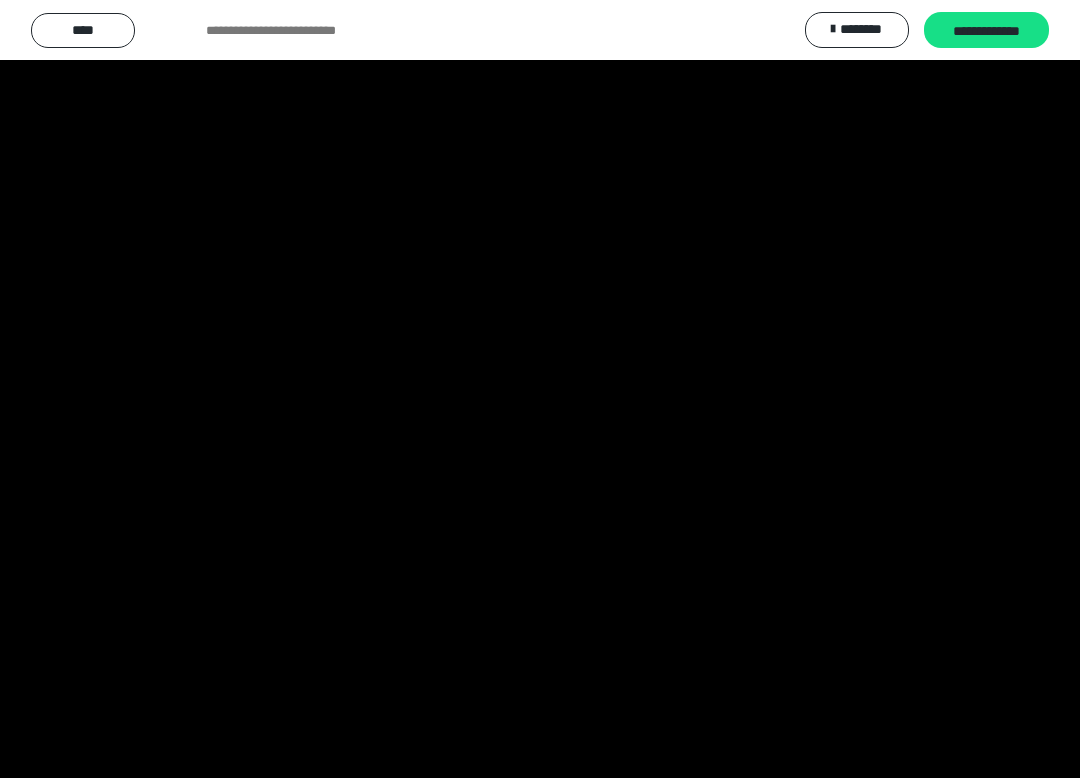 click at bounding box center (540, 389) 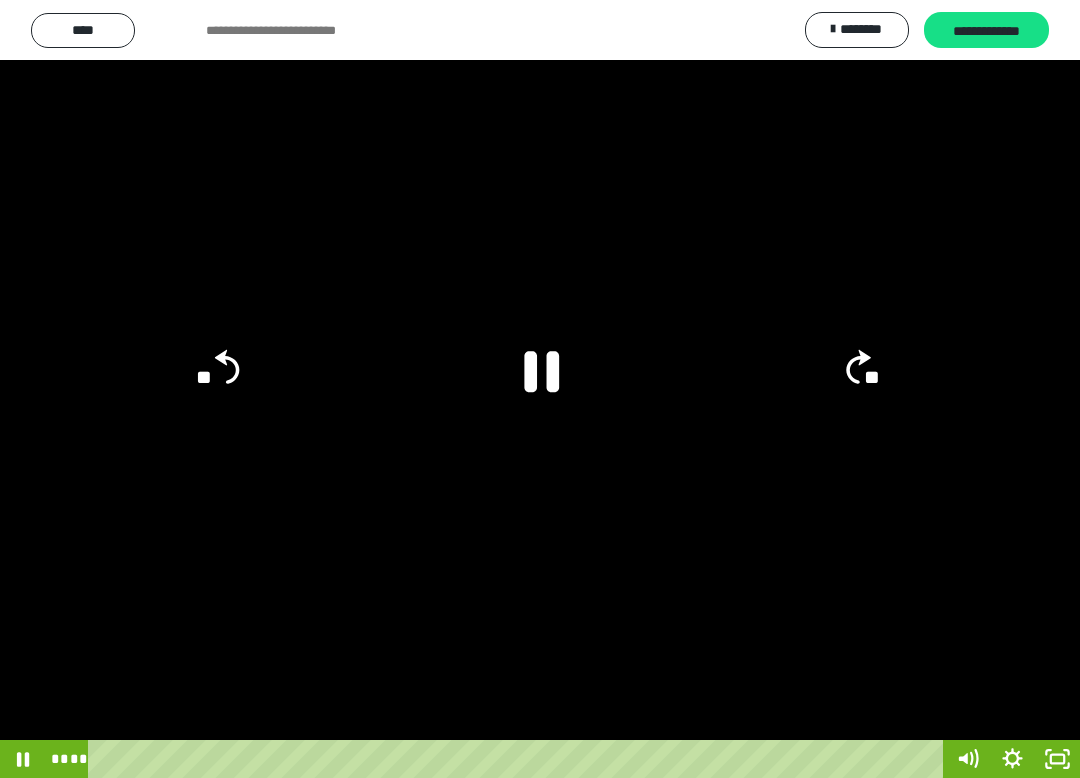 click 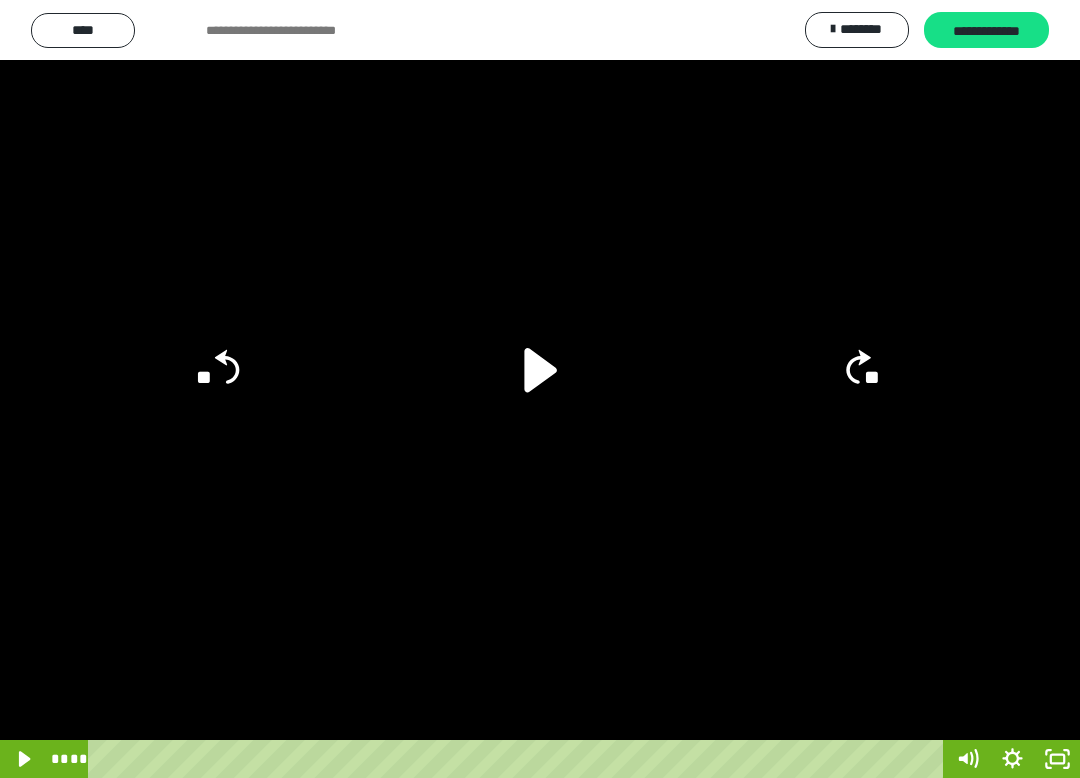 click 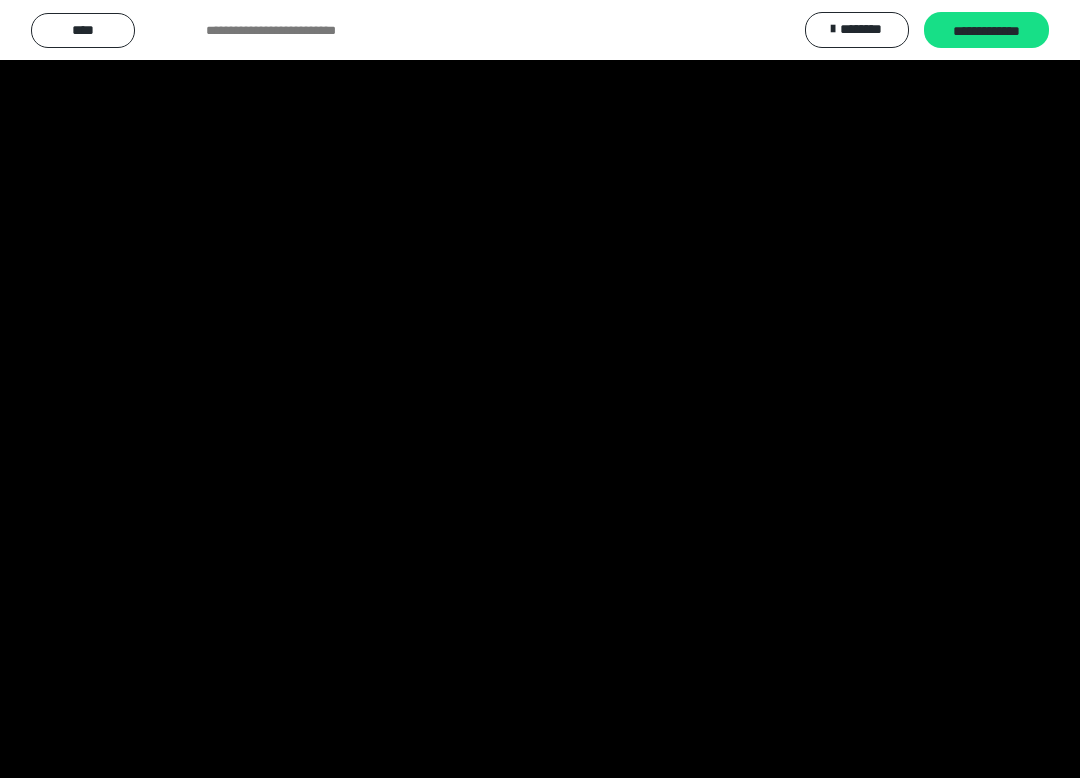 click at bounding box center [540, 389] 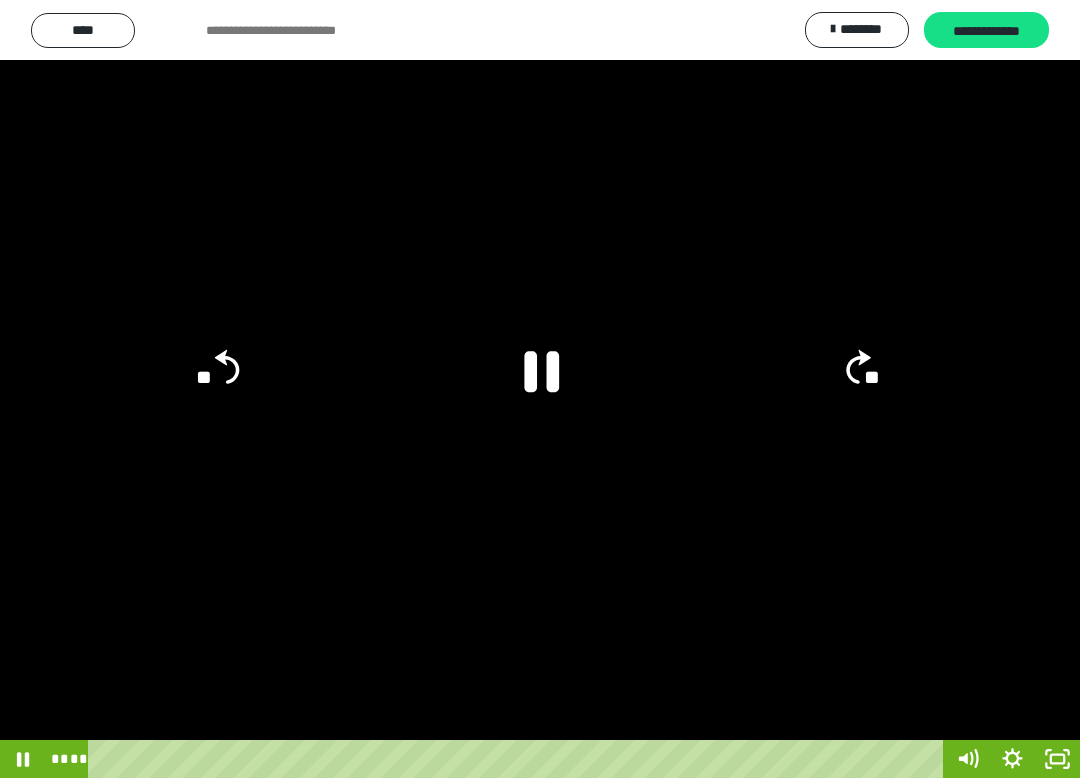click 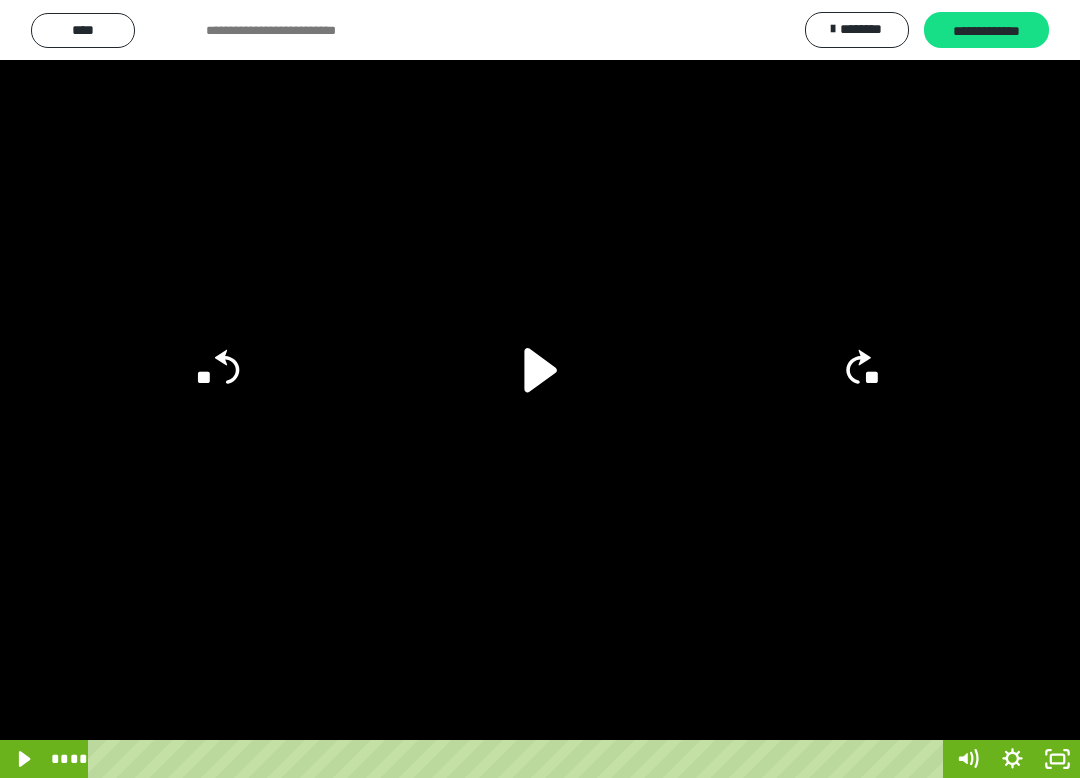 click 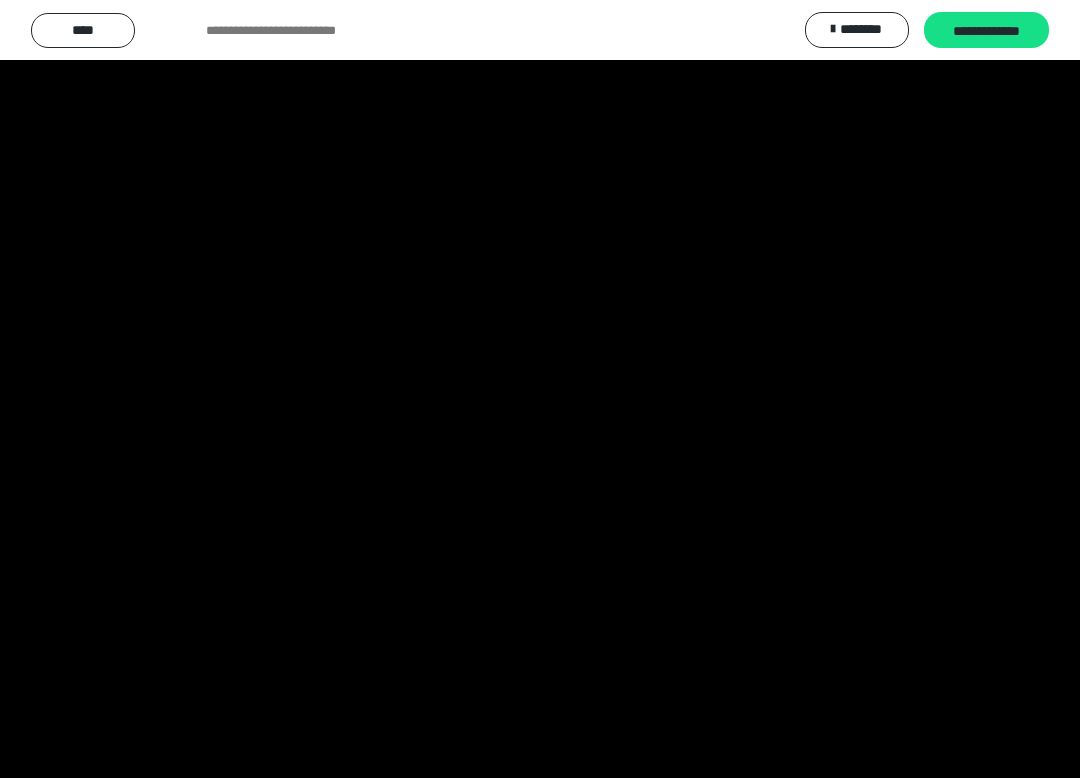 click at bounding box center (540, 389) 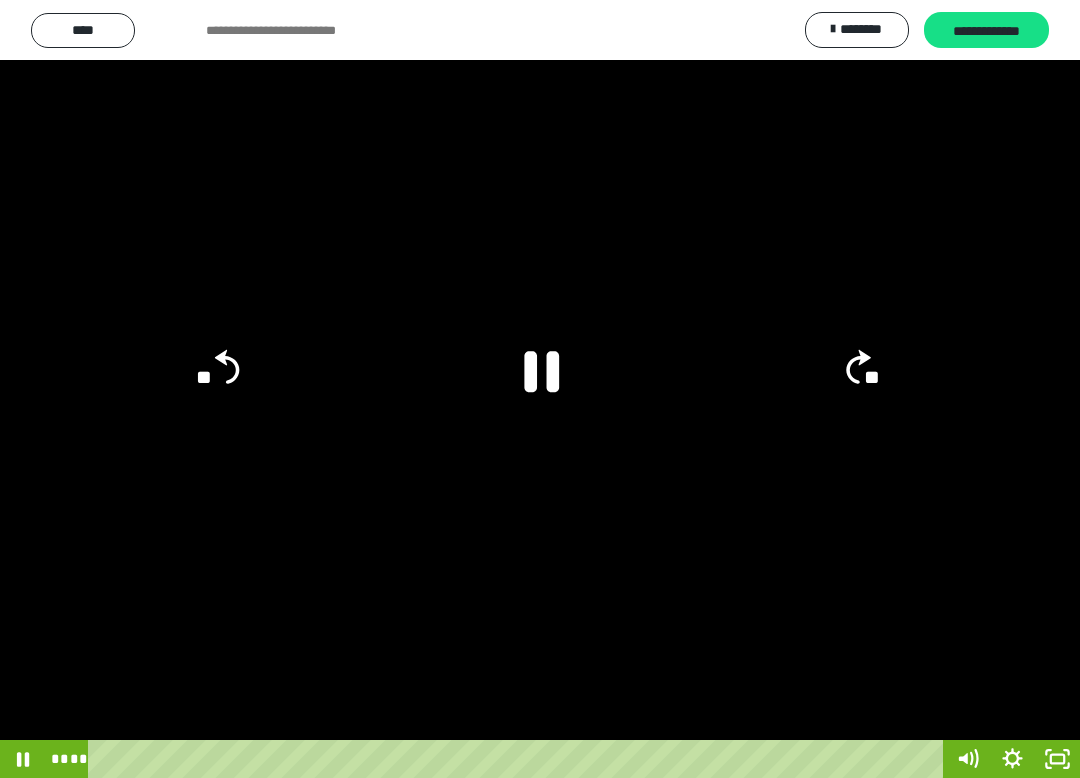 click on "**" 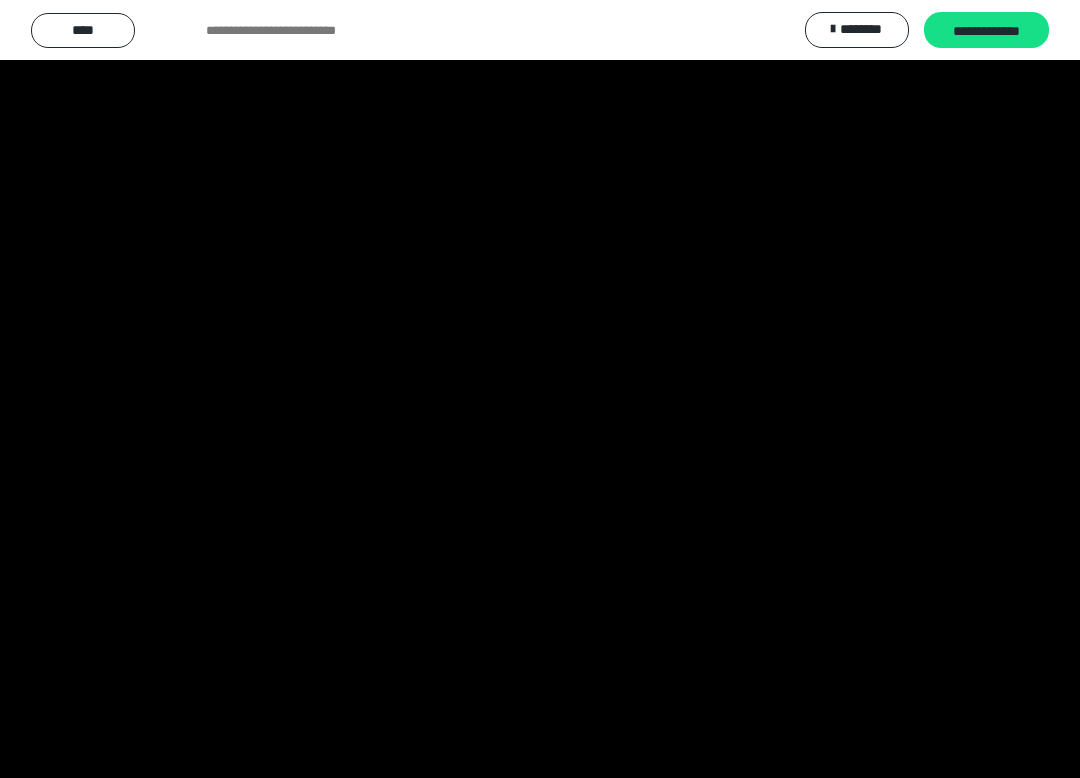 click at bounding box center [540, 389] 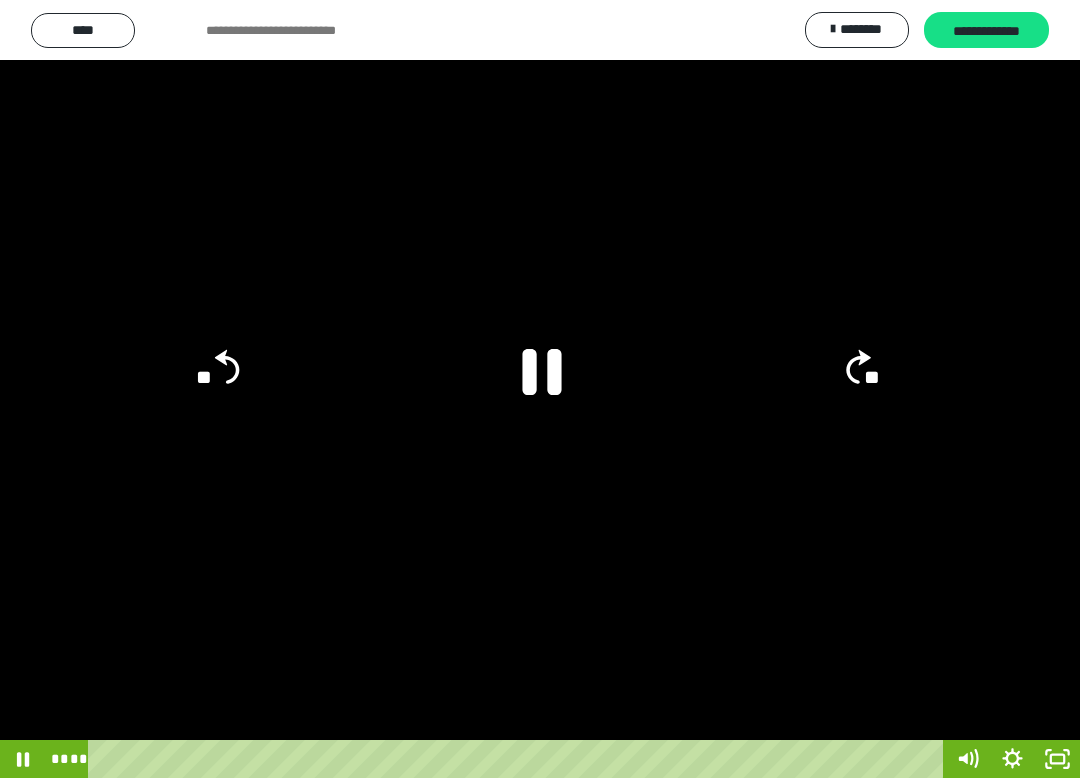 click 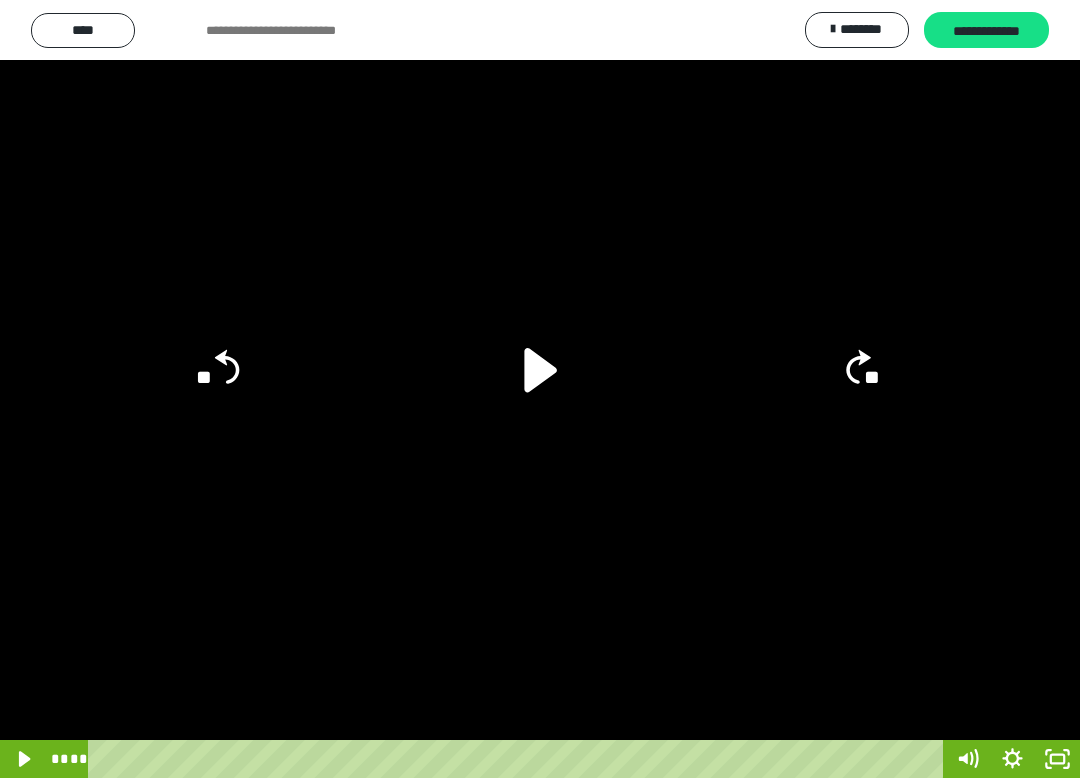 click on "**" 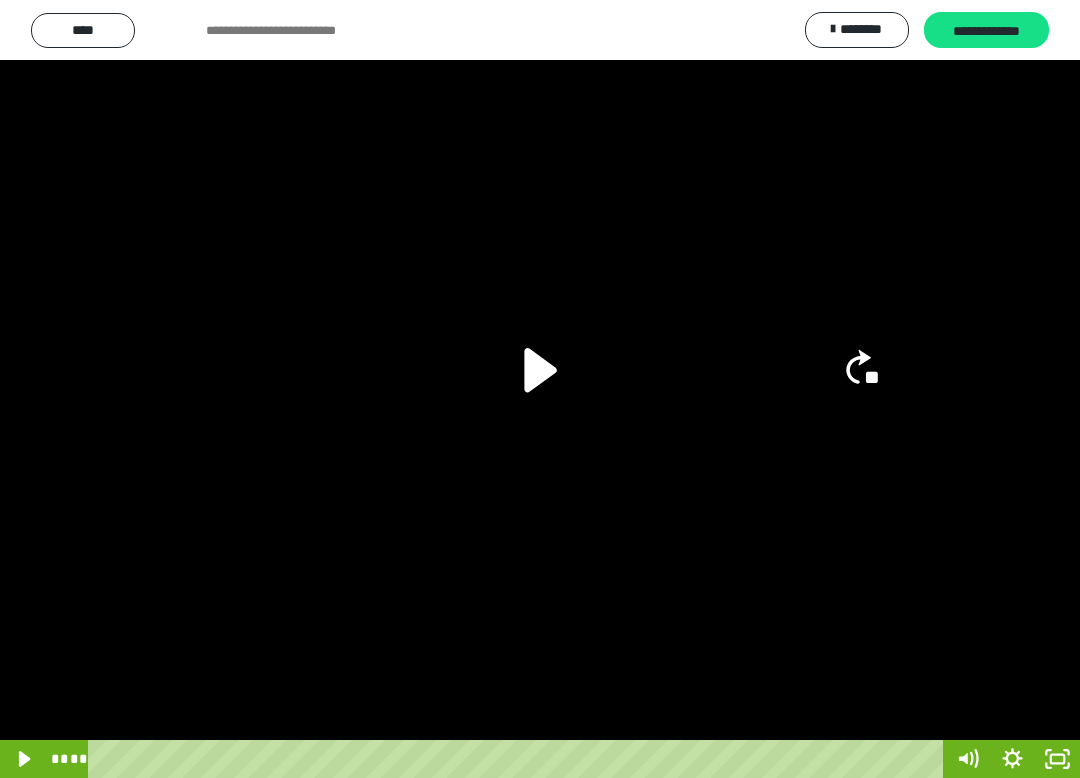 scroll, scrollTop: 0, scrollLeft: 0, axis: both 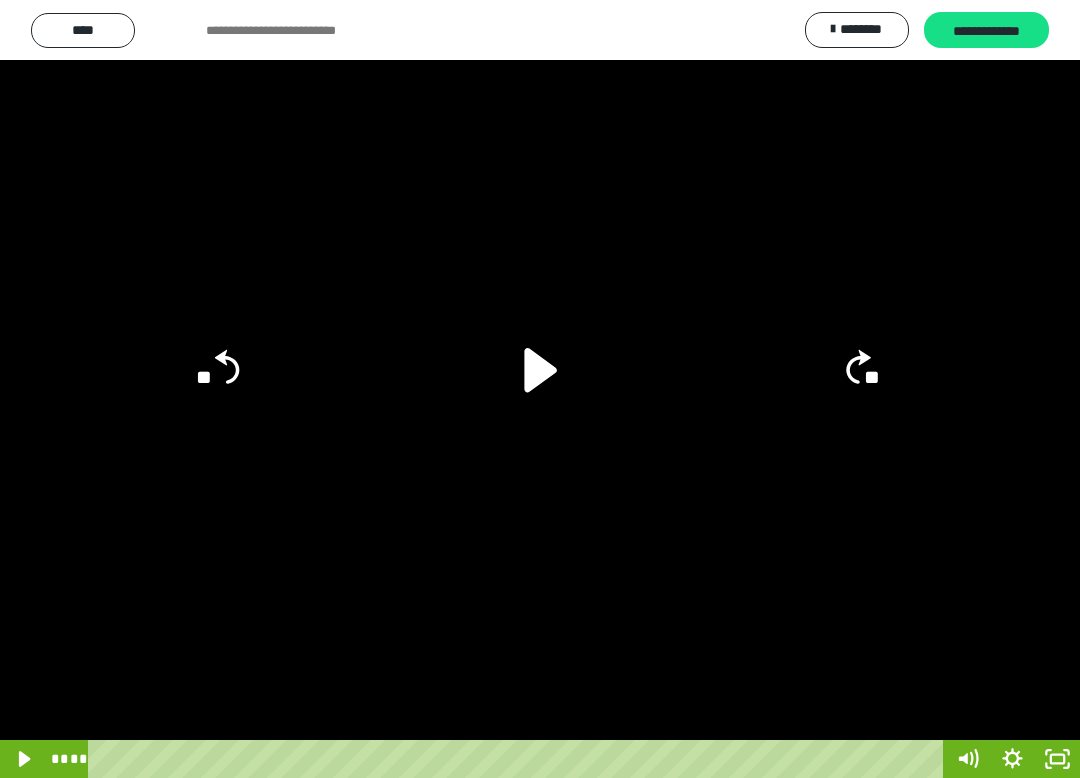 click 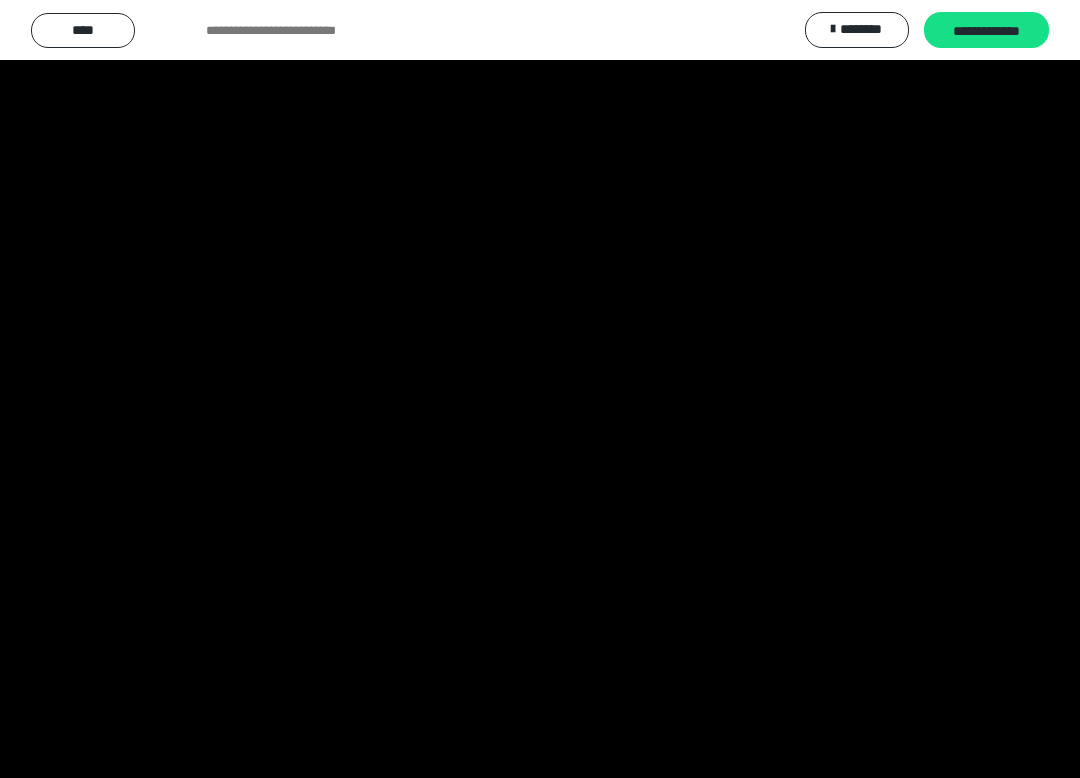click at bounding box center [540, 389] 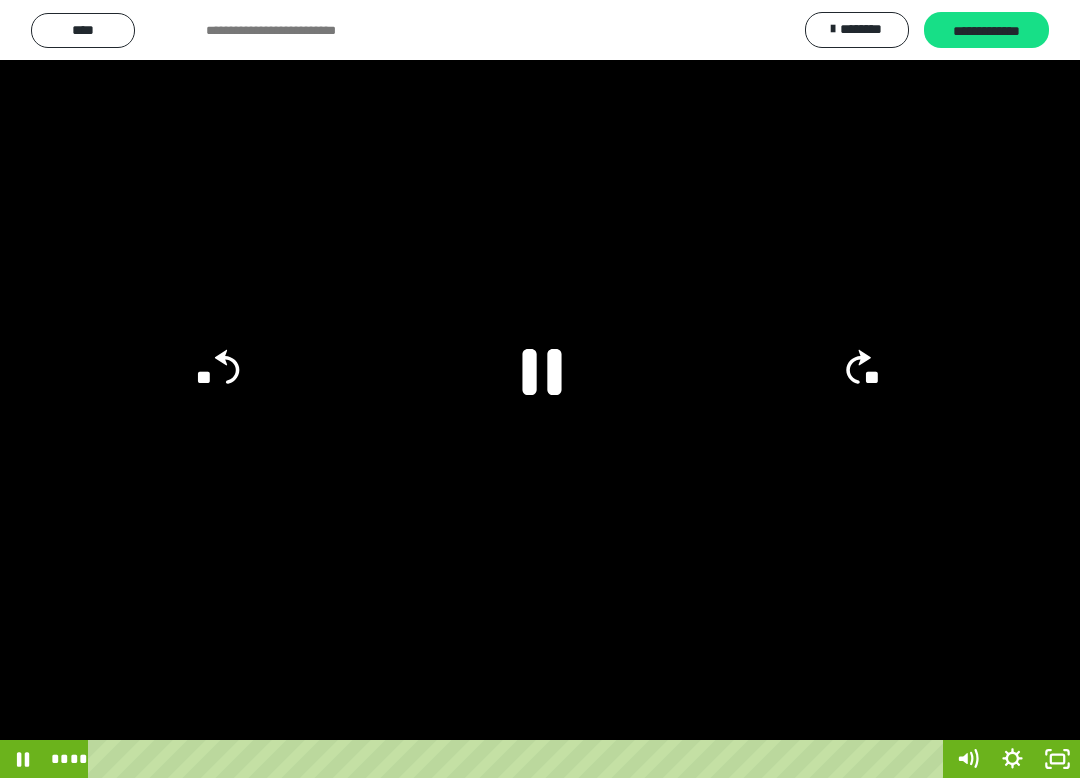 click 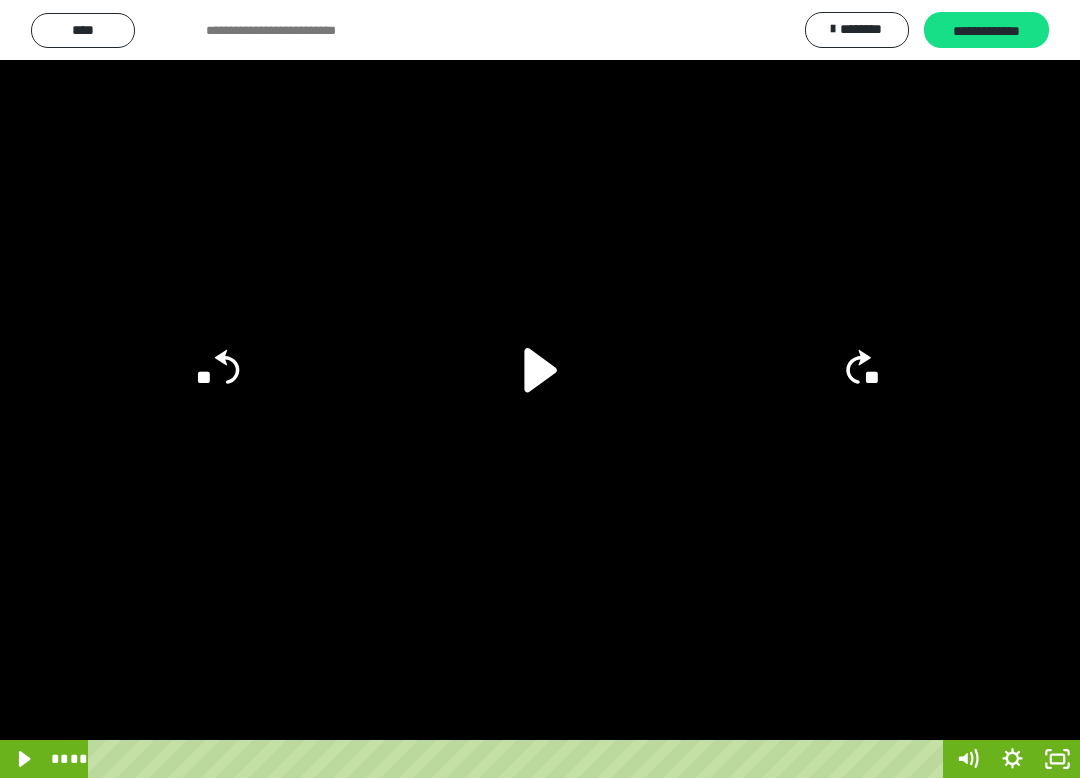 click on "**" 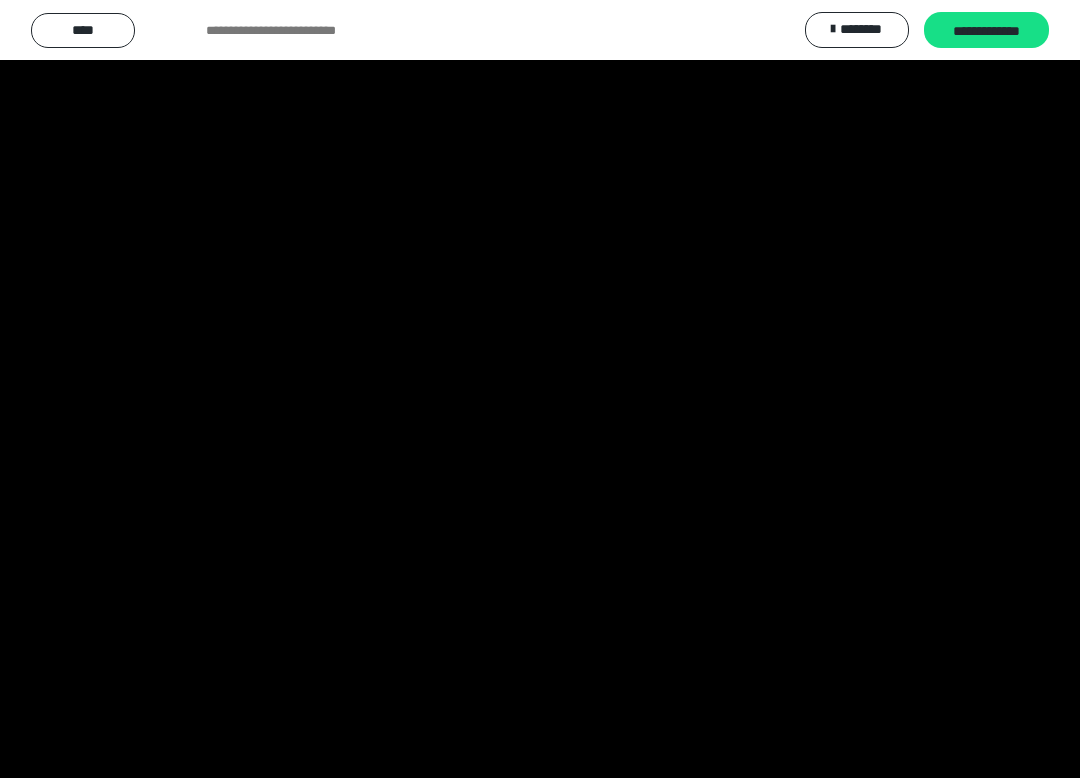 click at bounding box center (540, 389) 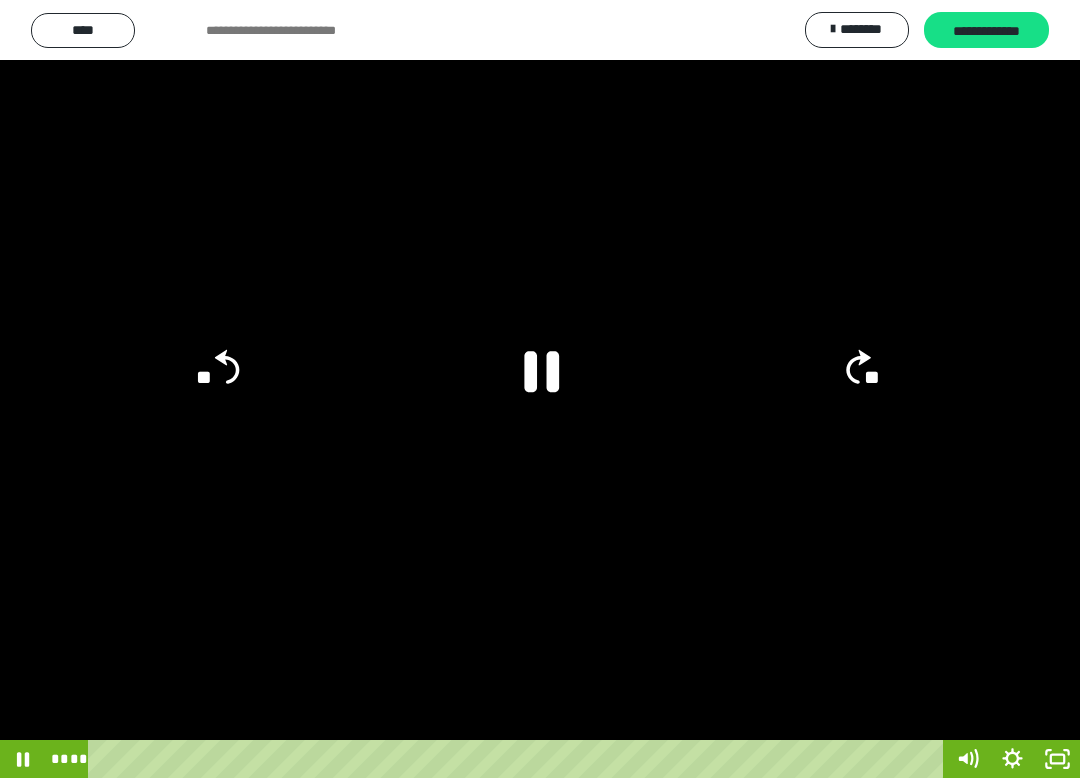 click 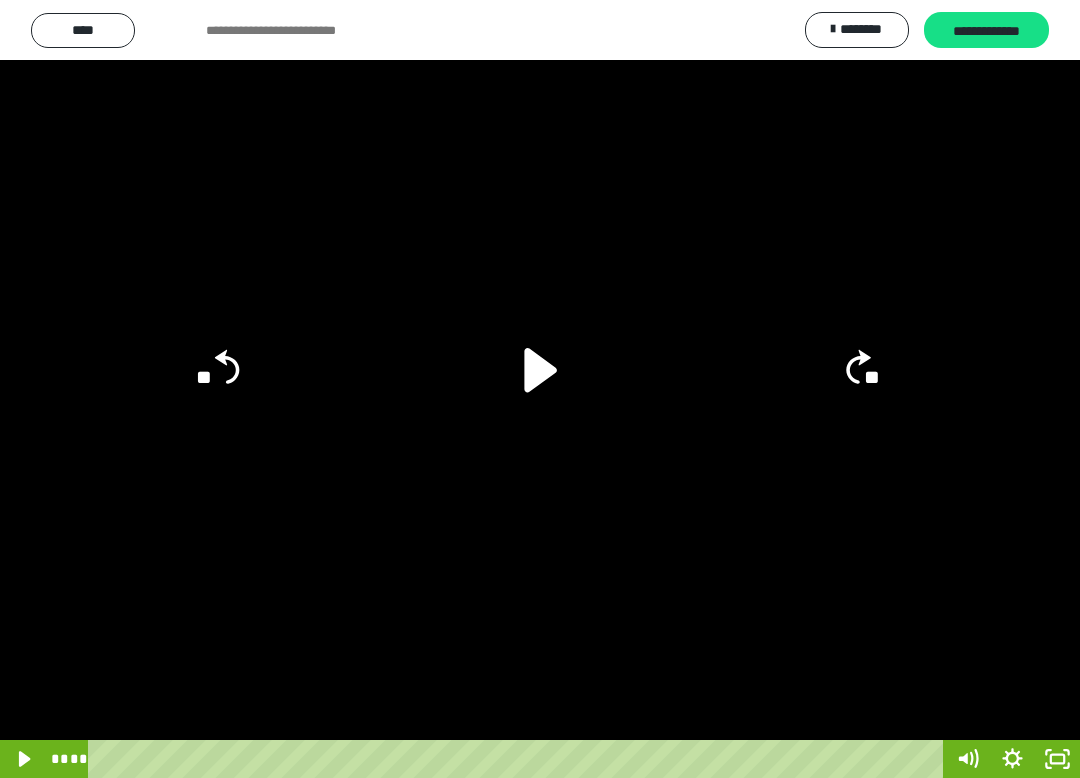 click 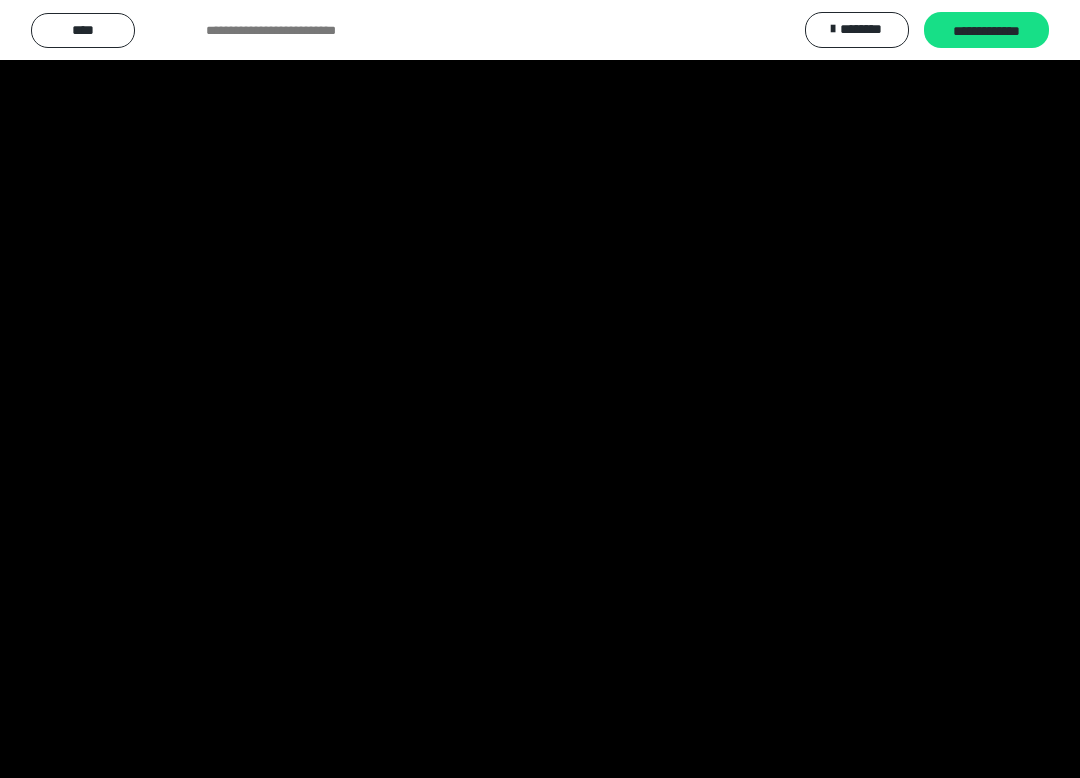 click at bounding box center (540, 389) 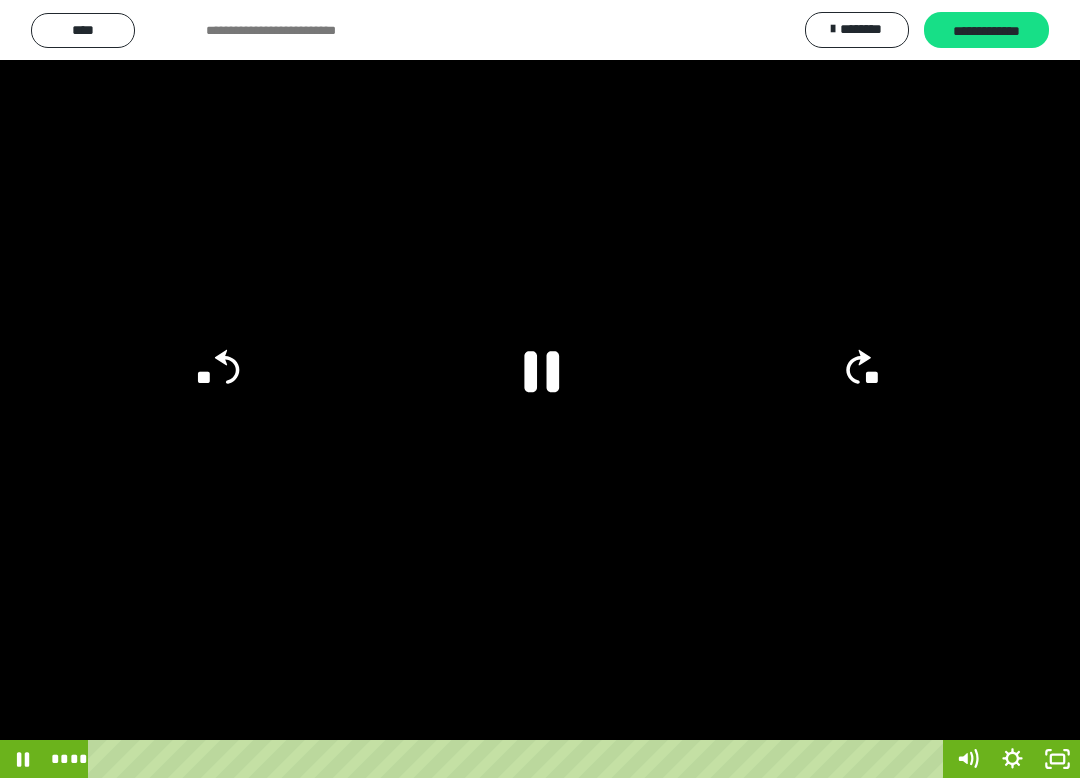 click 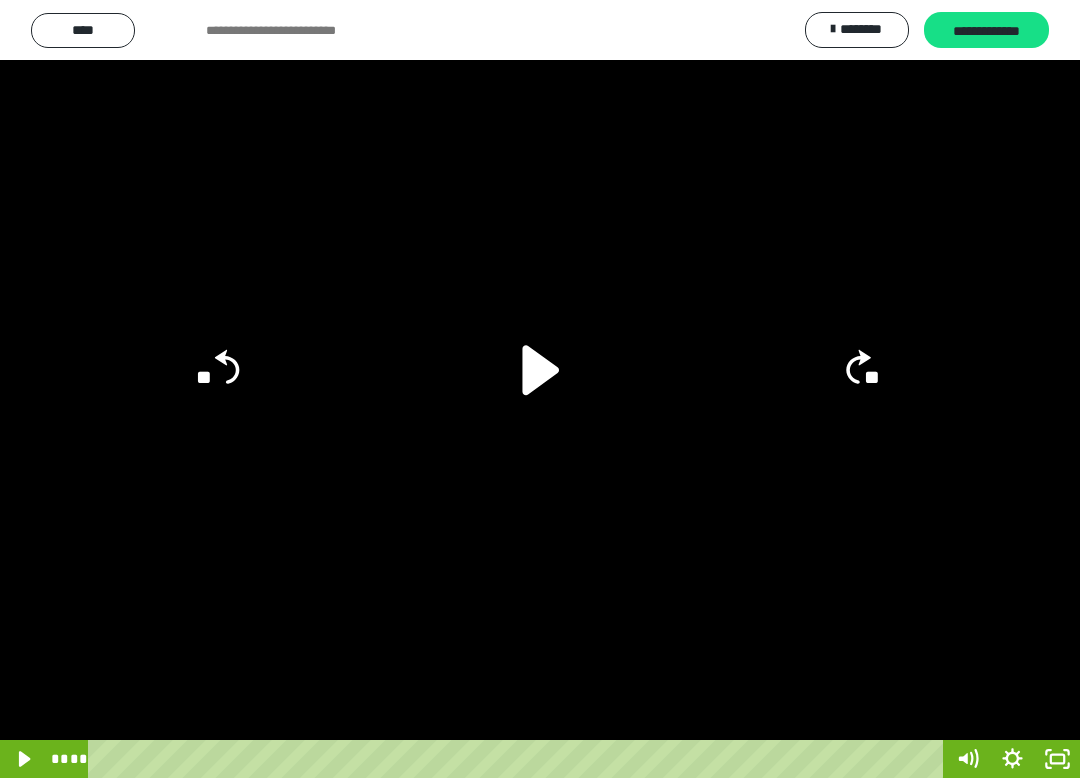 click 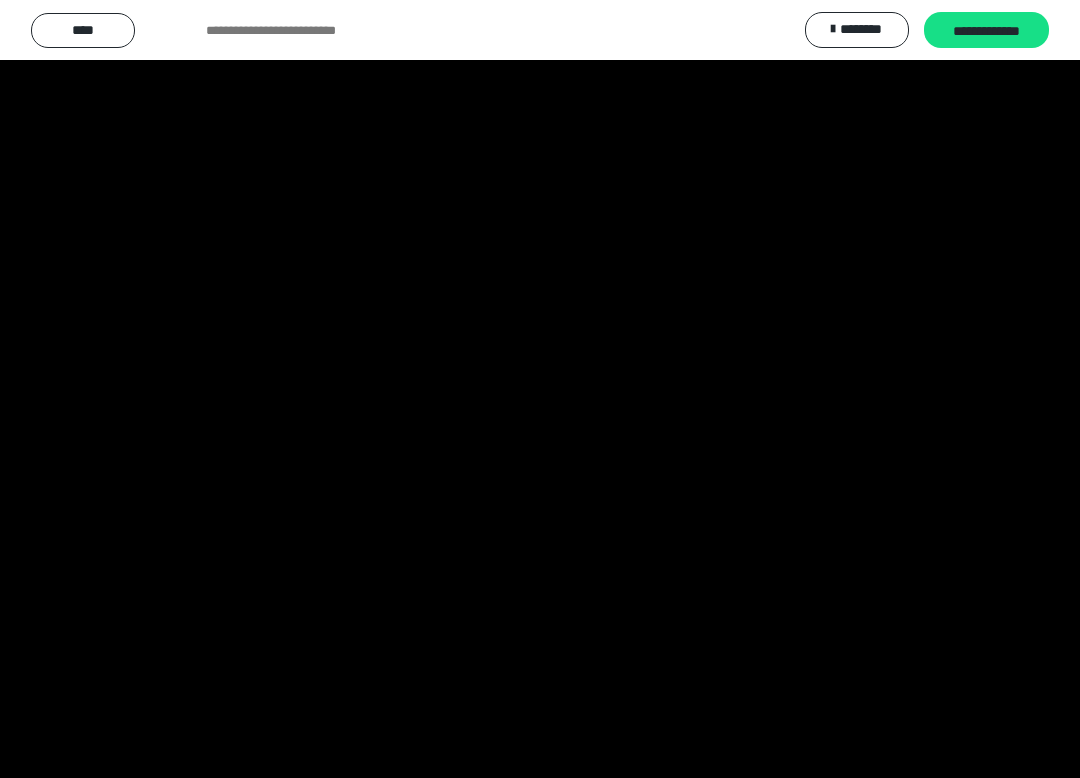 click at bounding box center (540, 389) 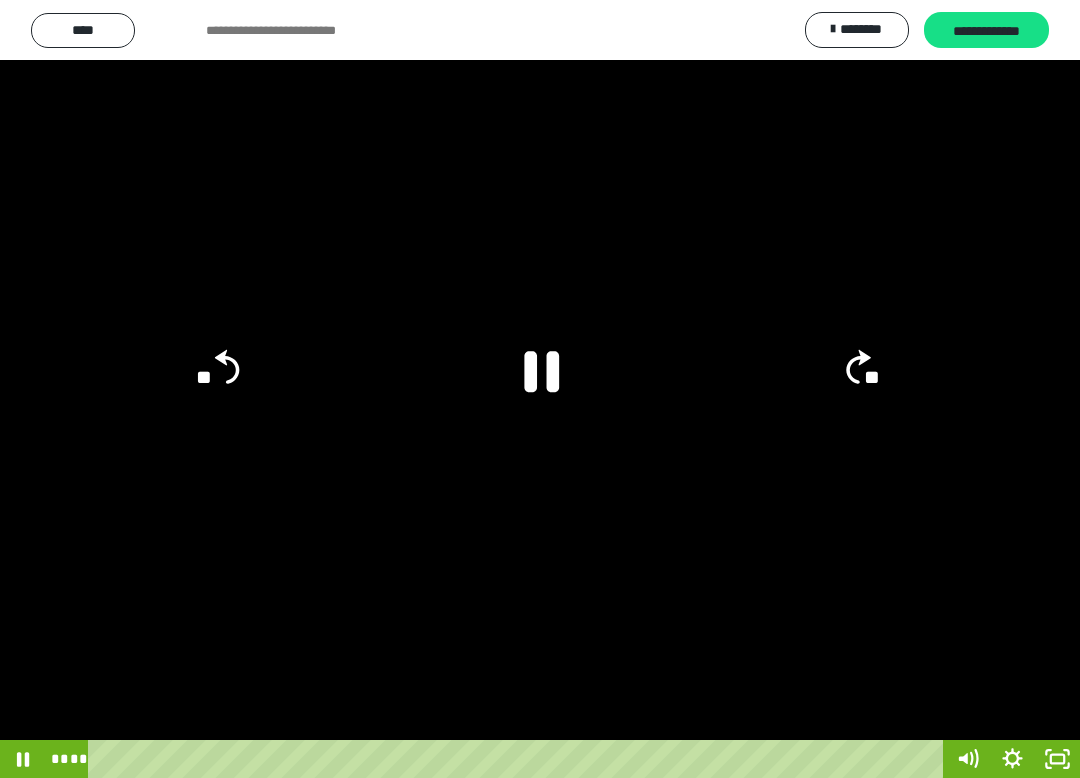 click 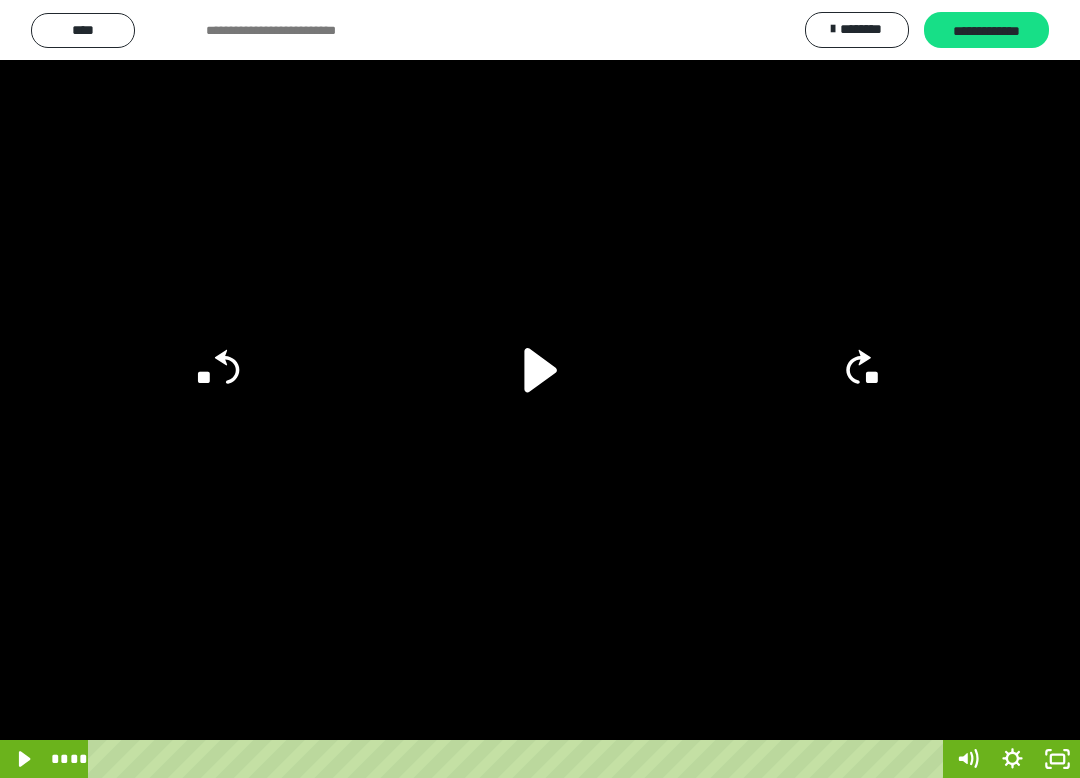 click 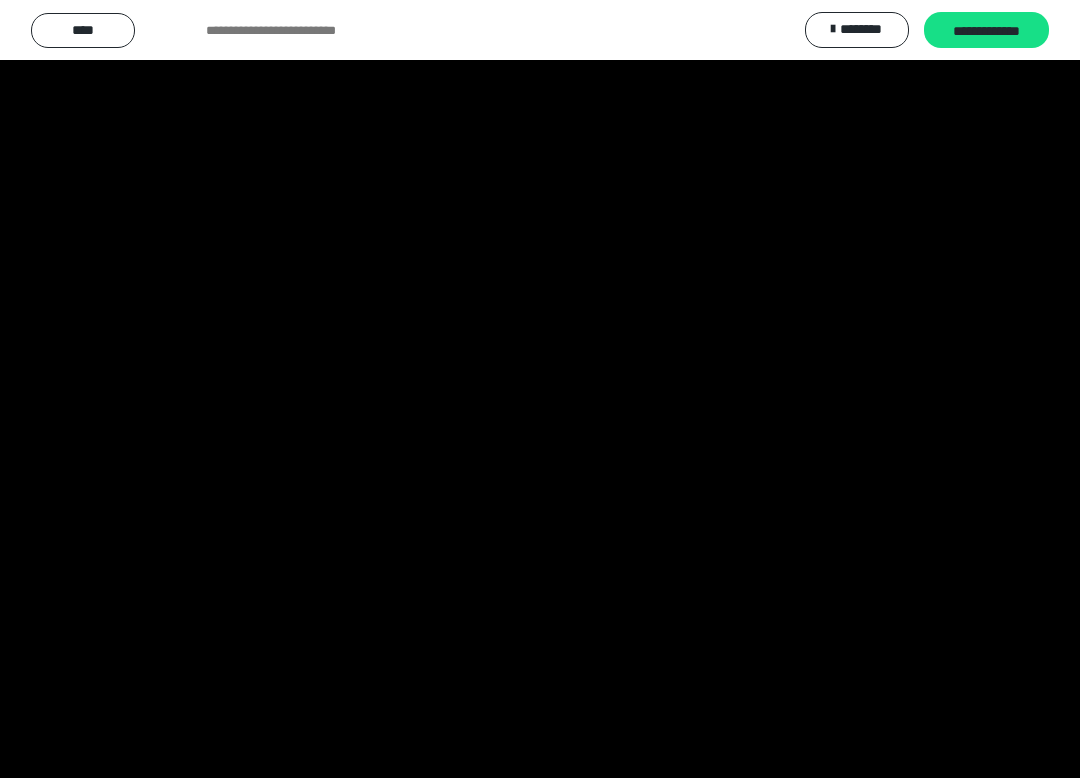click at bounding box center [540, 389] 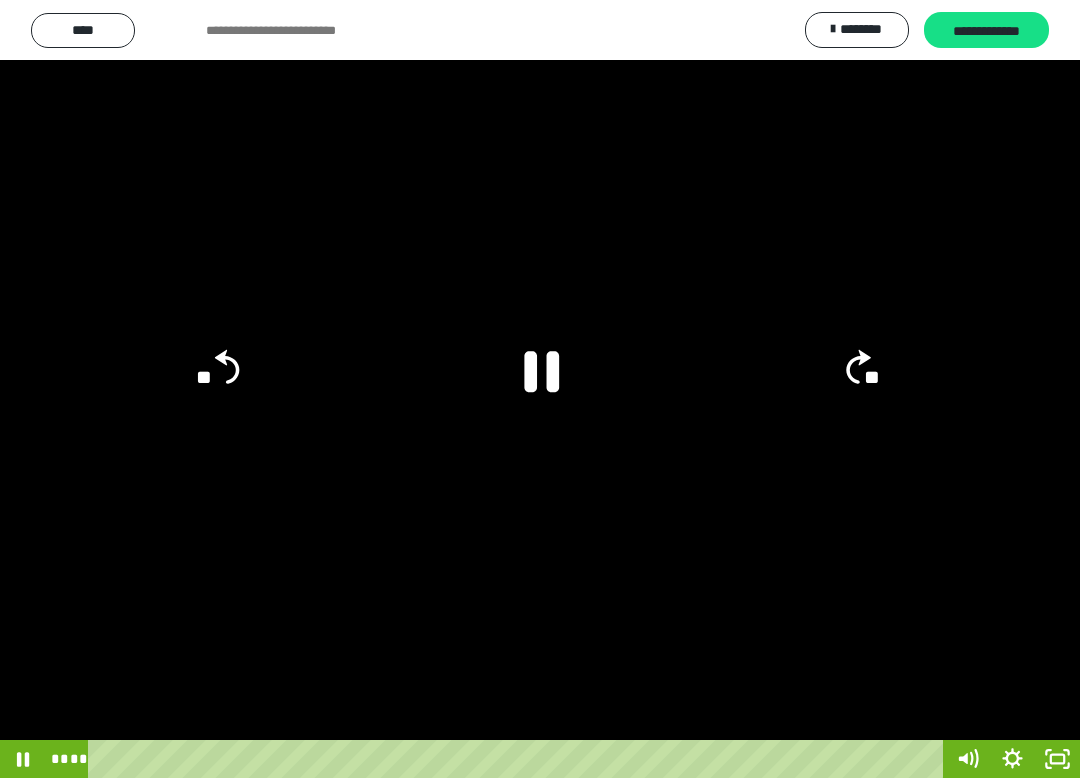 click 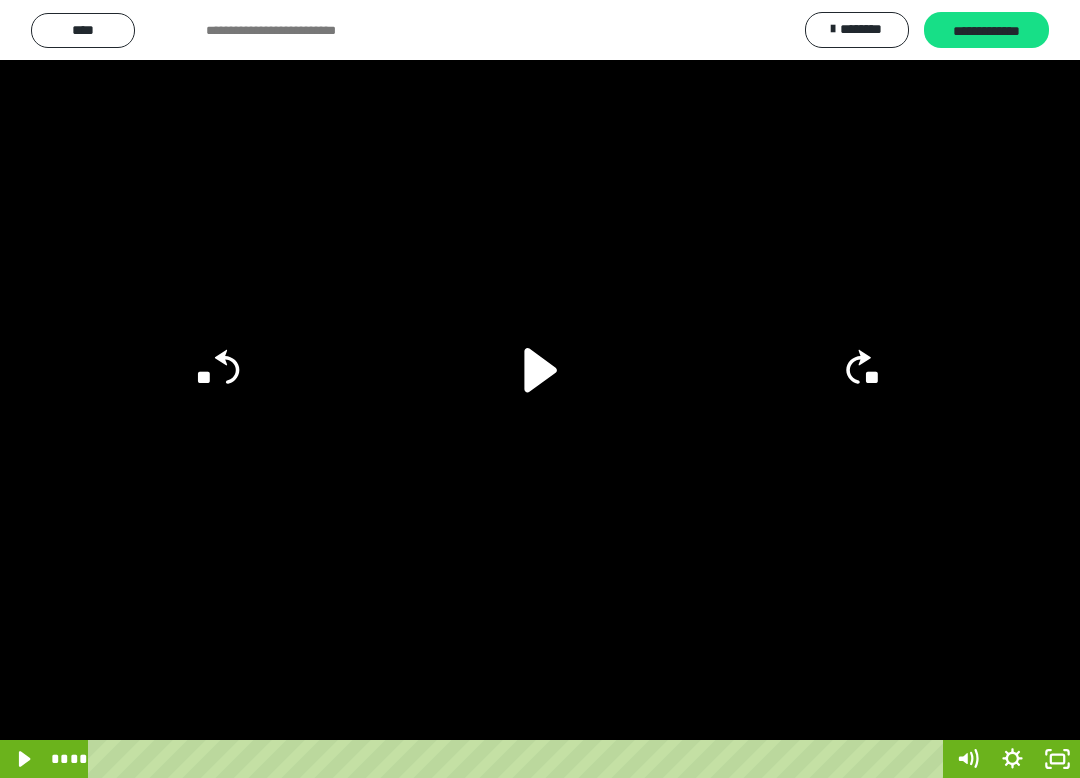 click 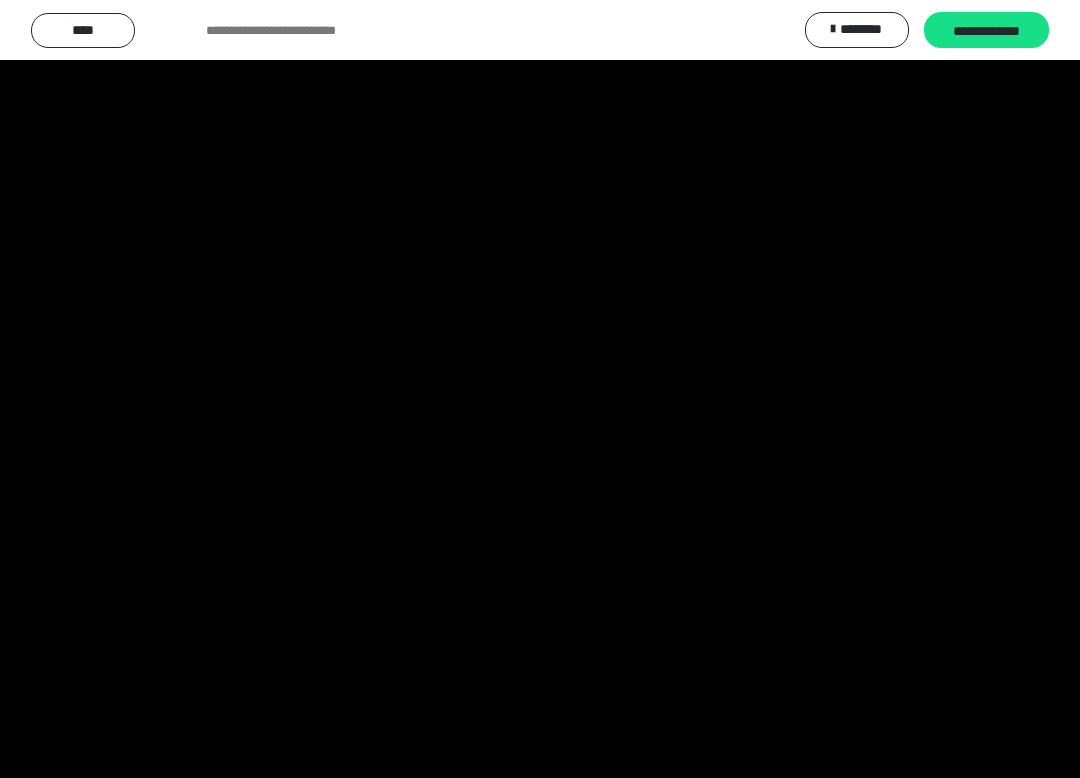 click at bounding box center [540, 389] 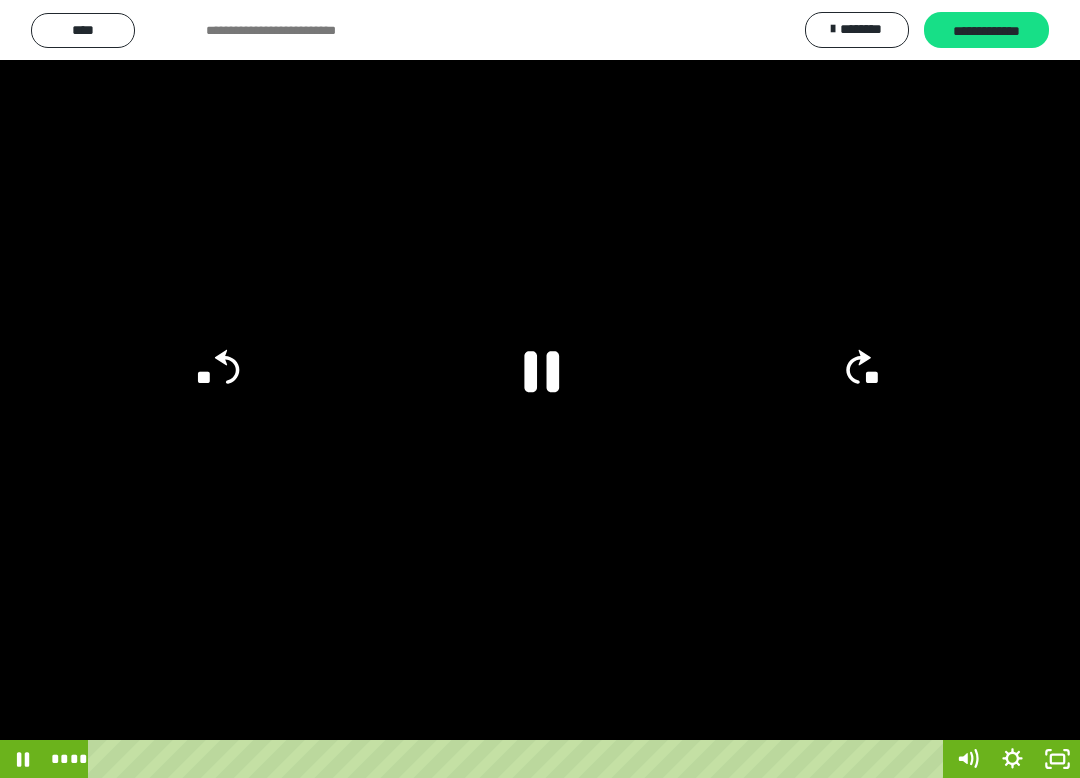 click on "**" 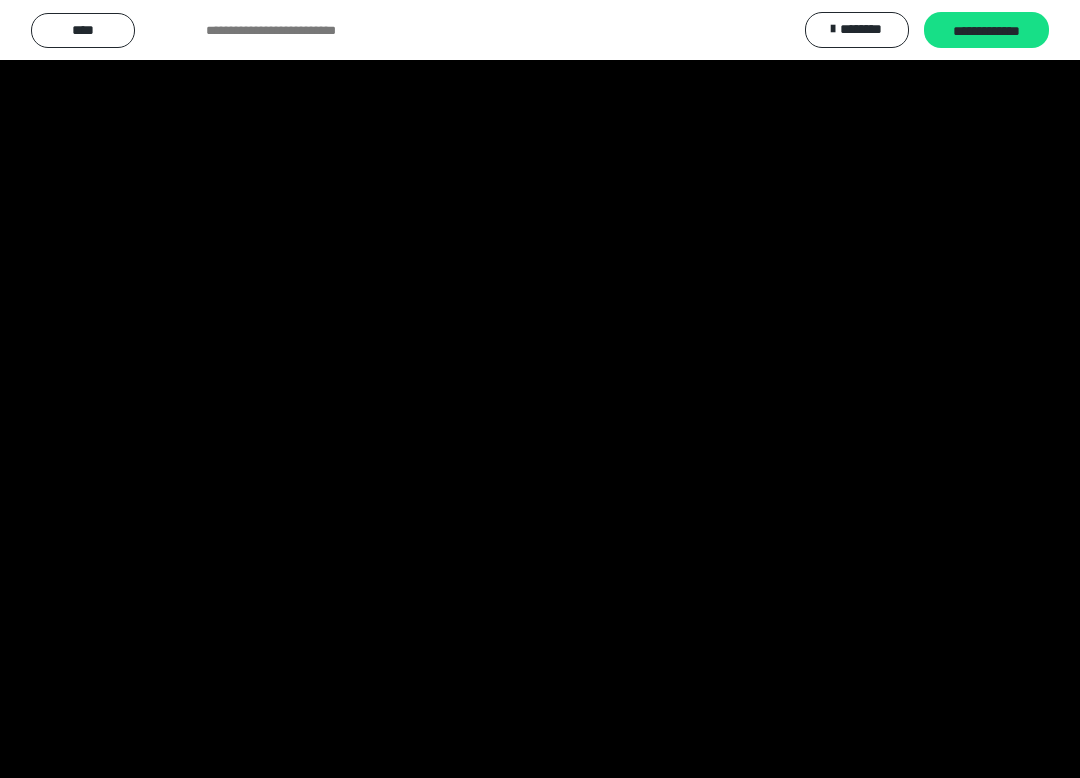 click at bounding box center (540, 389) 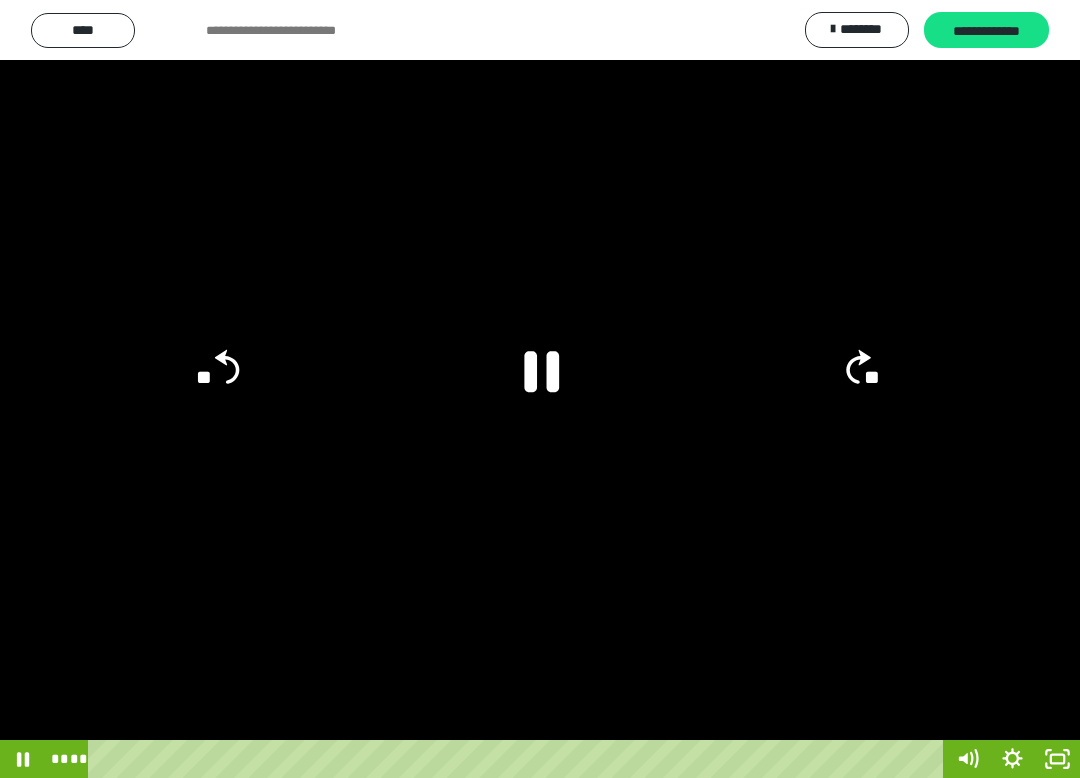 click at bounding box center [540, 389] 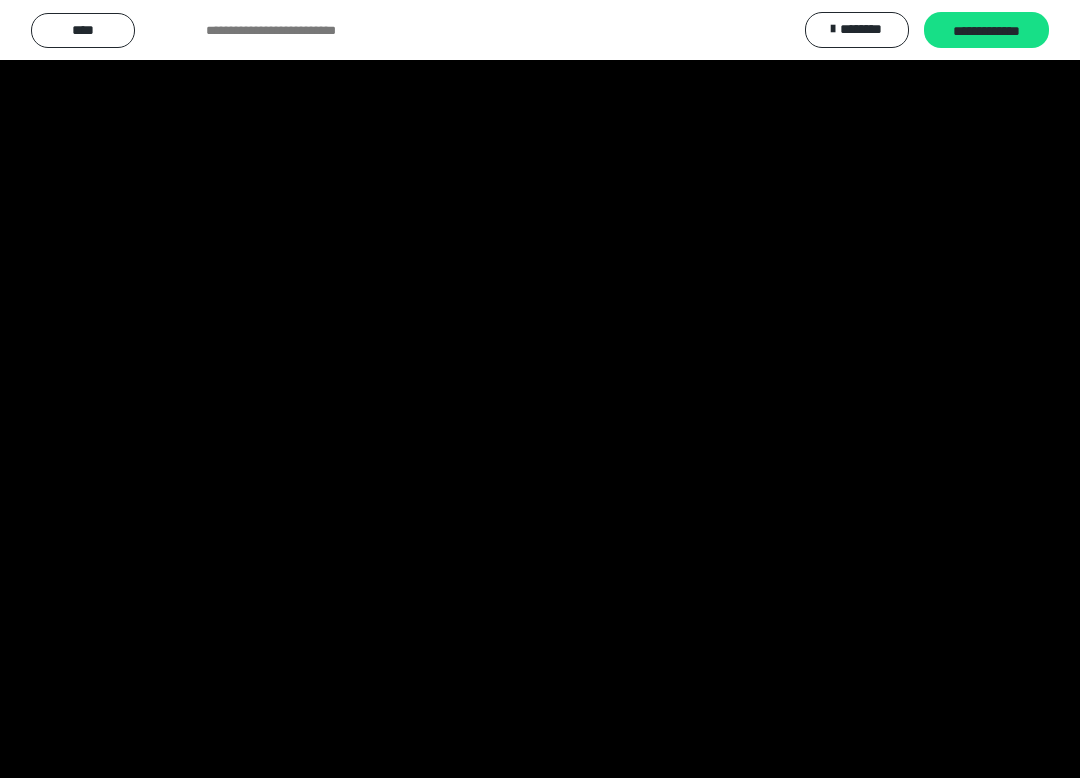click at bounding box center [540, 389] 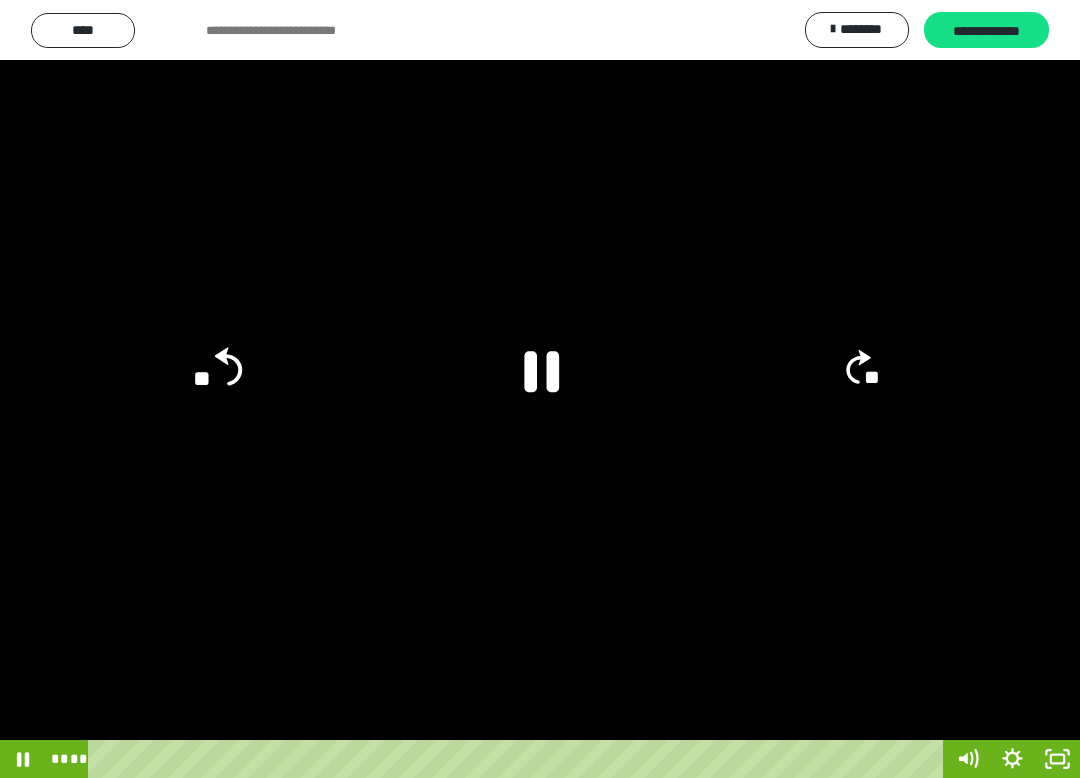 click on "**" 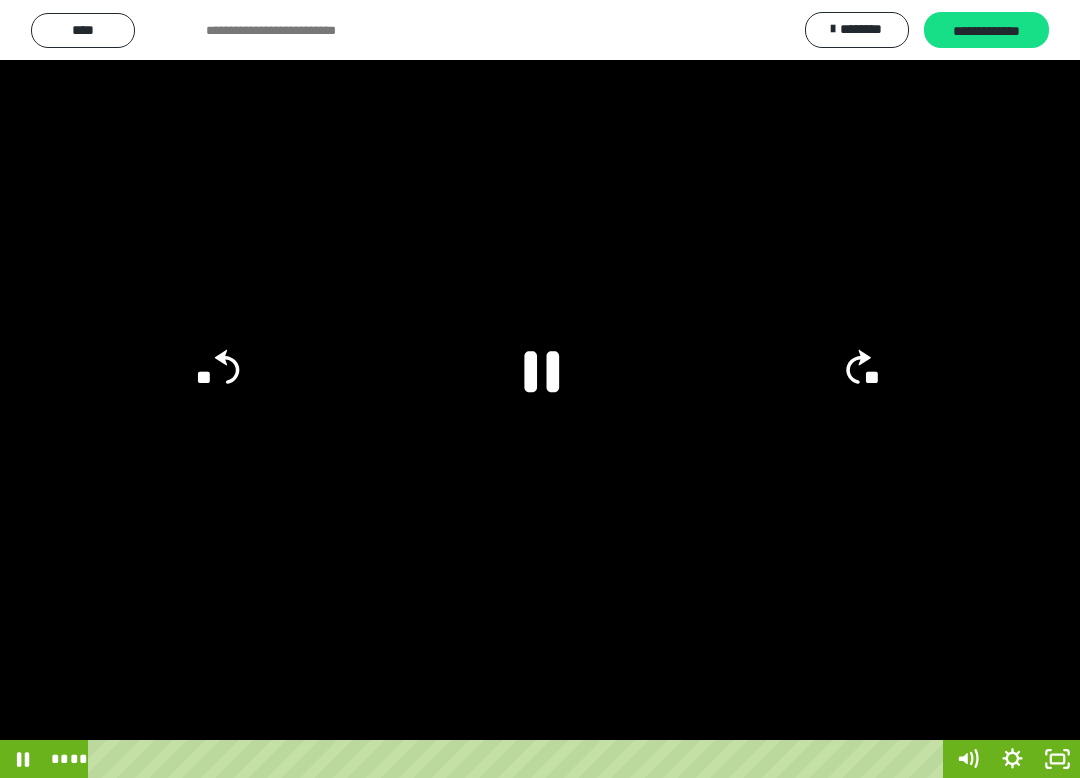 click at bounding box center [540, 389] 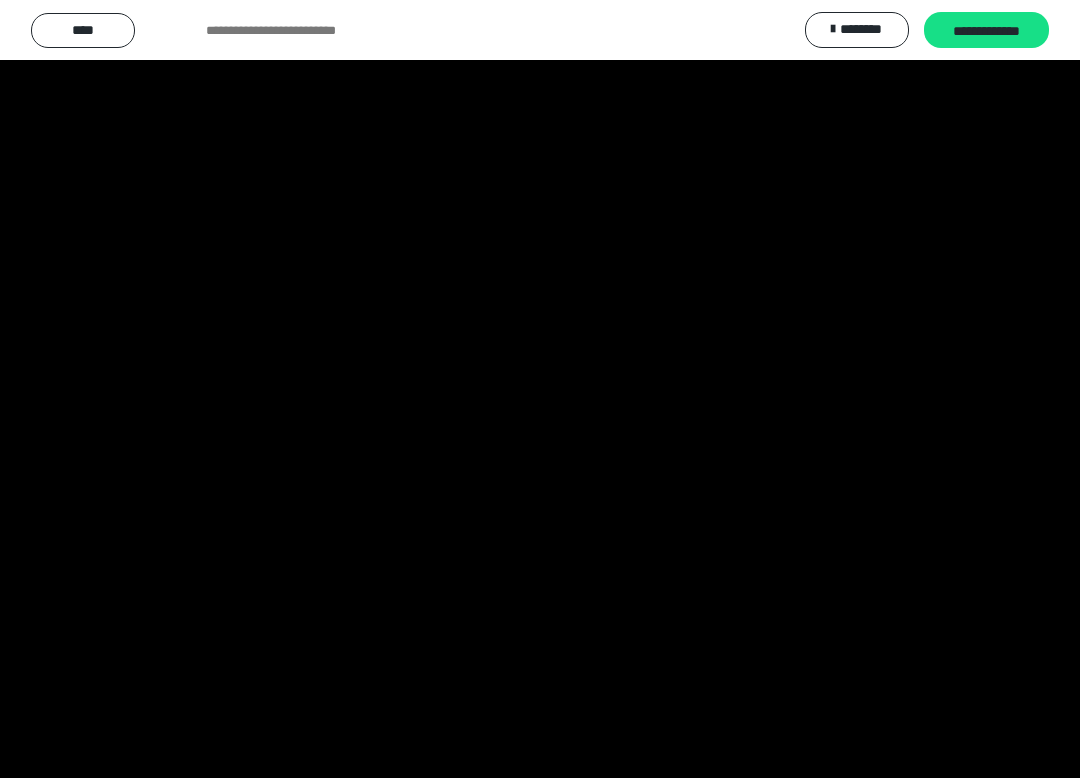 click at bounding box center (540, 389) 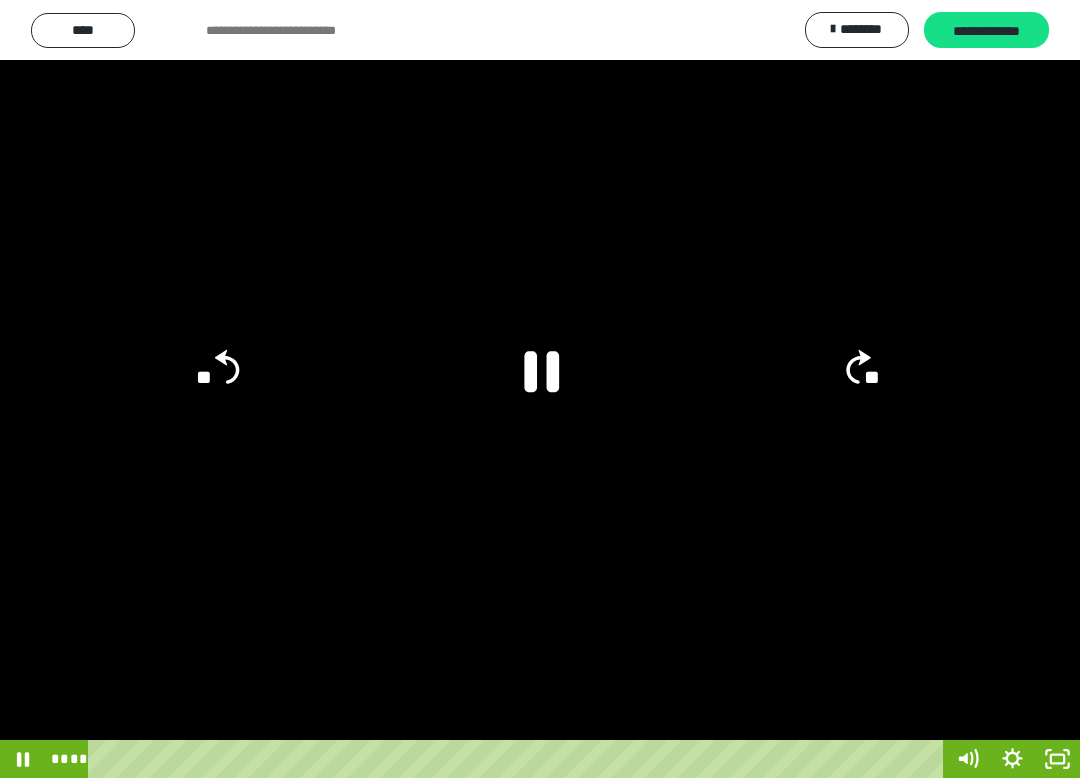 click 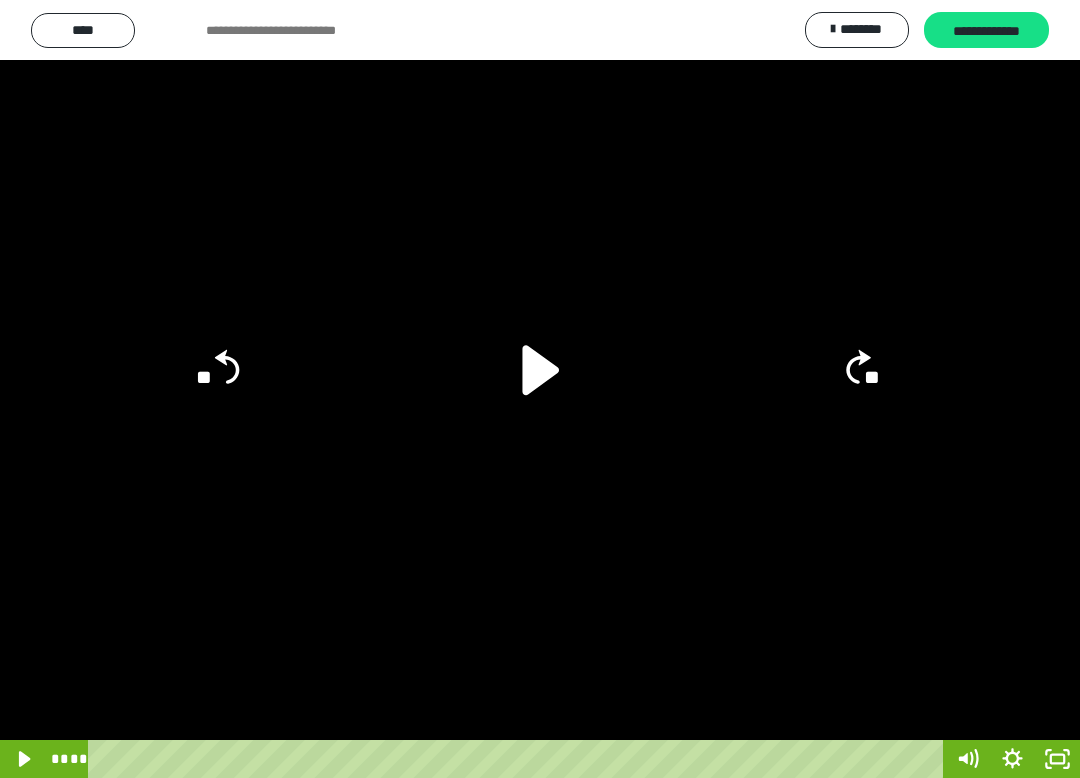 click 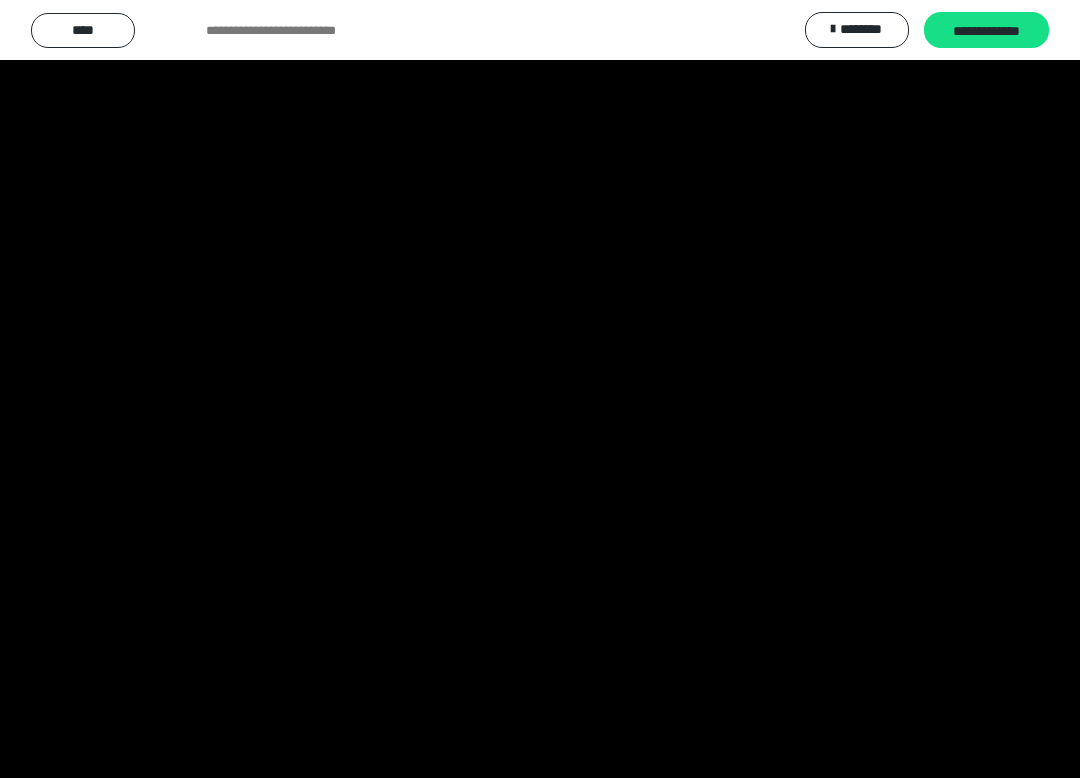 click at bounding box center [540, 389] 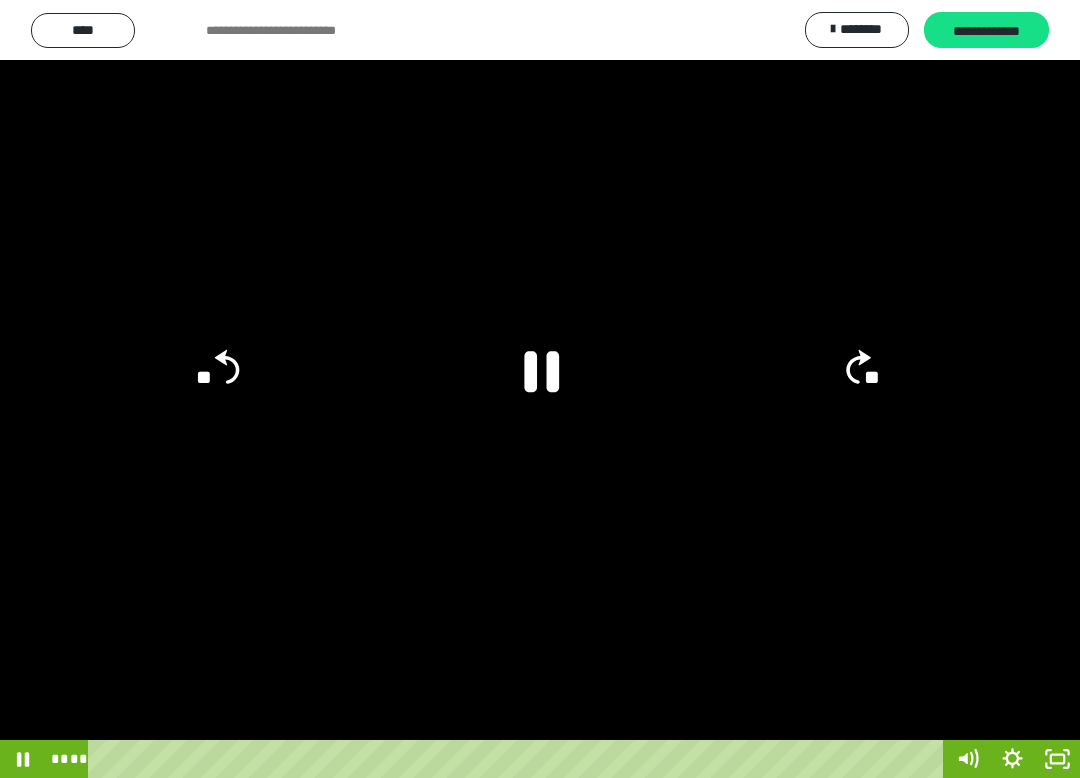 click 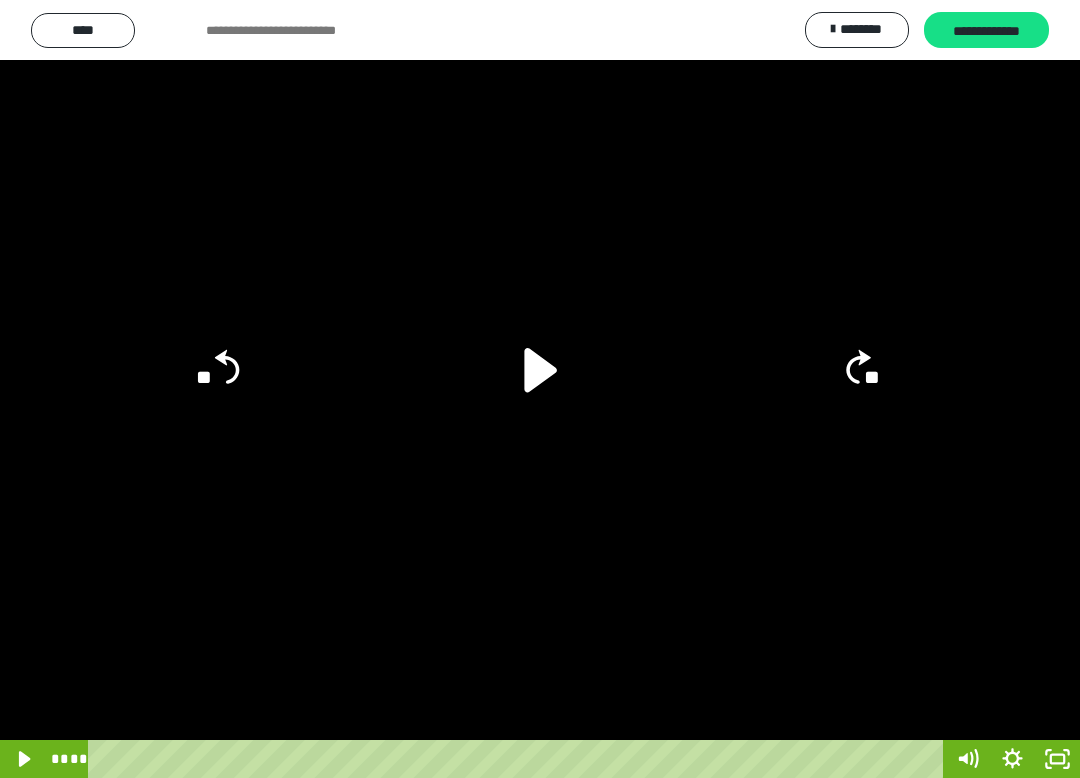 click 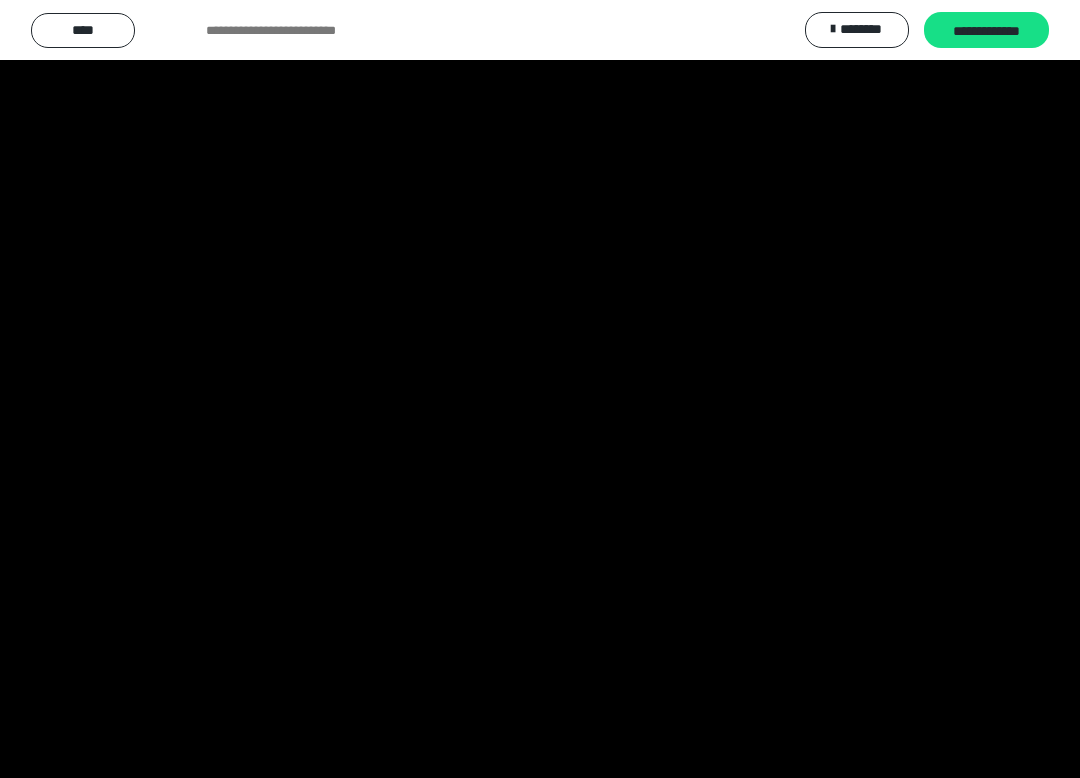 click at bounding box center (540, 389) 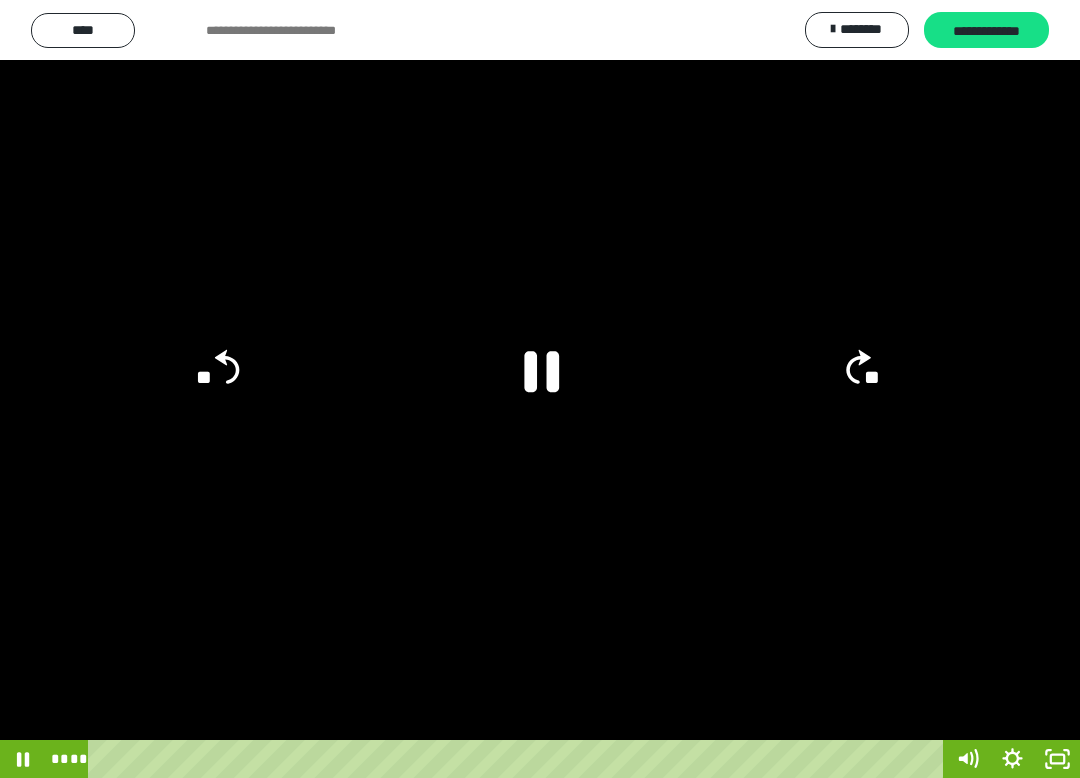 click 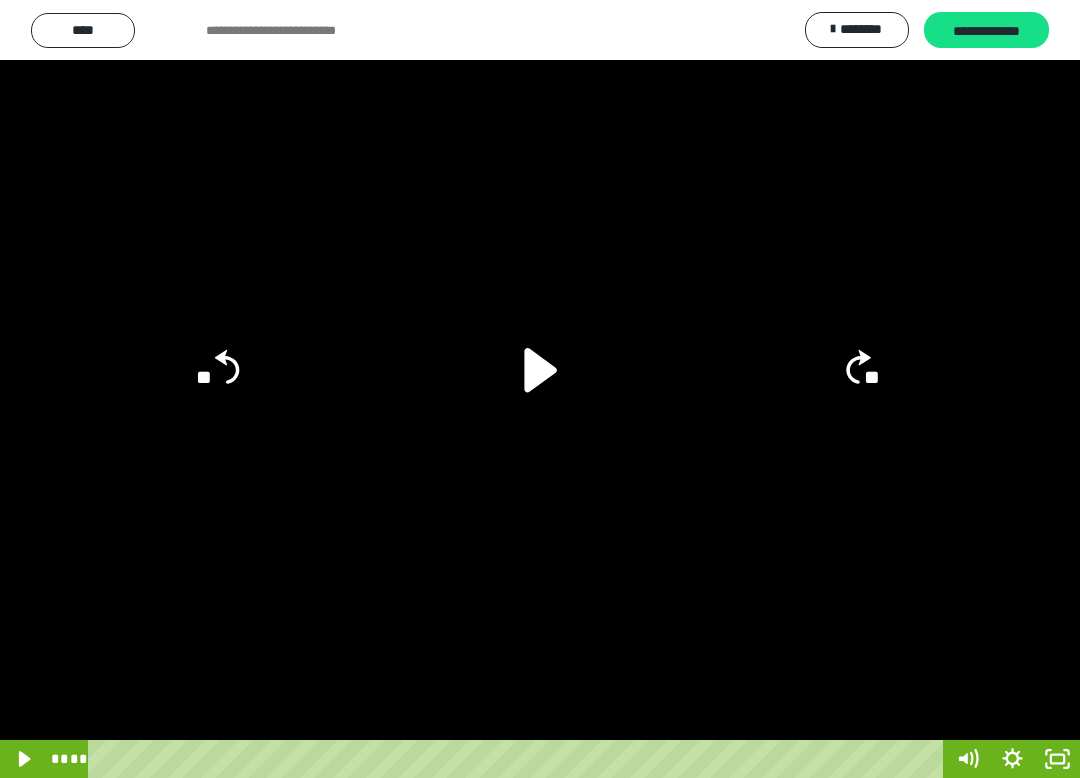 click on "**" 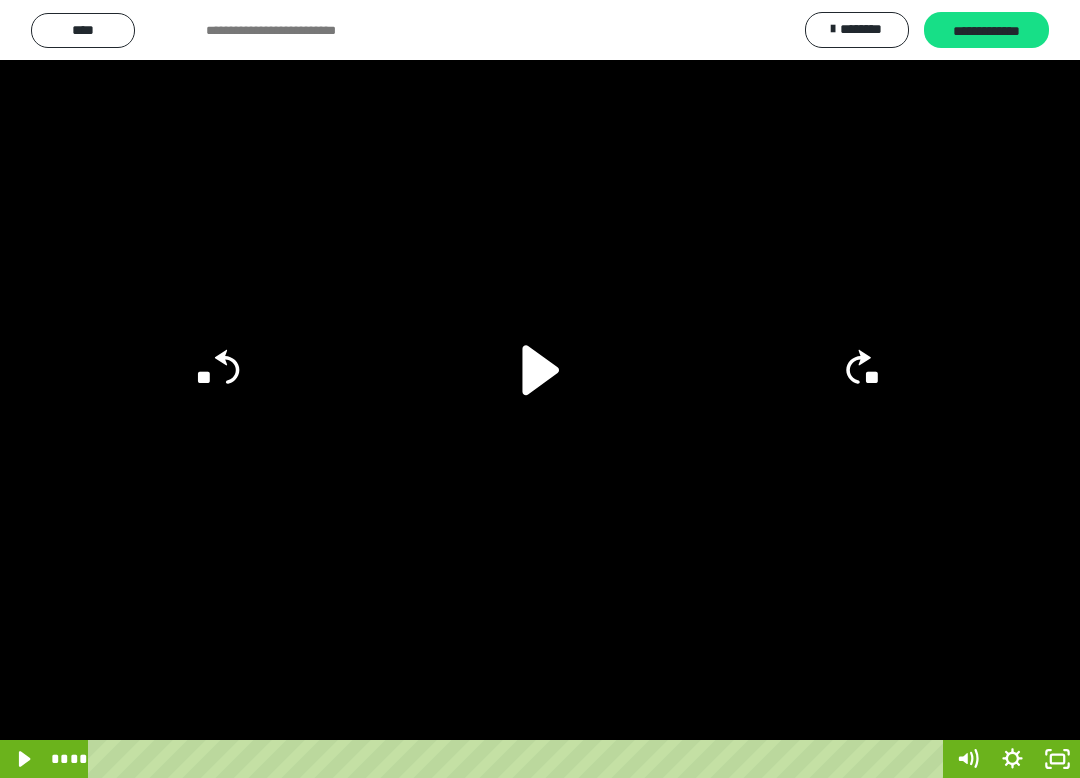 click 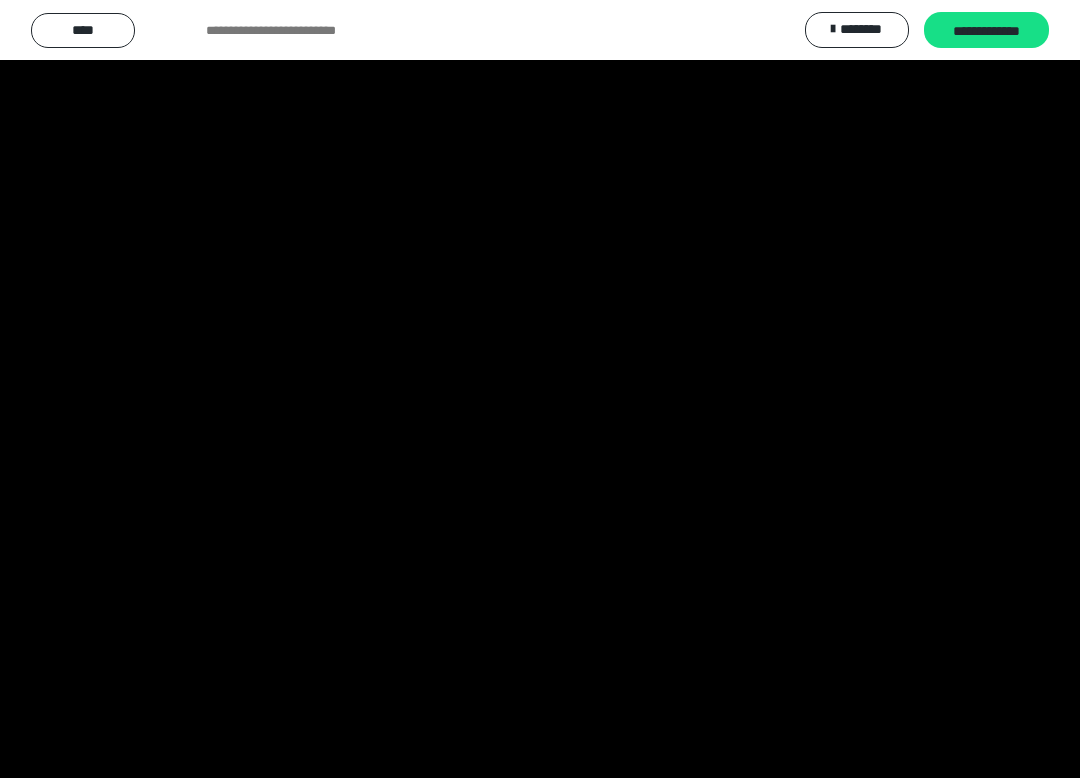 click at bounding box center (540, 389) 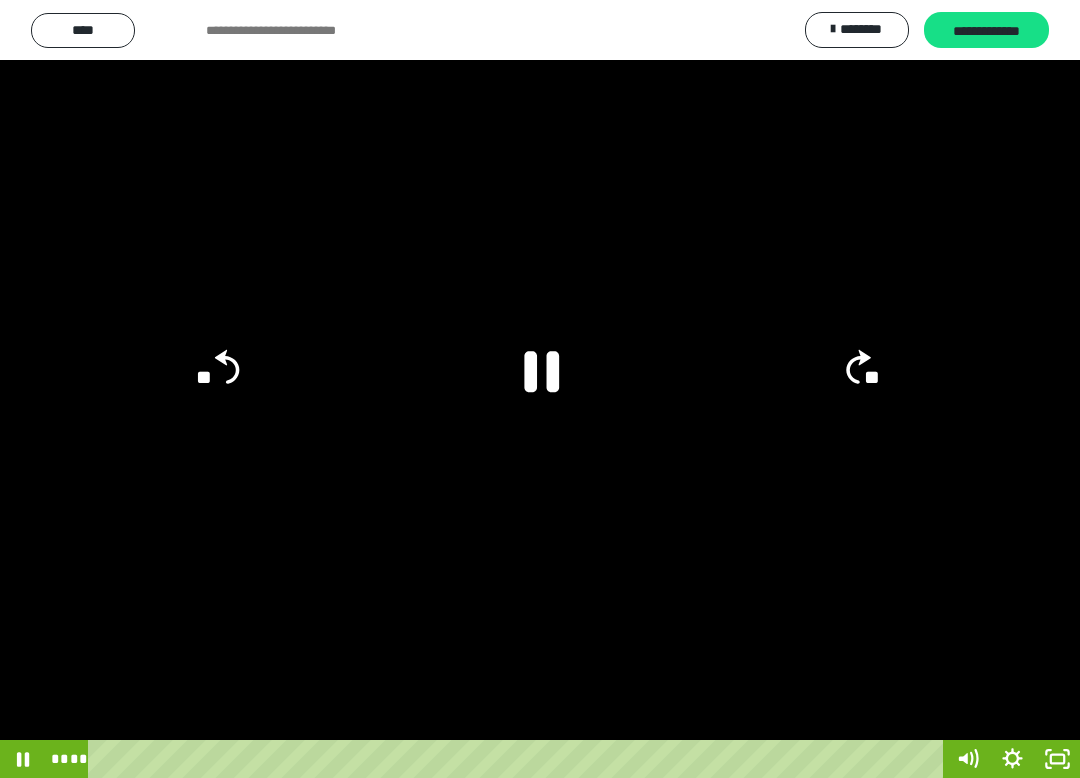 click 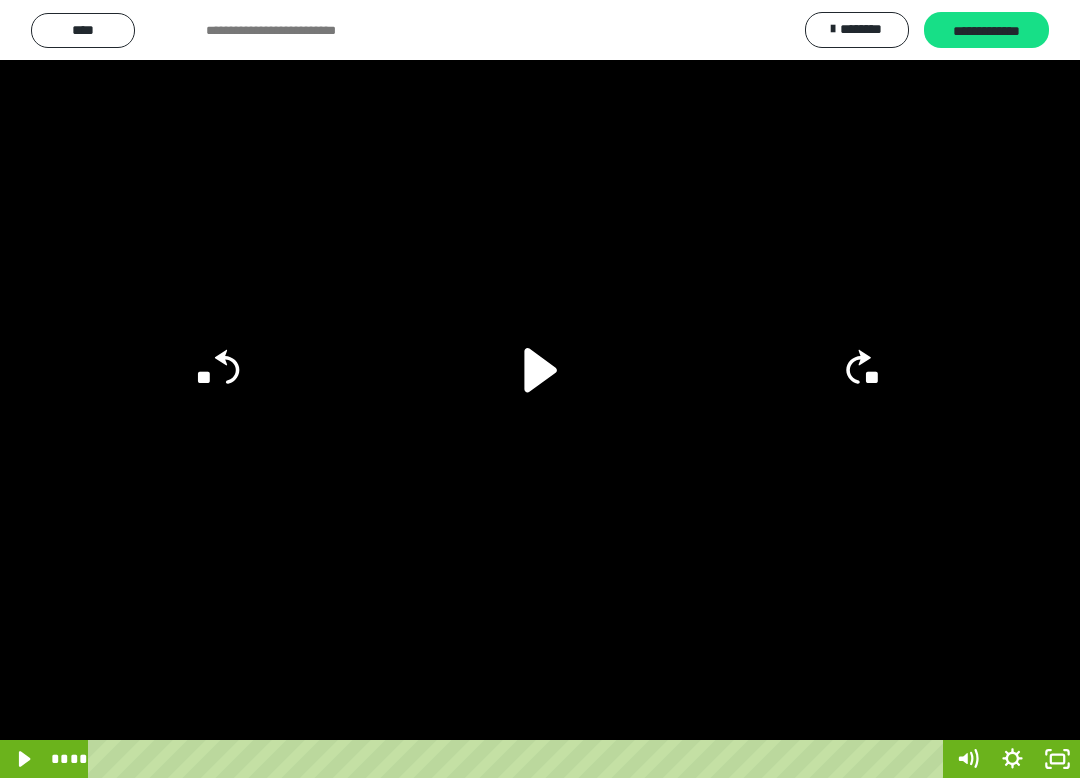 click 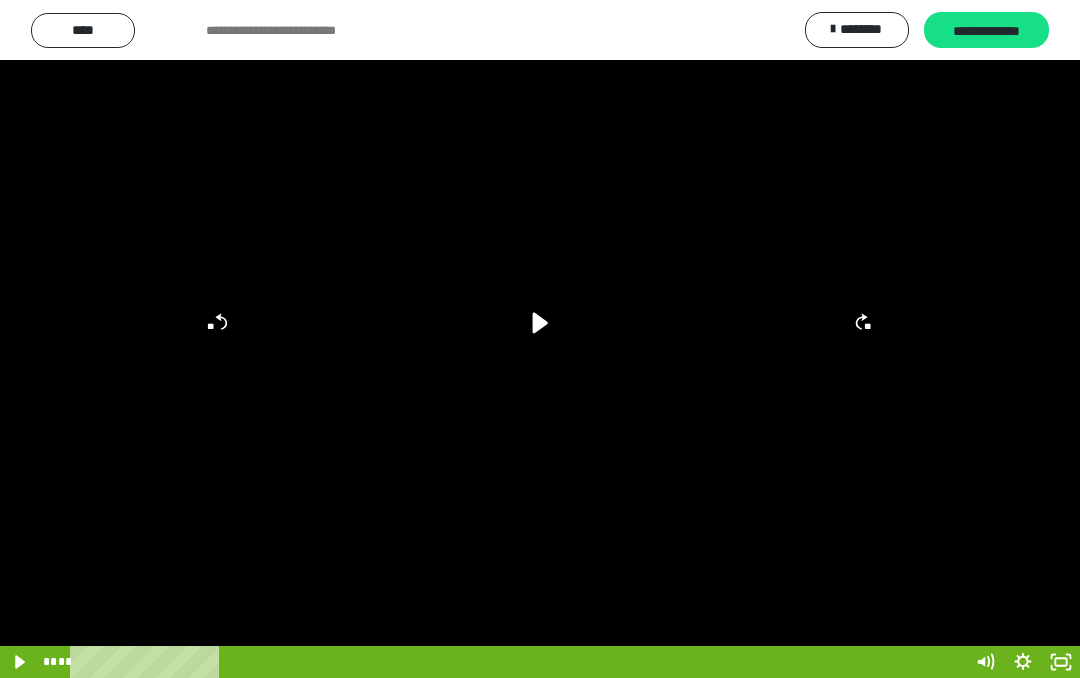 scroll, scrollTop: 315, scrollLeft: 0, axis: vertical 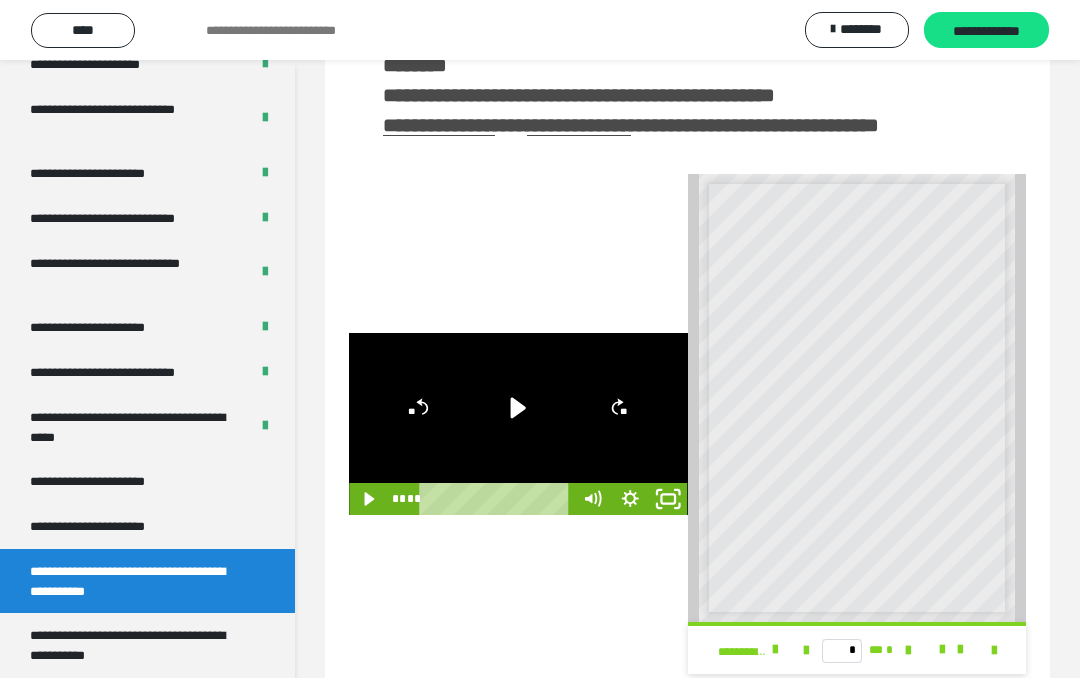 click 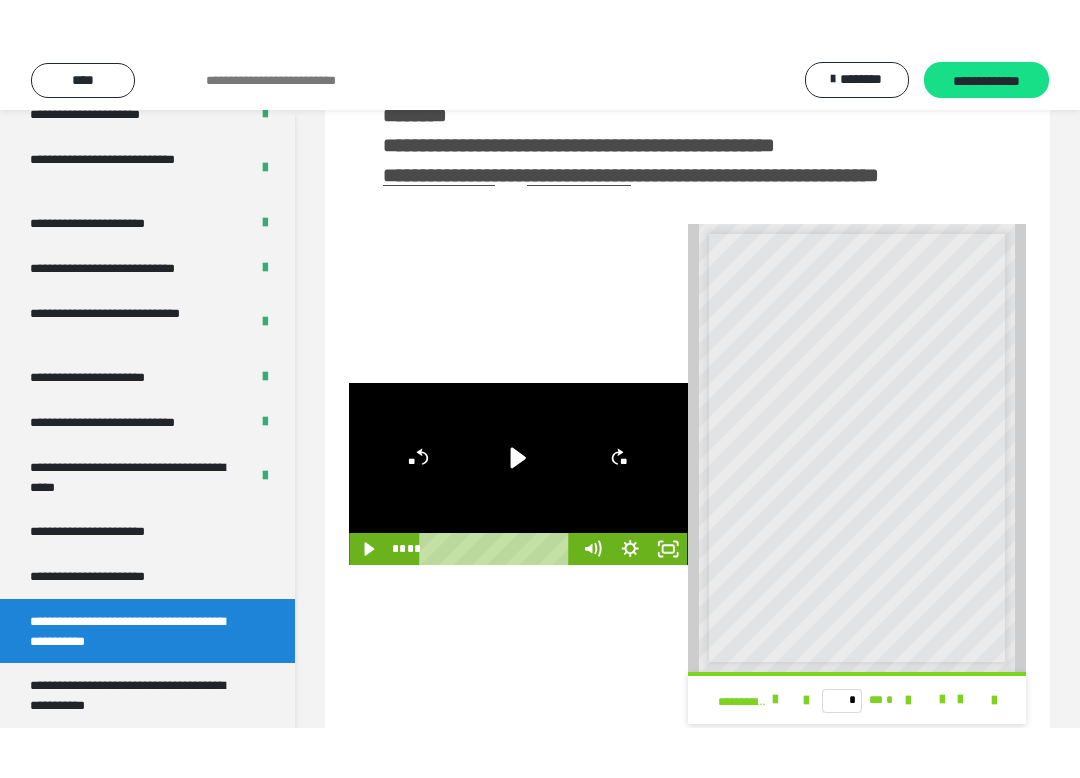 scroll, scrollTop: 32, scrollLeft: 0, axis: vertical 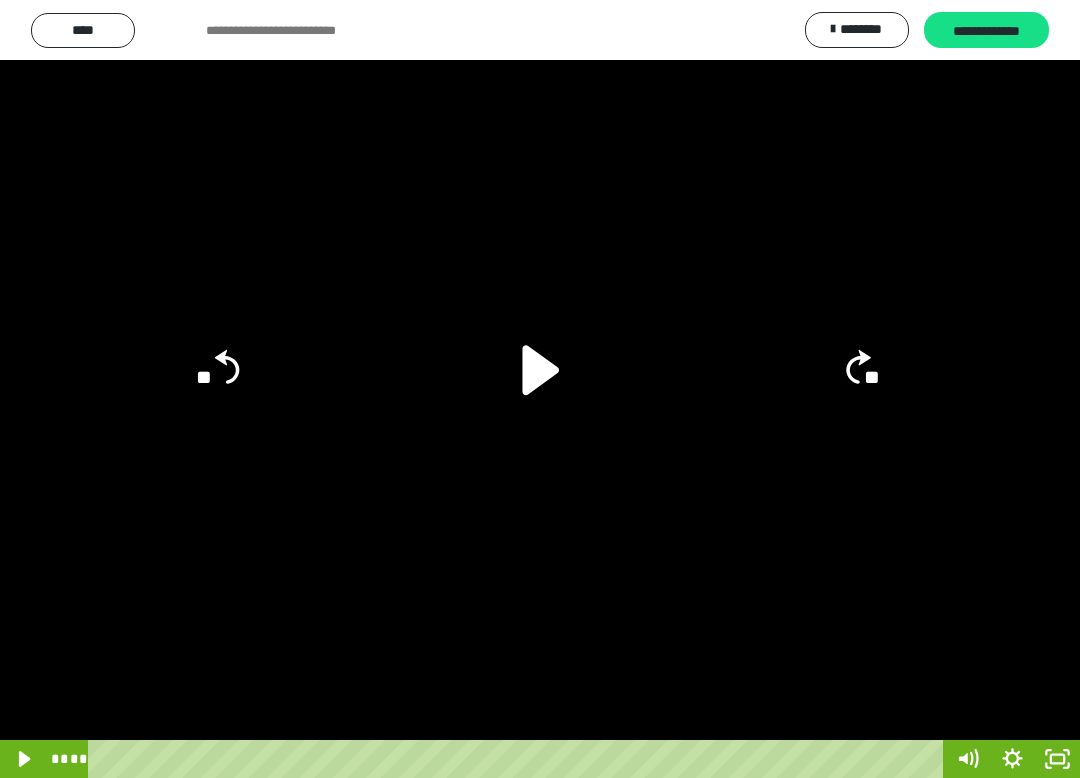 click 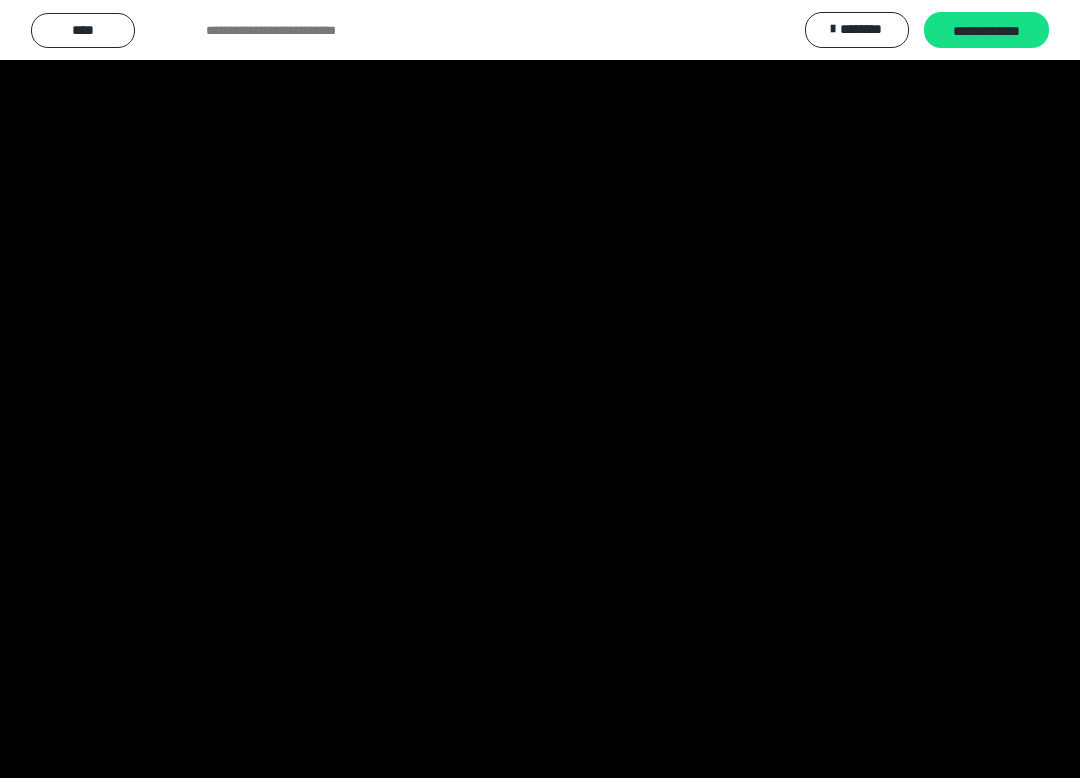 click at bounding box center (540, 389) 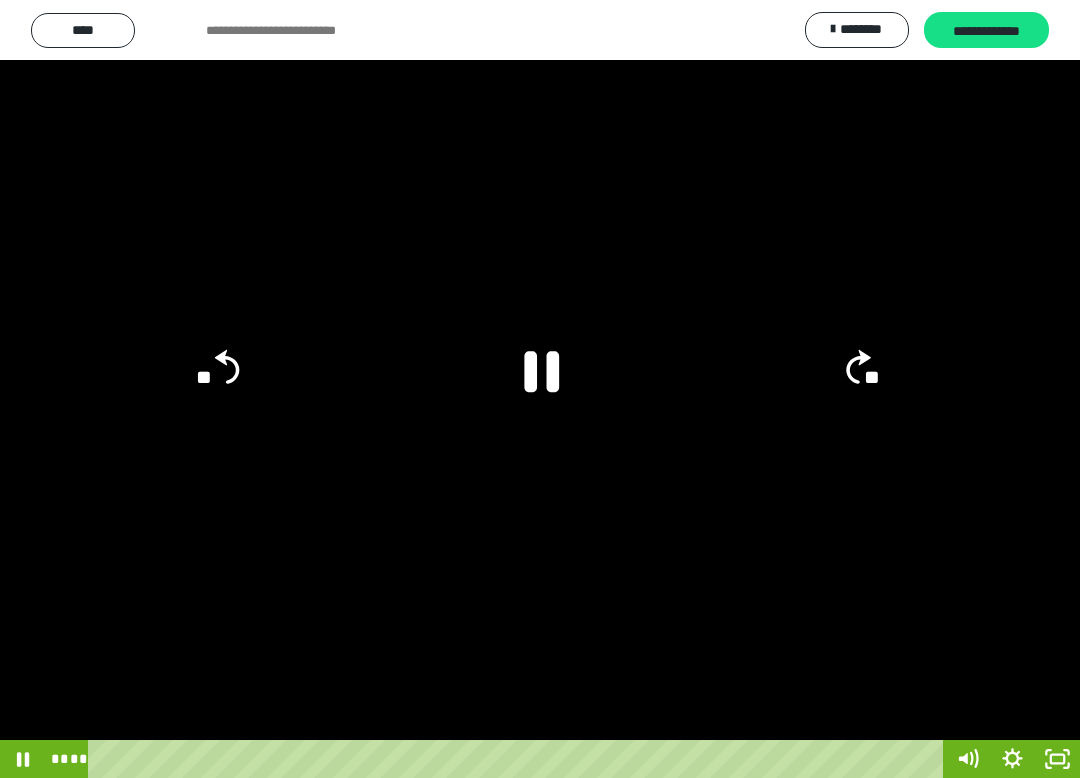 click 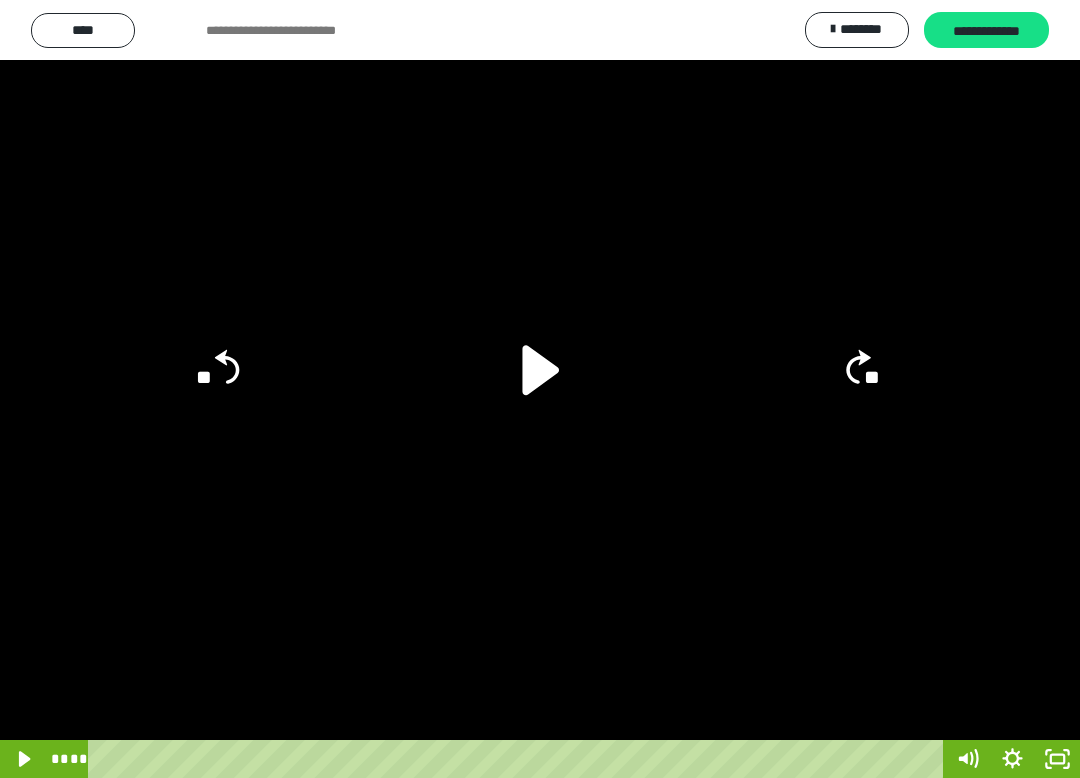 click 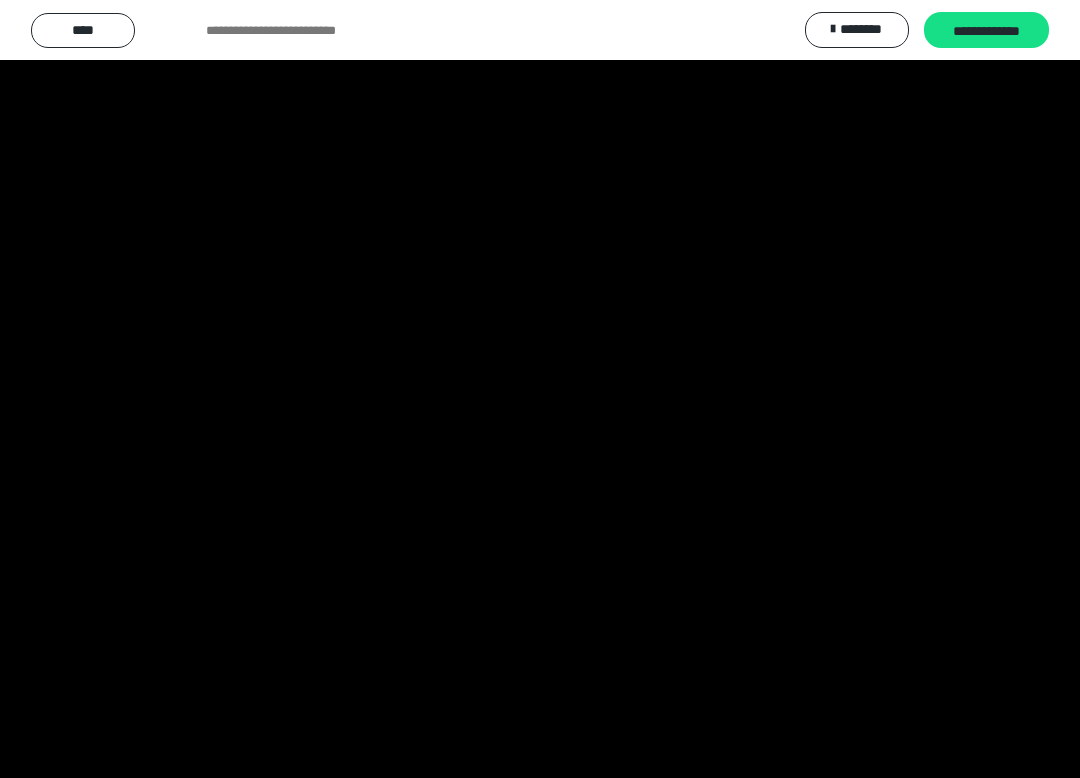 click at bounding box center (540, 389) 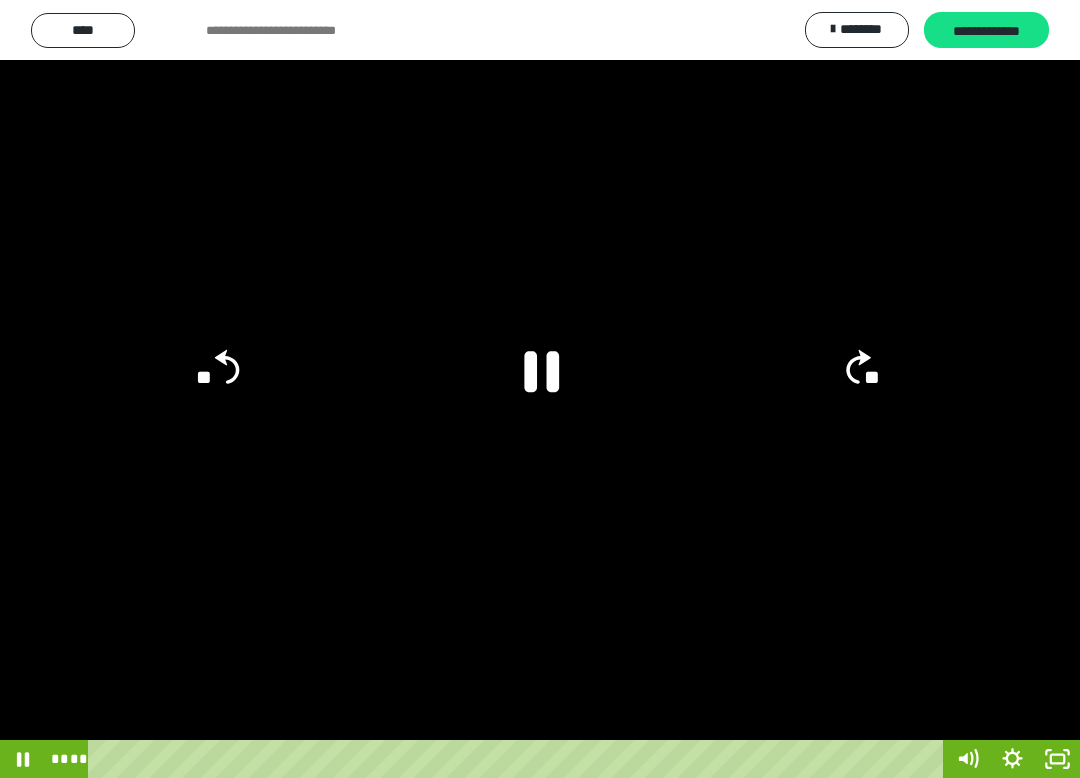 click at bounding box center [540, 389] 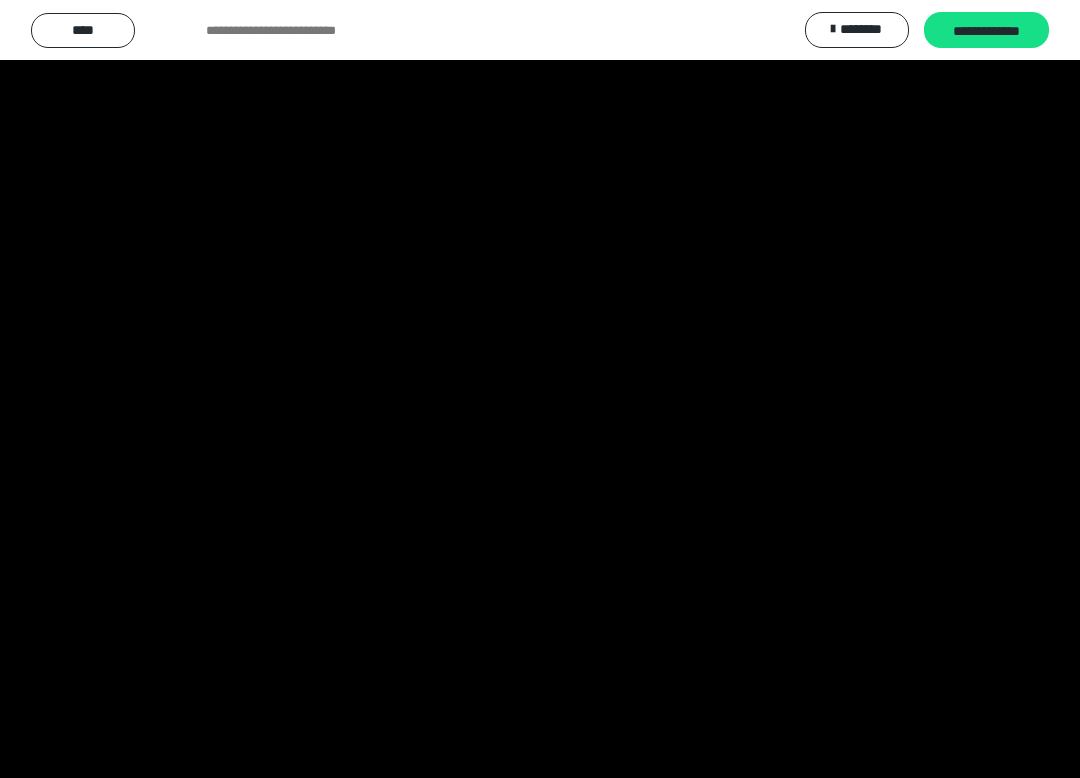 click at bounding box center [540, 389] 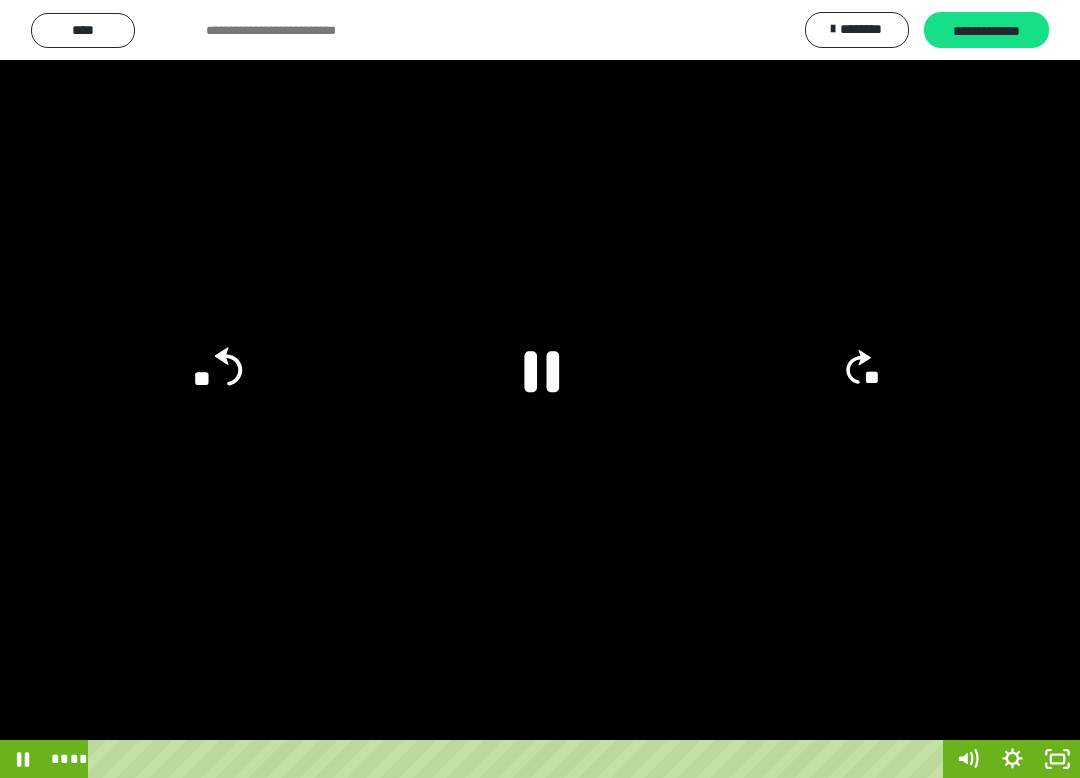 click on "**" 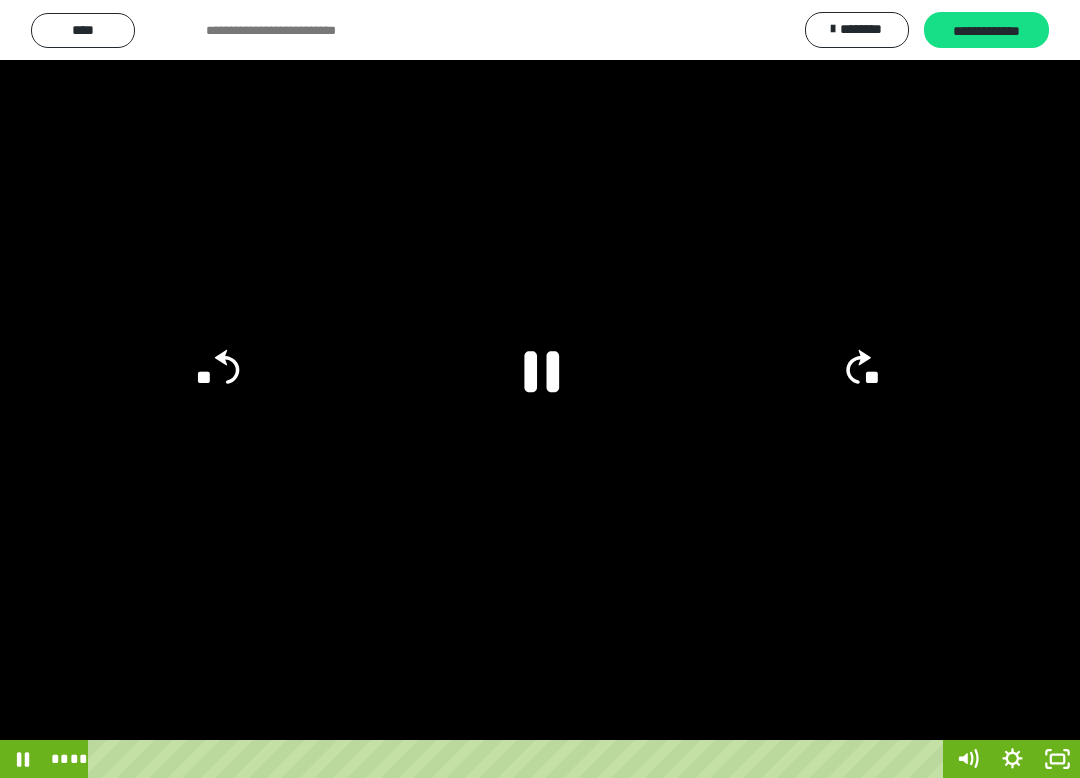 click at bounding box center (540, 389) 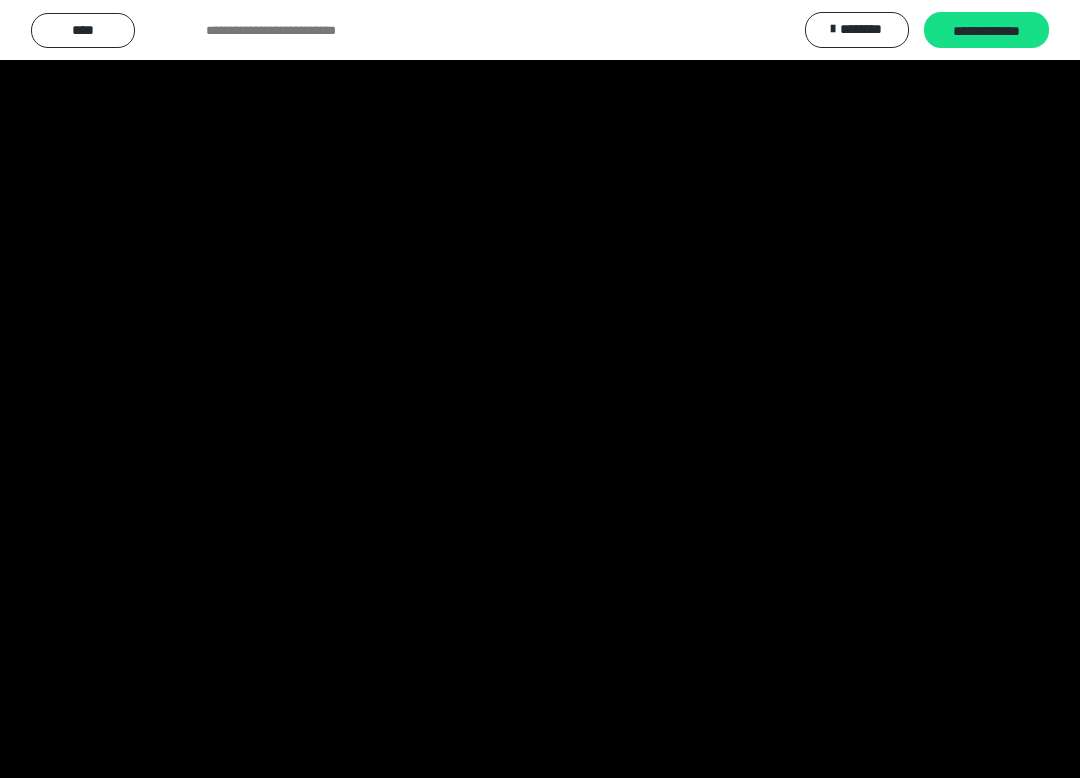 click at bounding box center [540, 389] 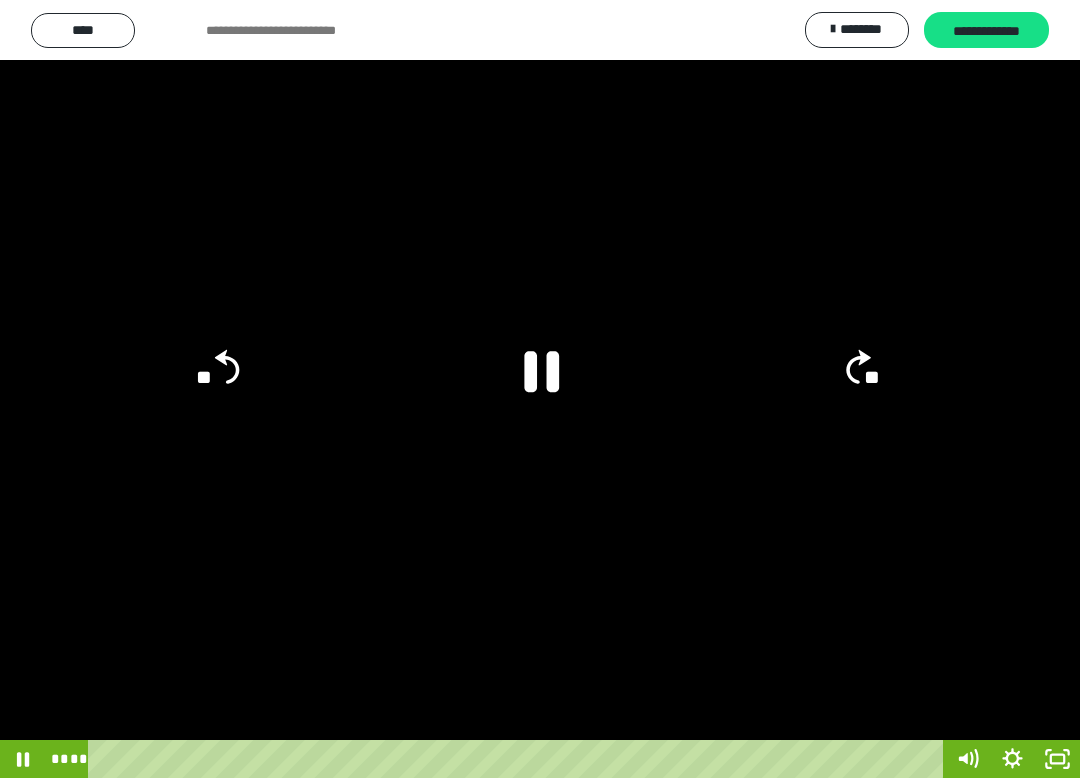 click on "**" 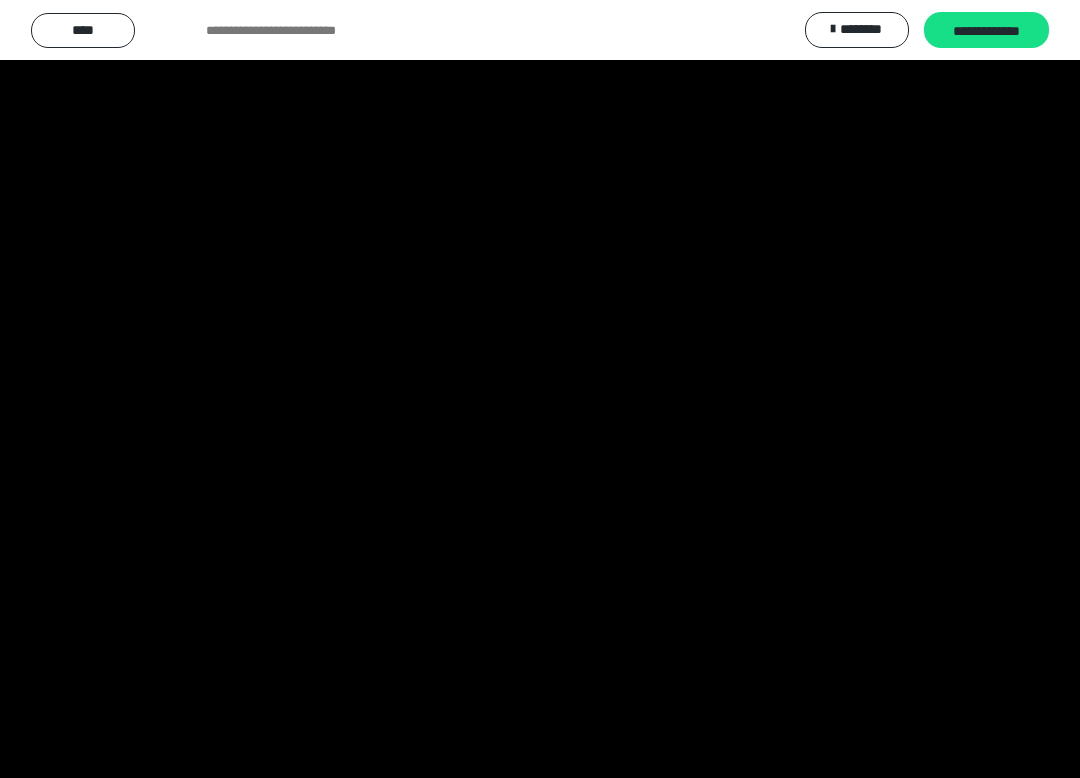 click at bounding box center [540, 389] 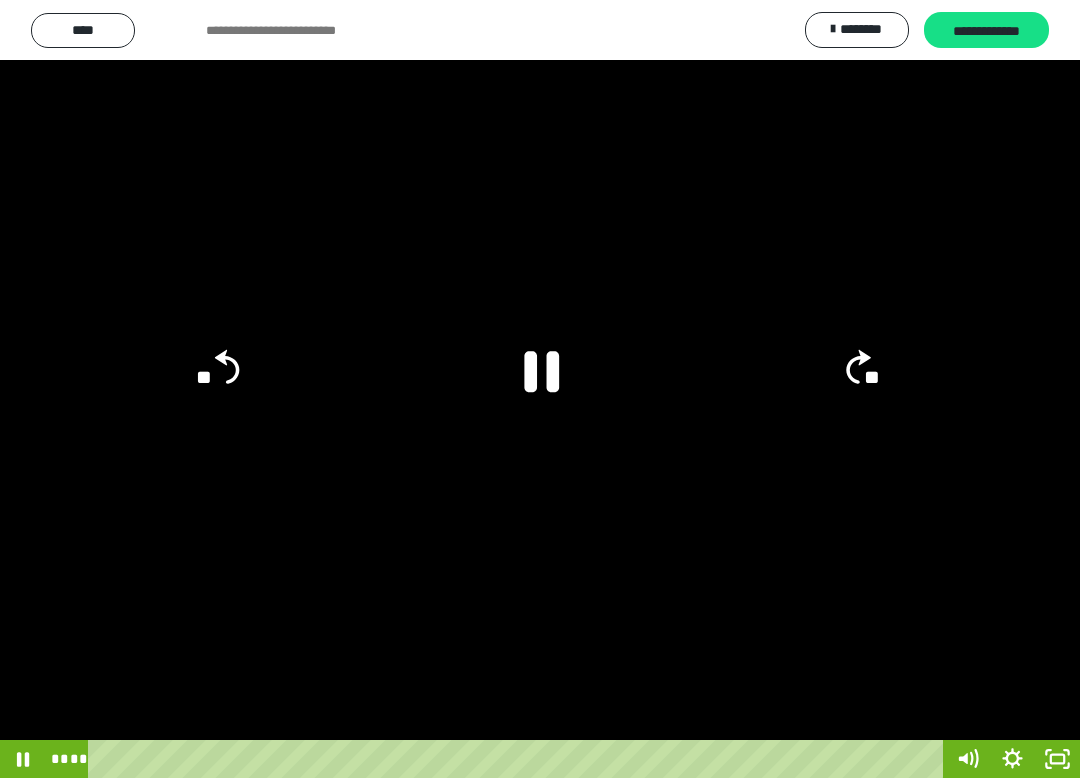 click 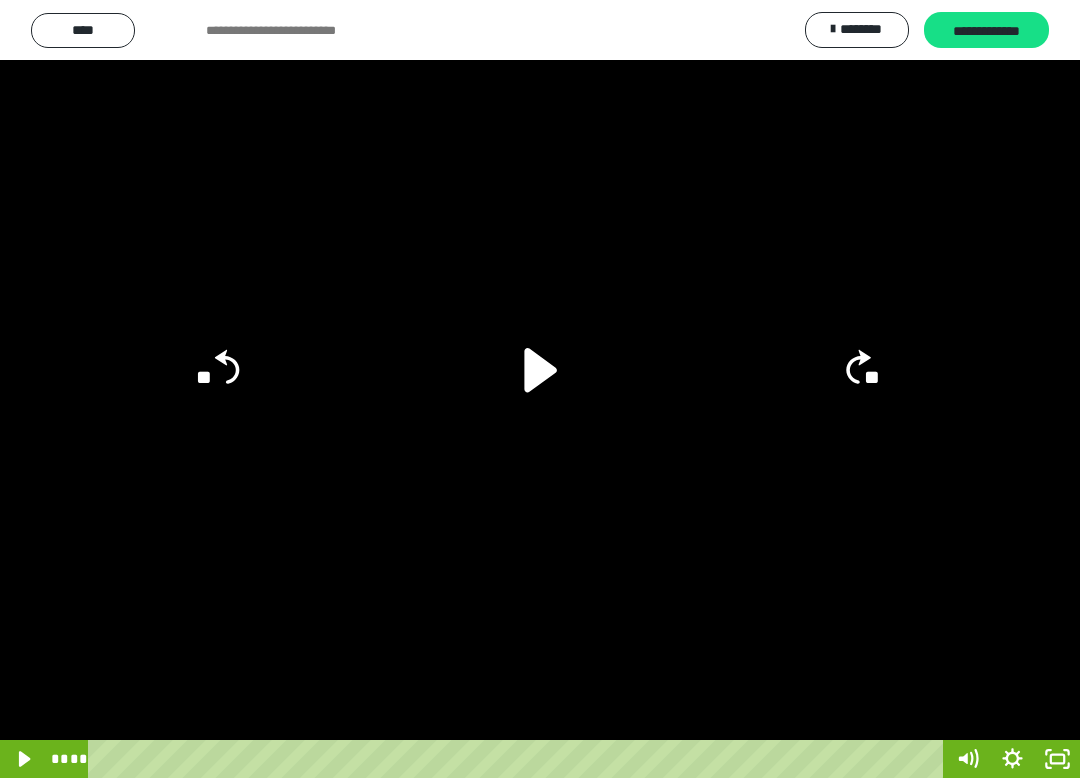 click 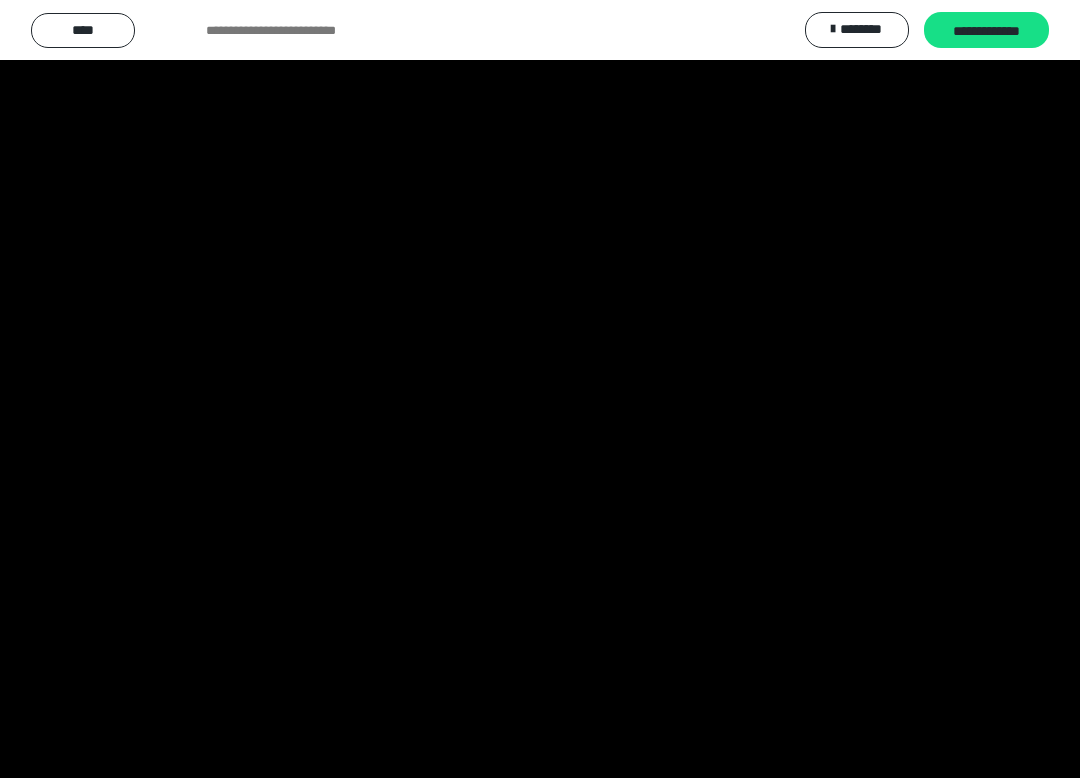 click at bounding box center [540, 389] 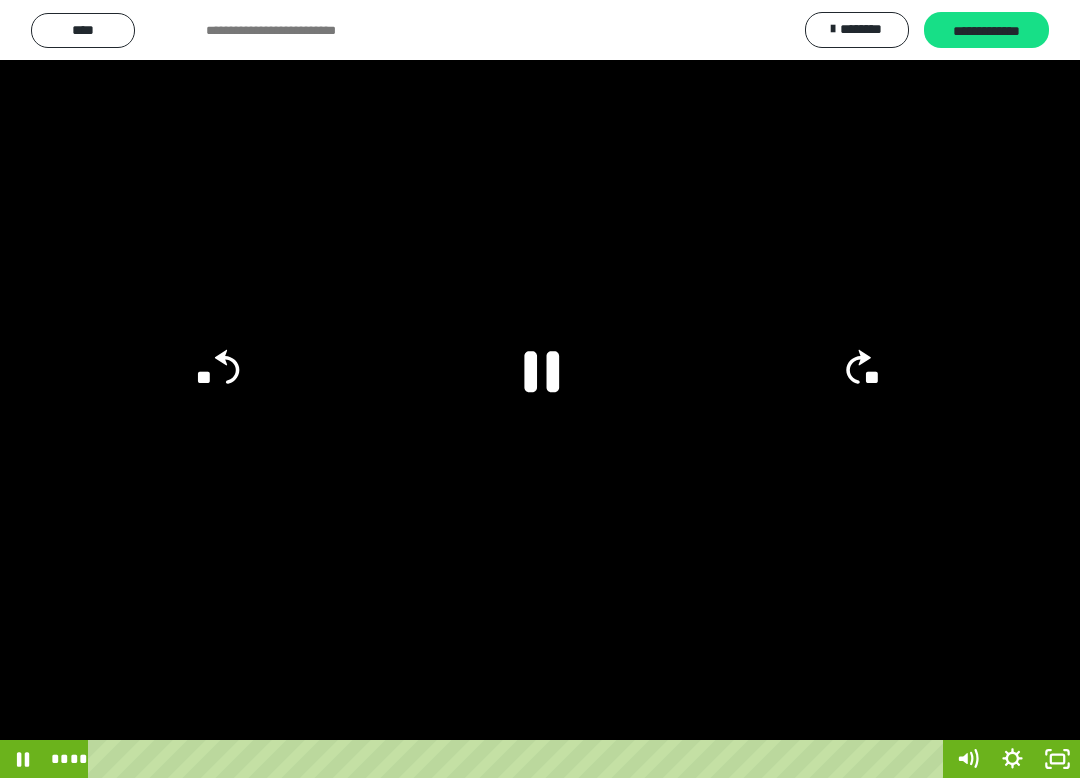 click 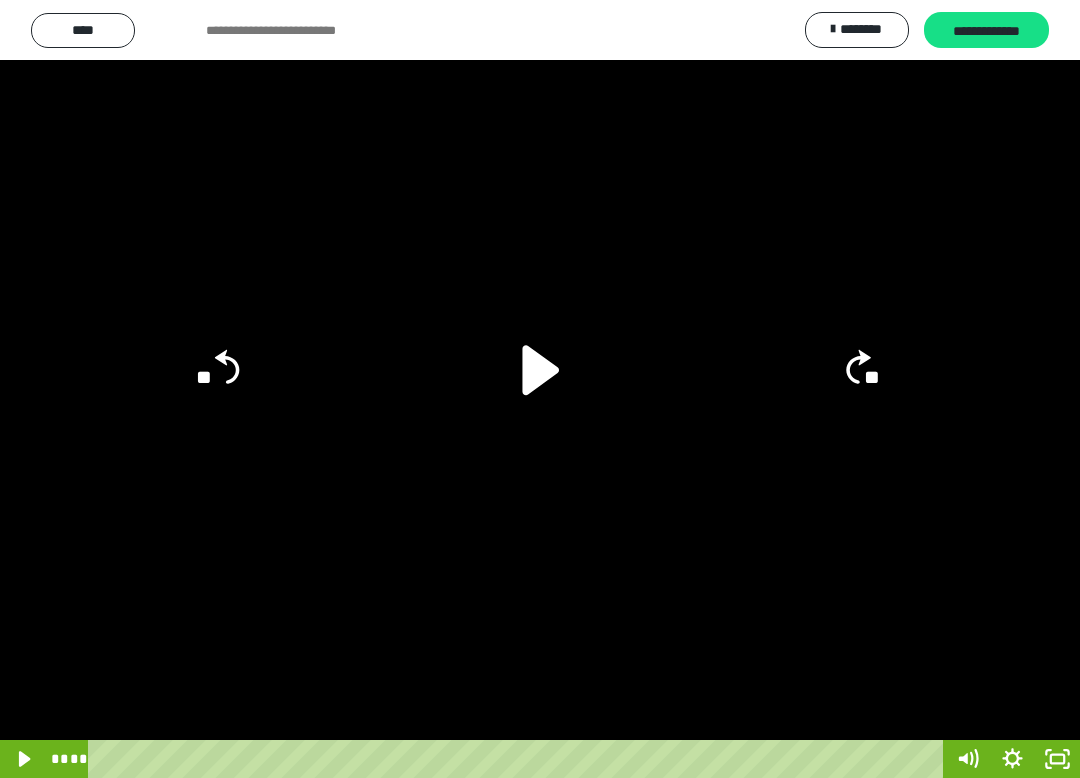 click 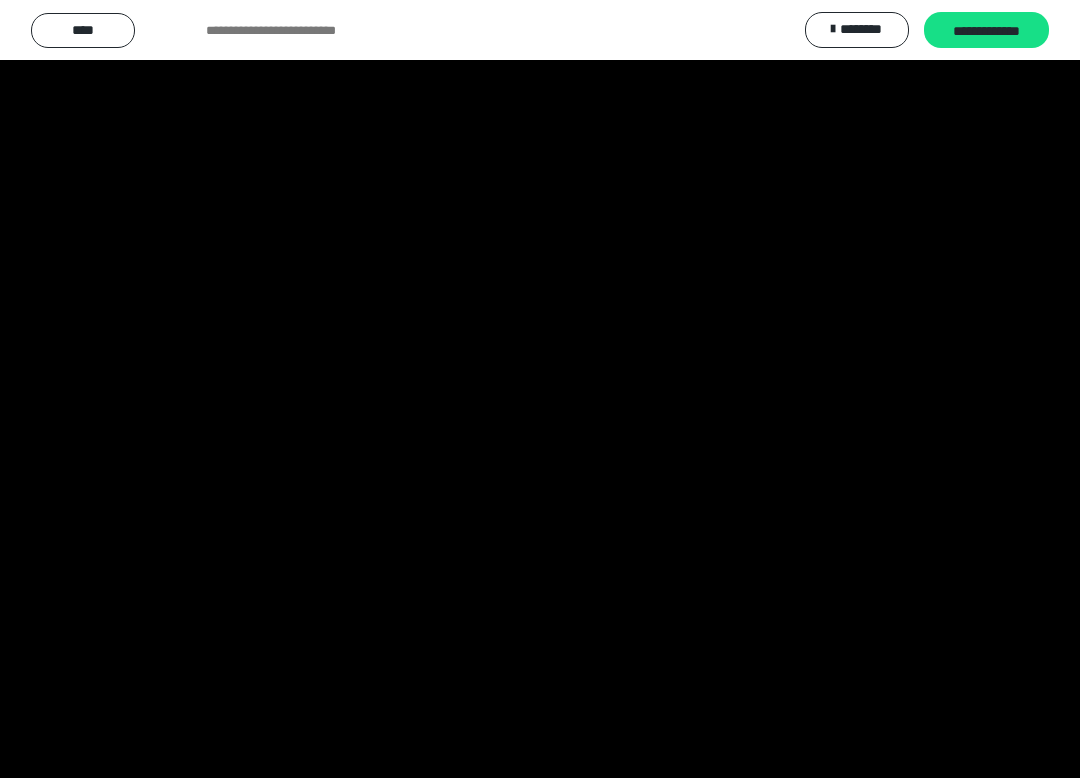 click at bounding box center (540, 389) 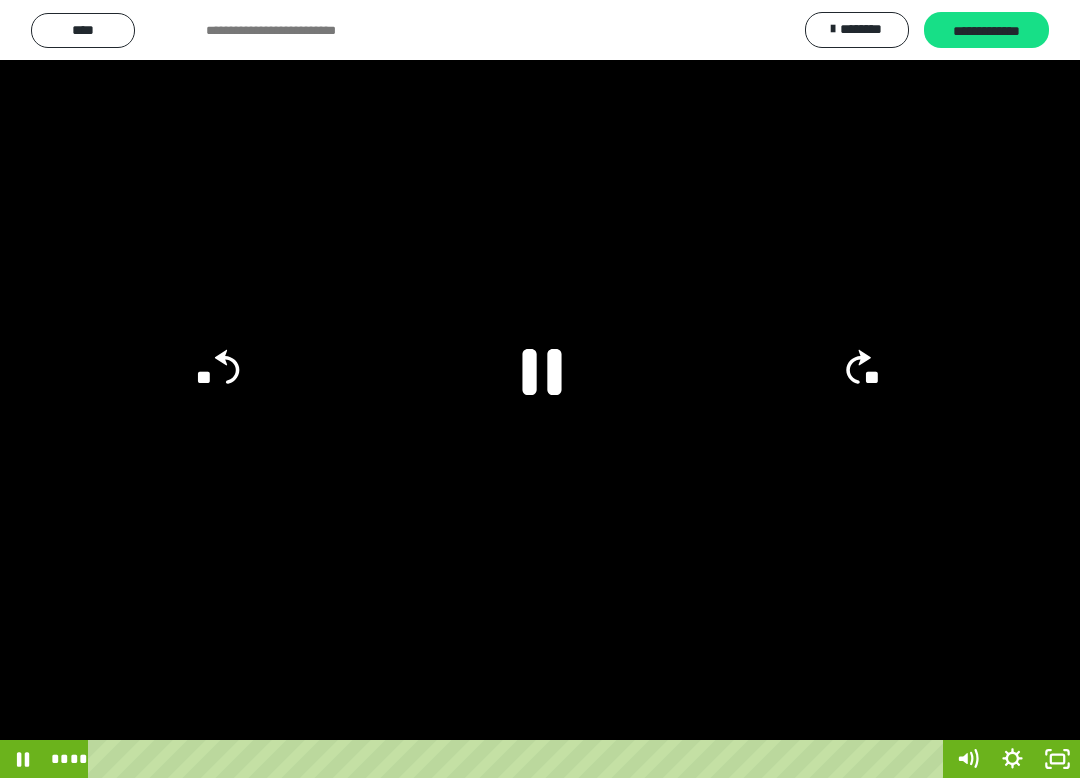 click 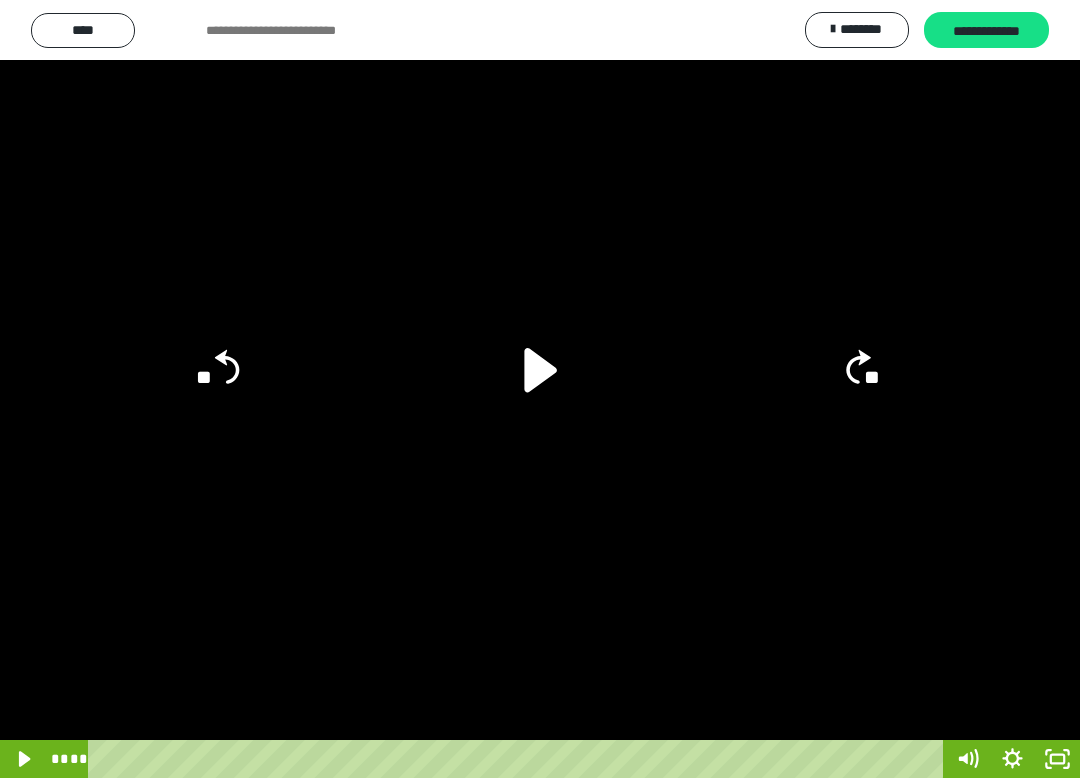 click 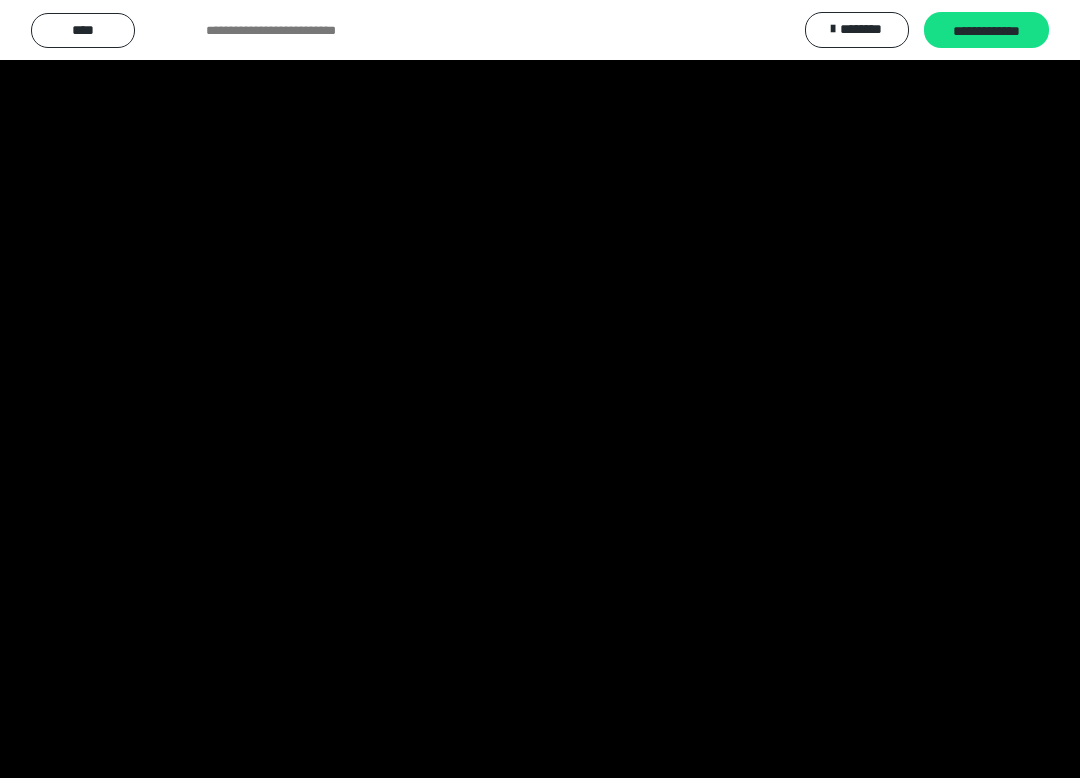 click at bounding box center [540, 389] 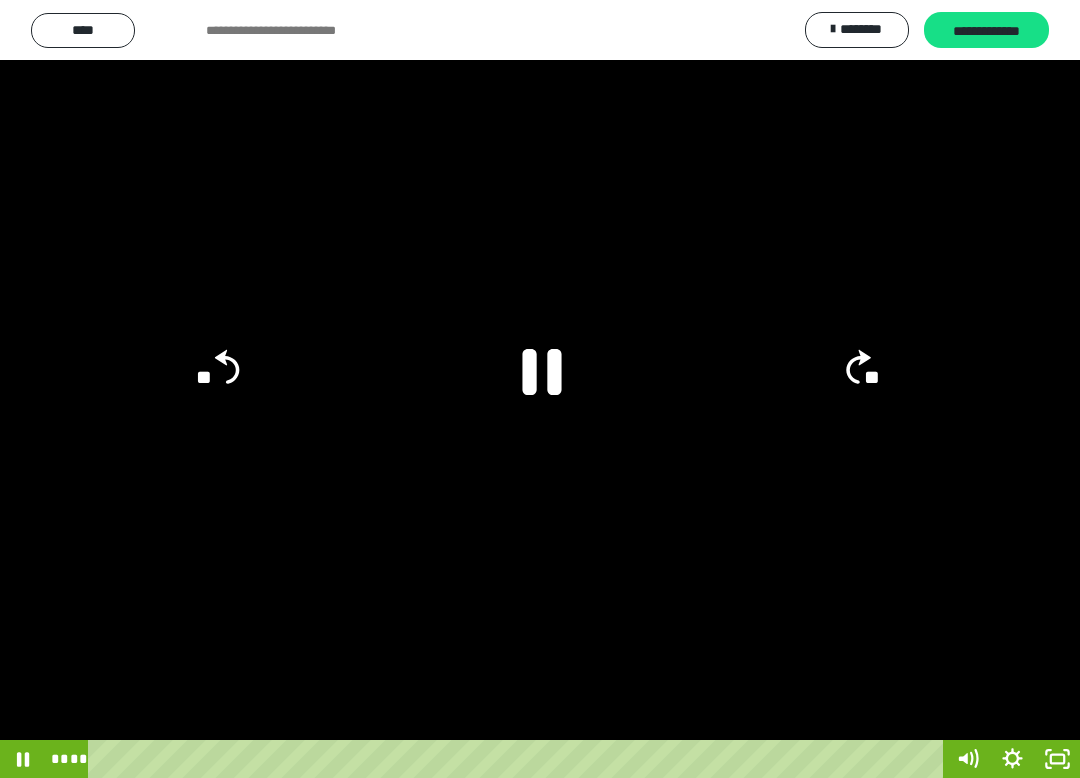 click 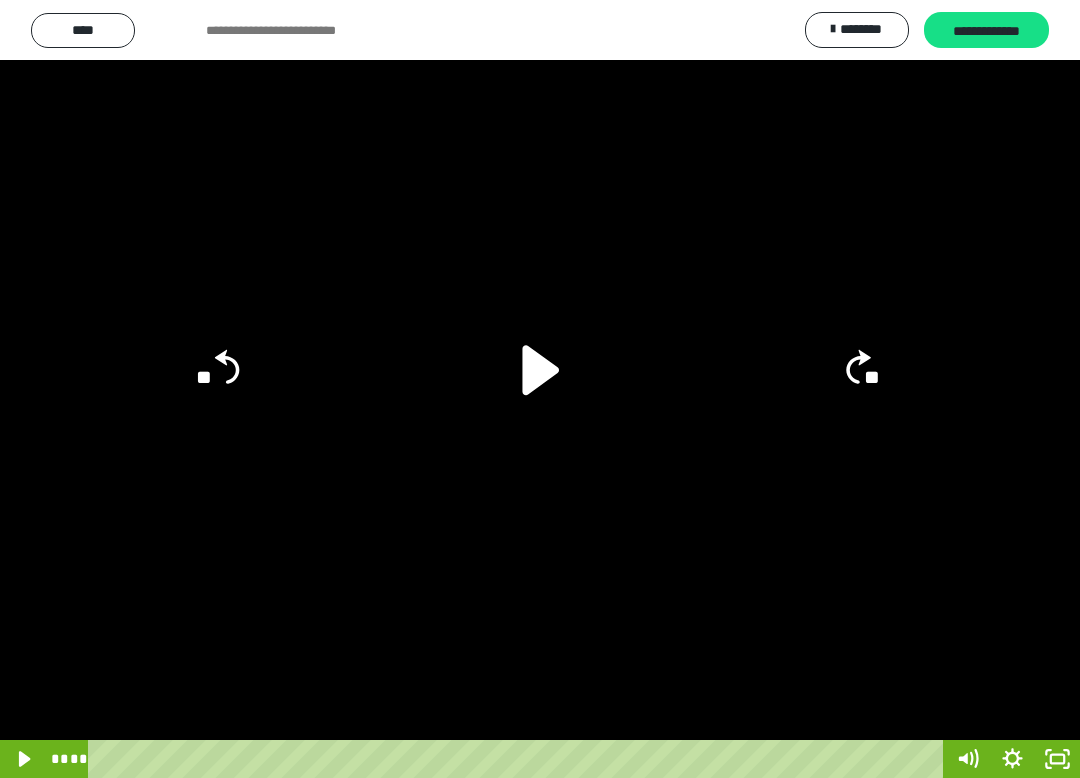 click 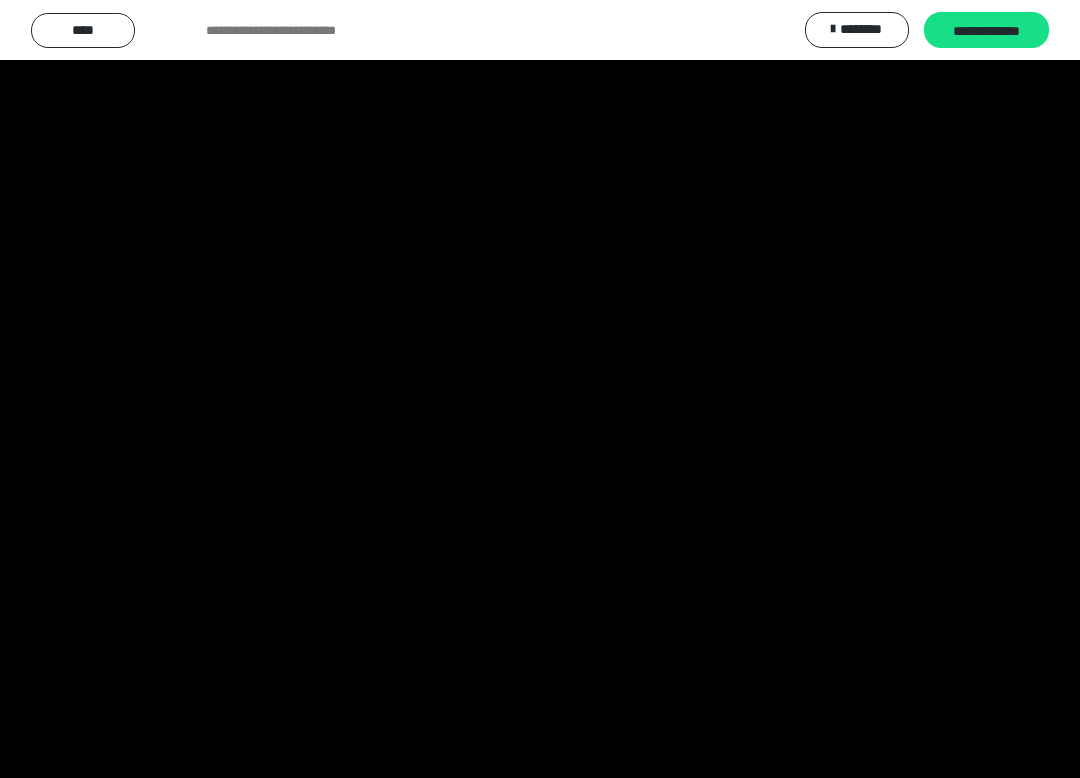 click at bounding box center [540, 389] 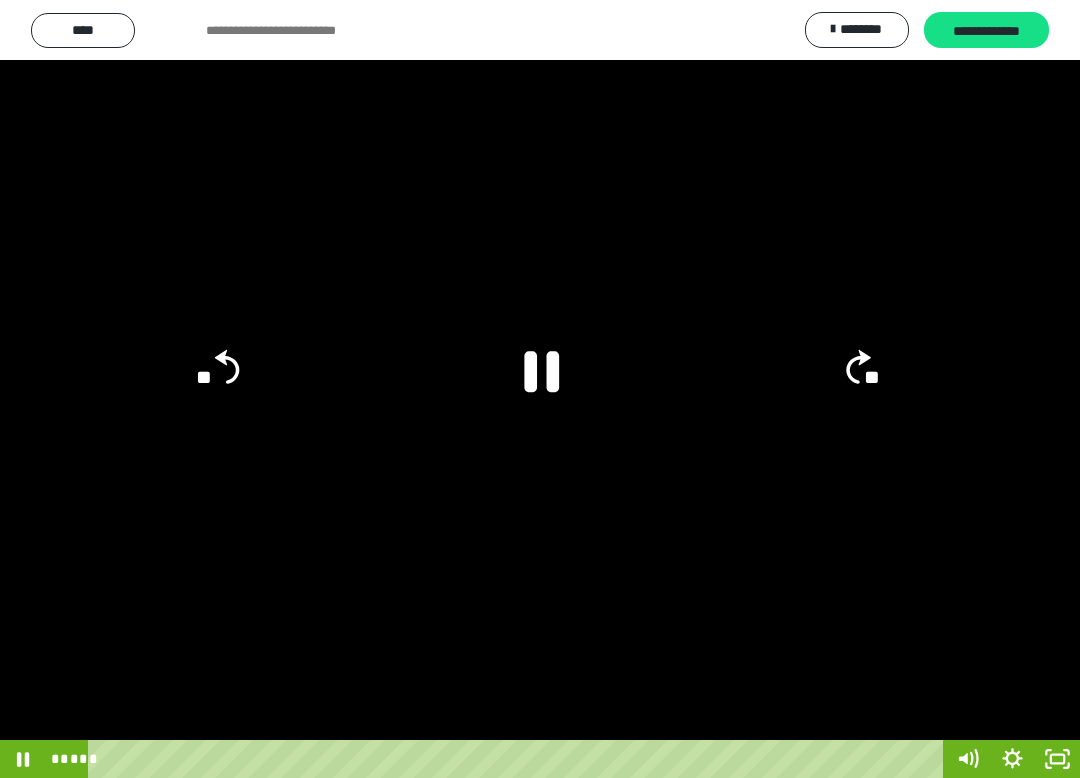click on "**" 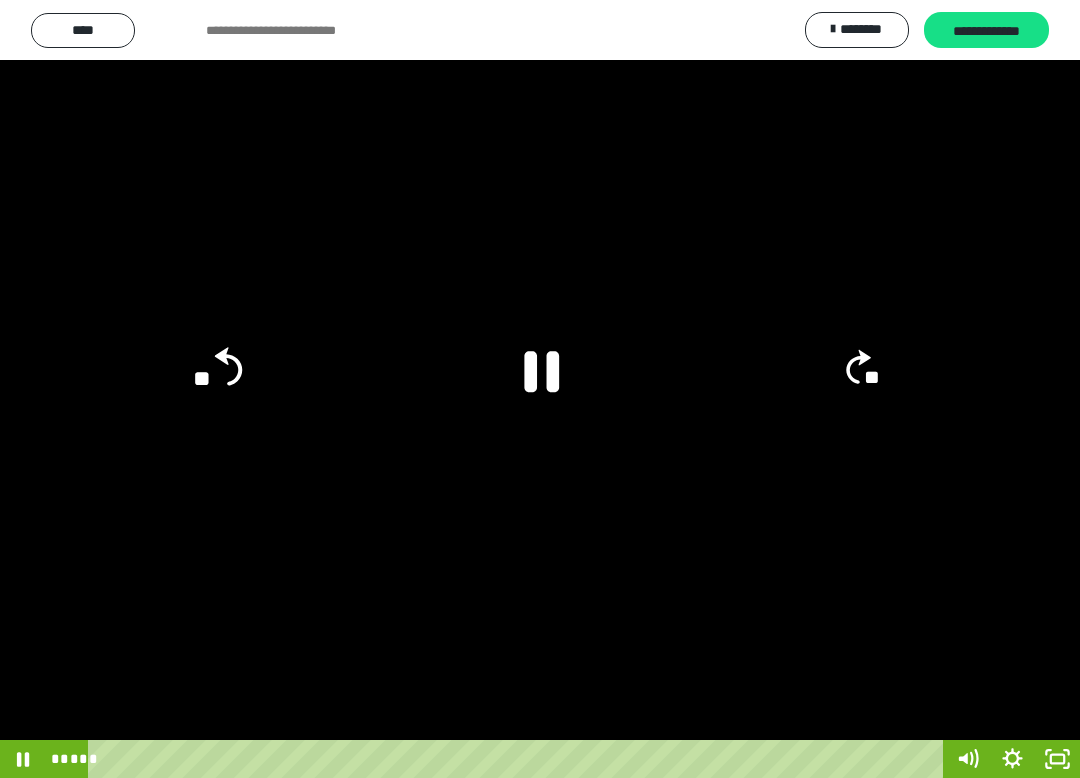 click on "**" 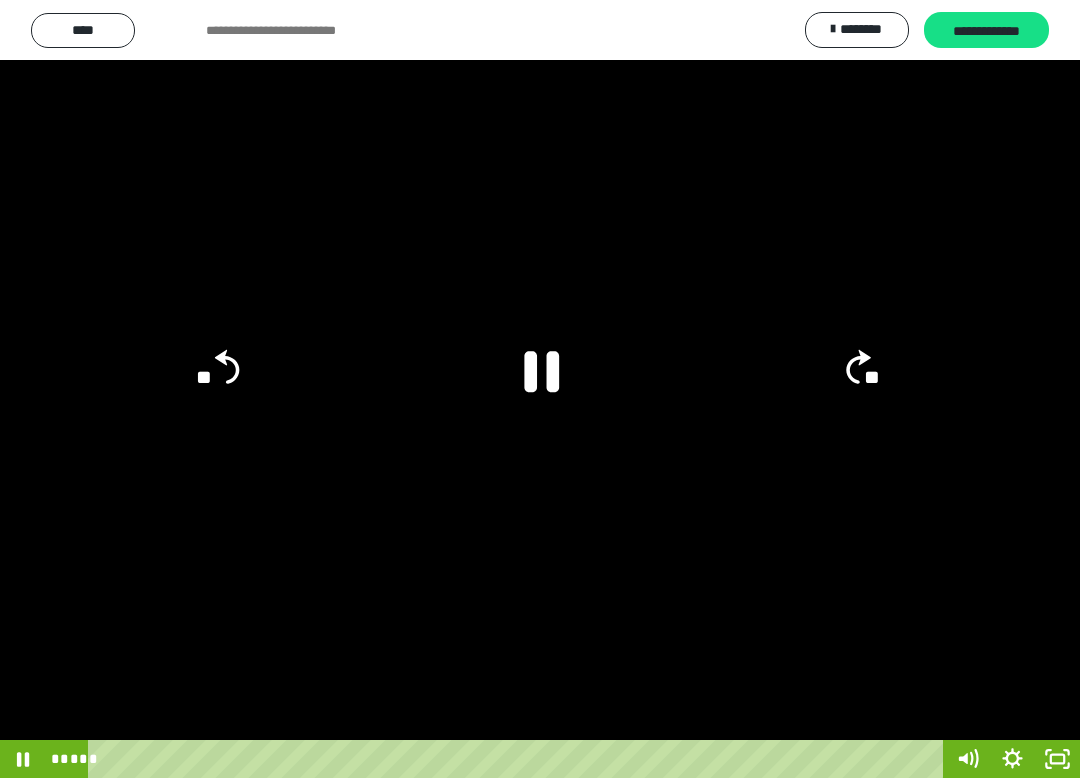 click on "**" 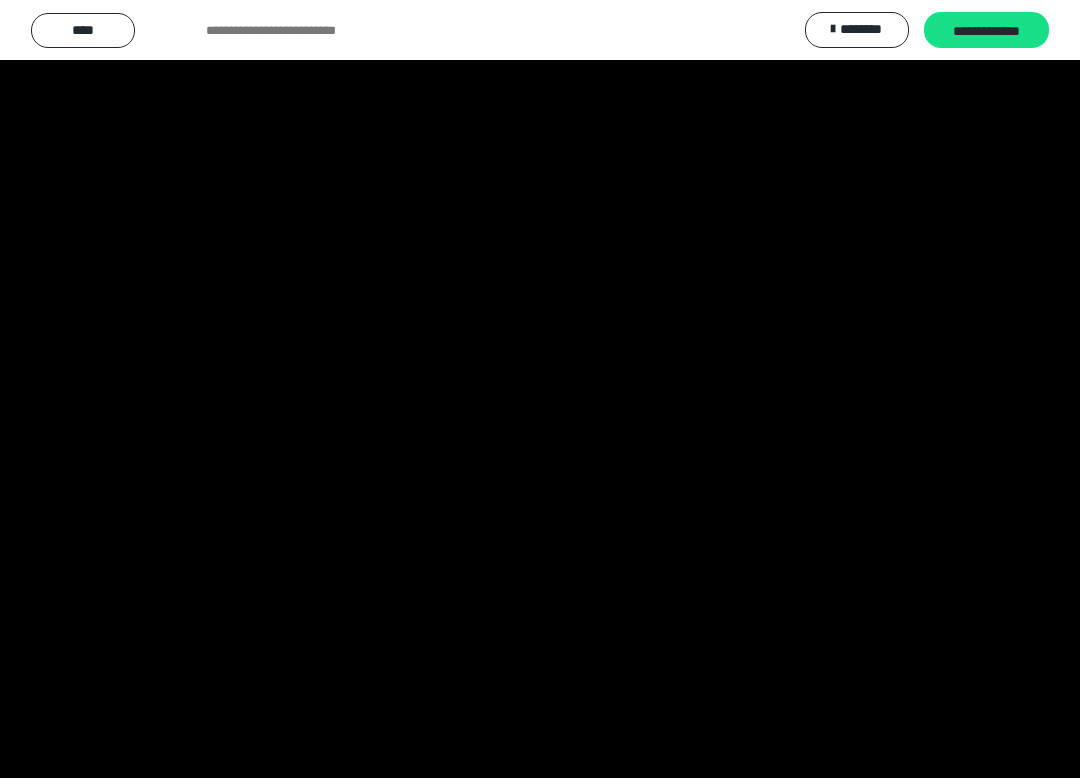 click at bounding box center (540, 389) 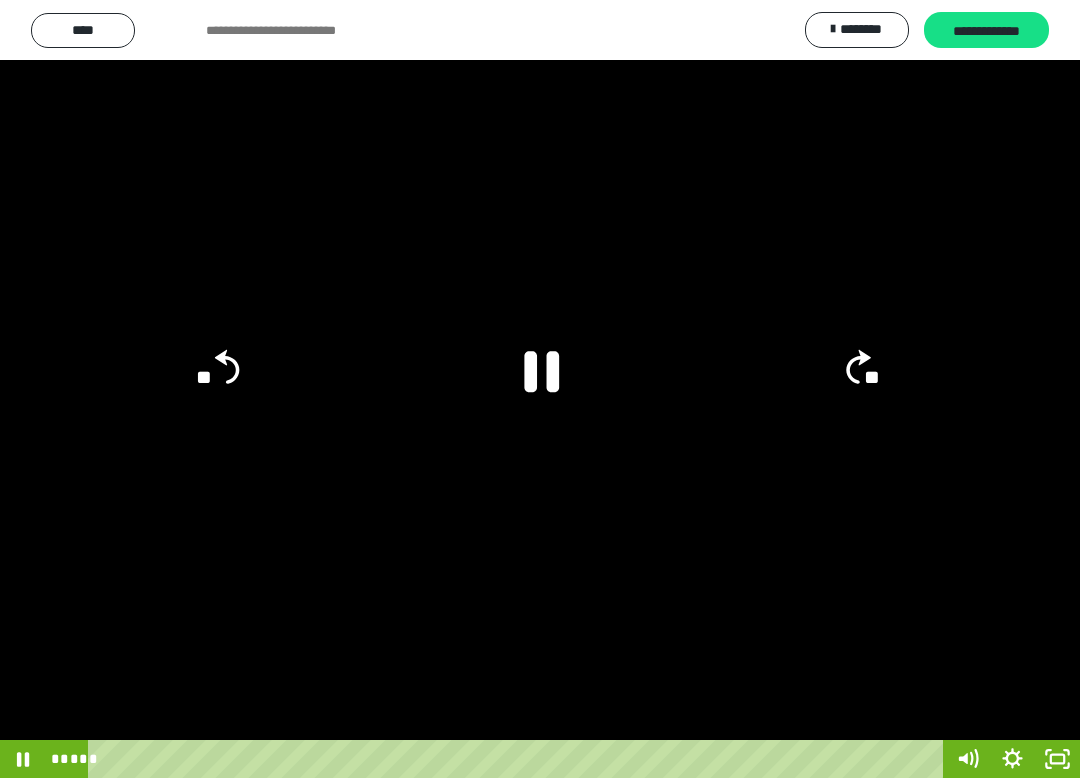 click on "**" 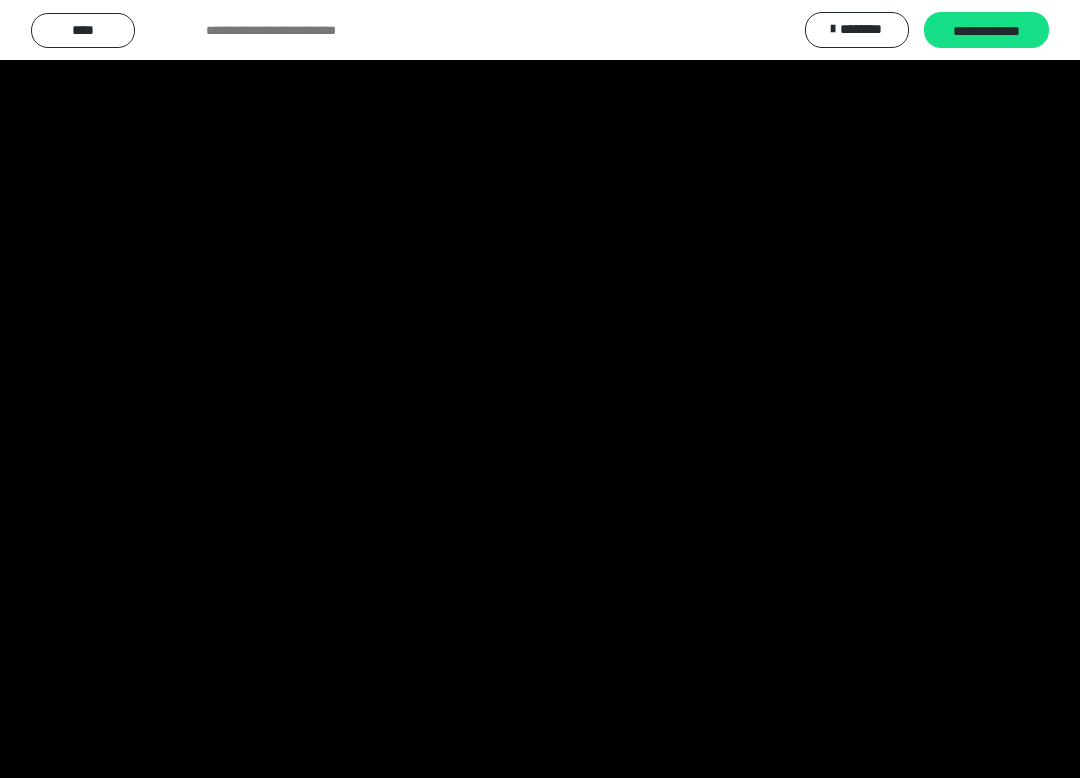 click at bounding box center [540, 389] 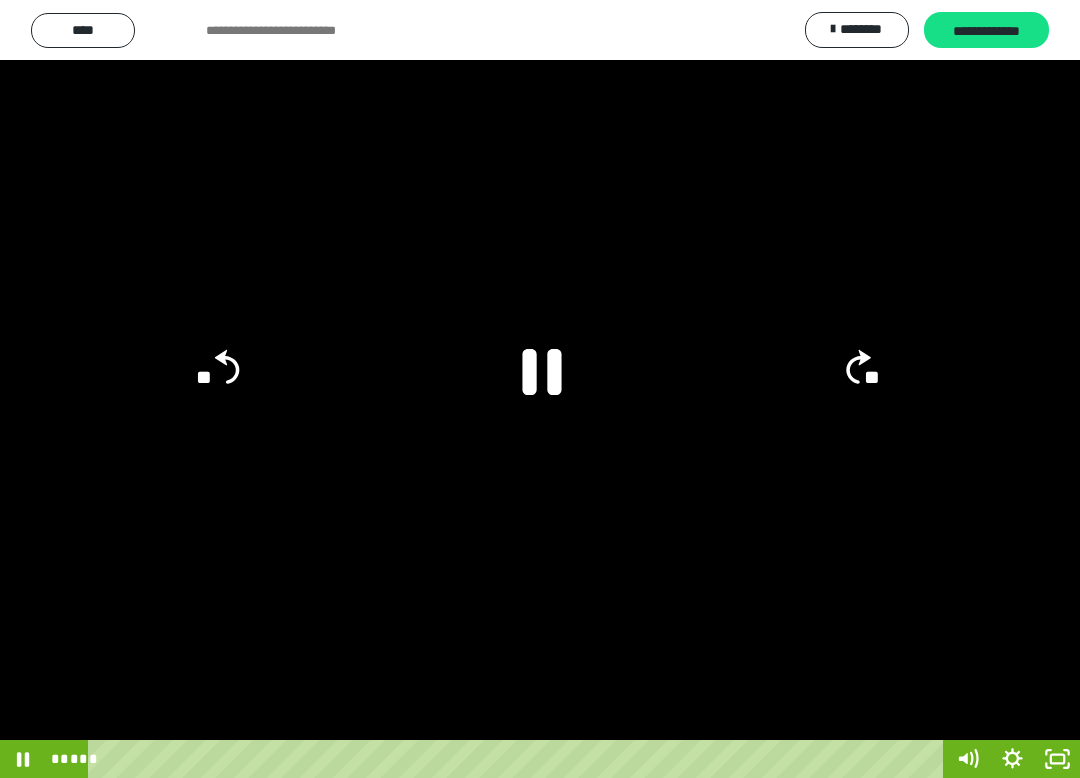 click 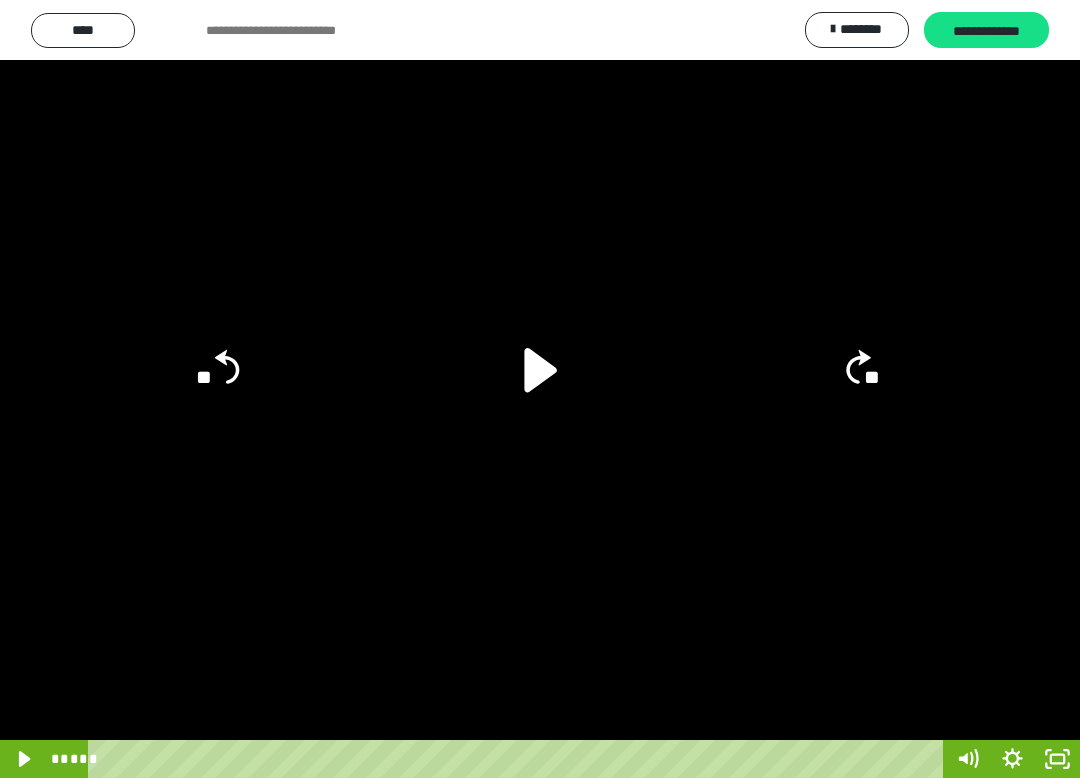 click 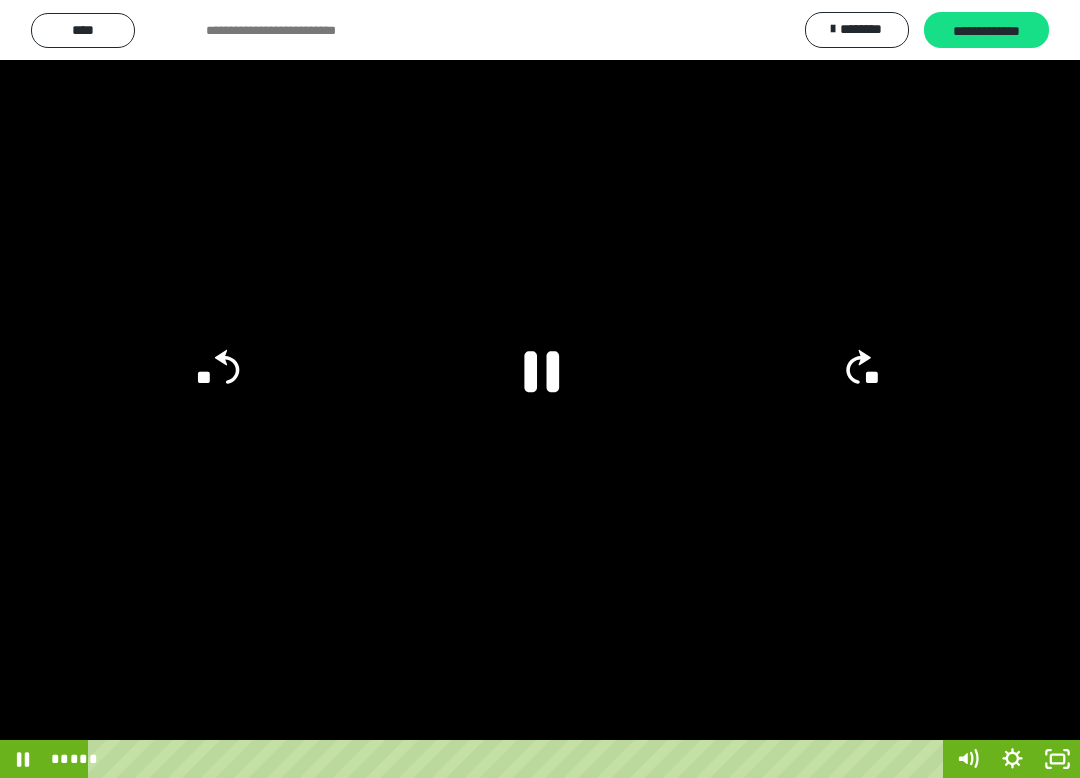 click on "**" 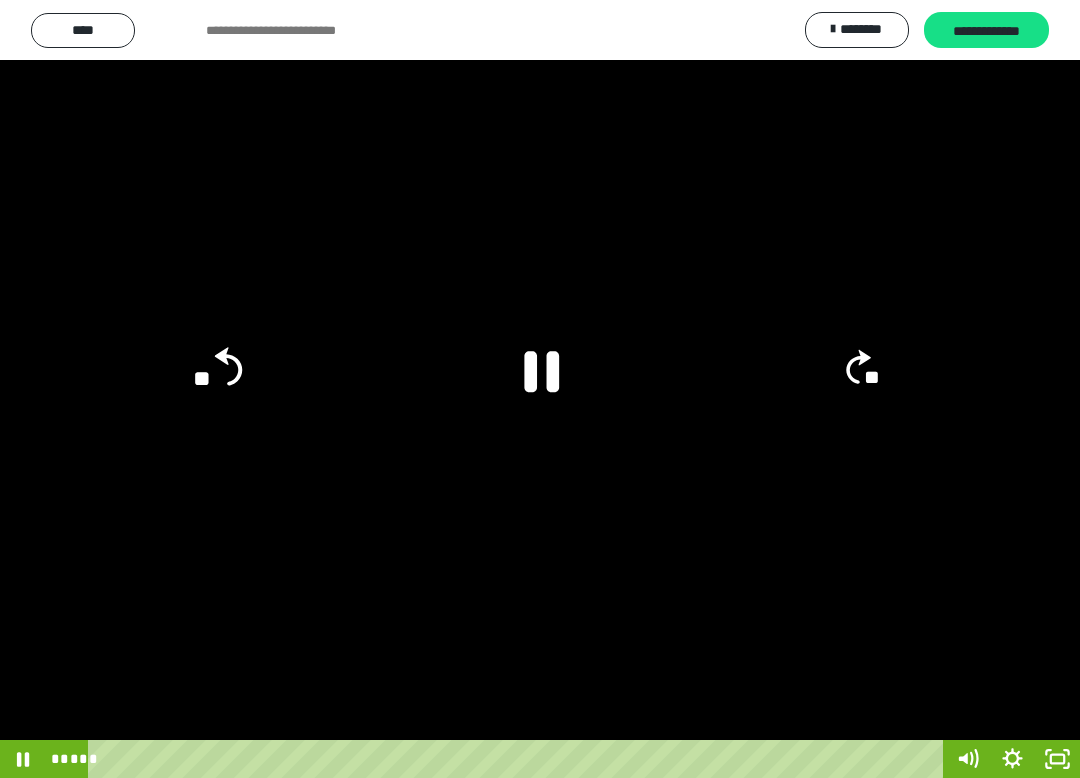 click on "**" 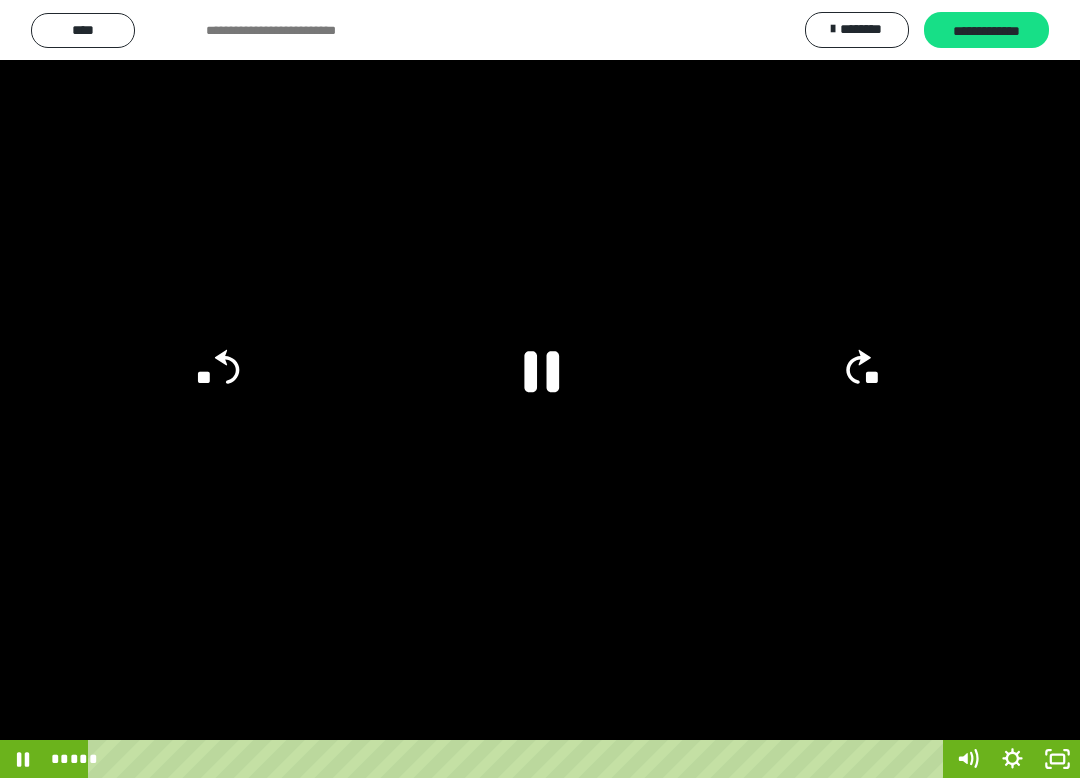 click on "**" 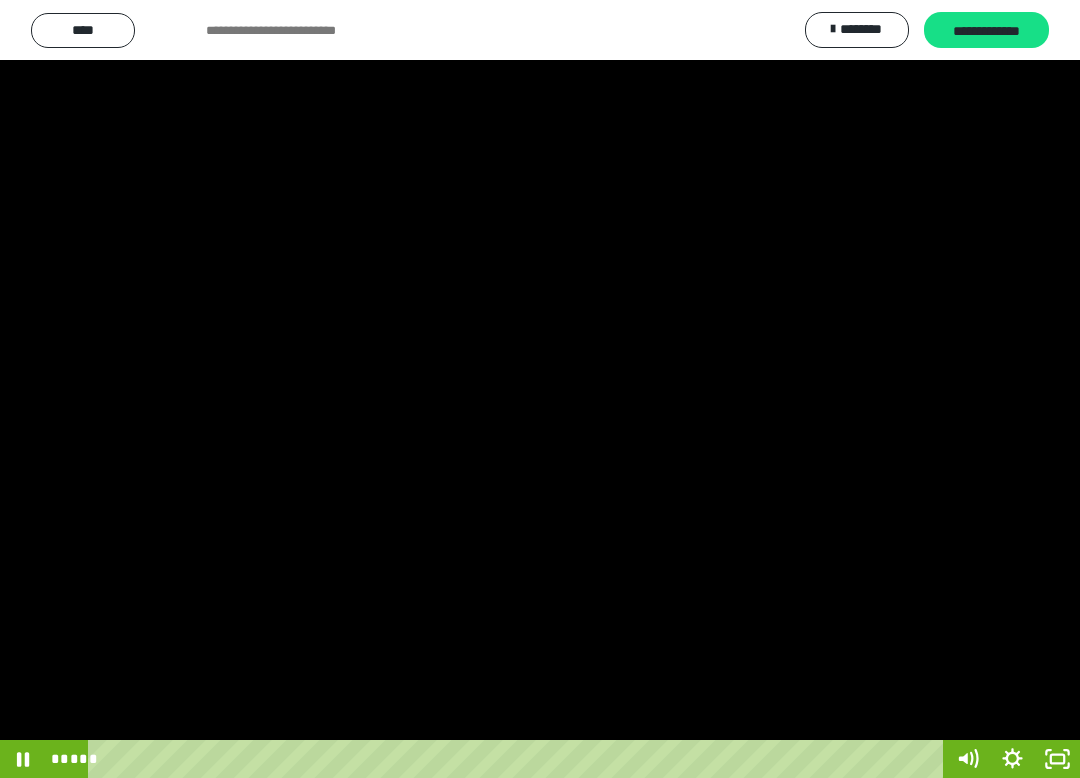 click at bounding box center (540, 389) 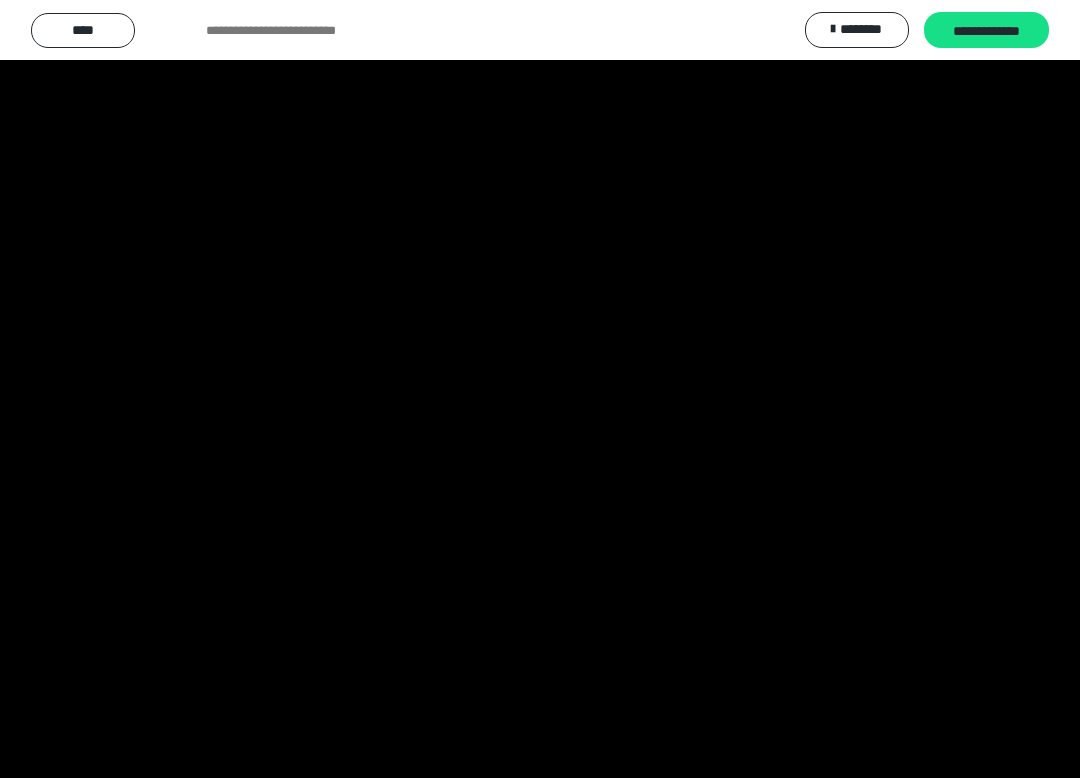 click at bounding box center [540, 389] 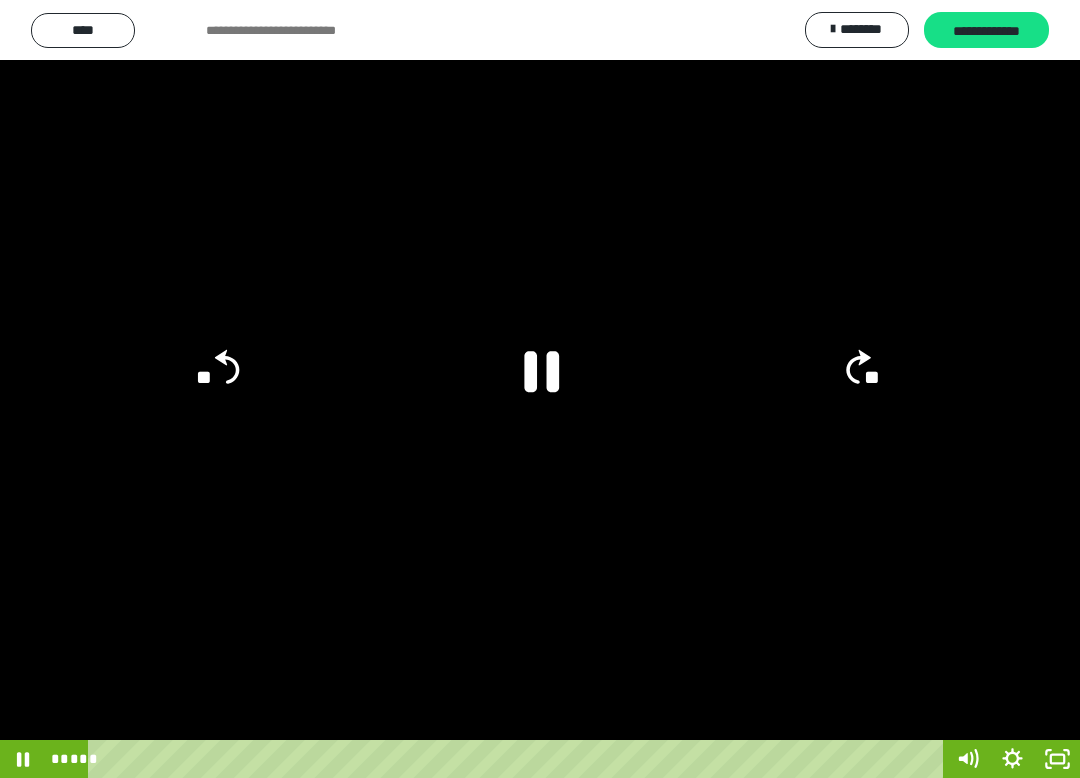 click on "**" 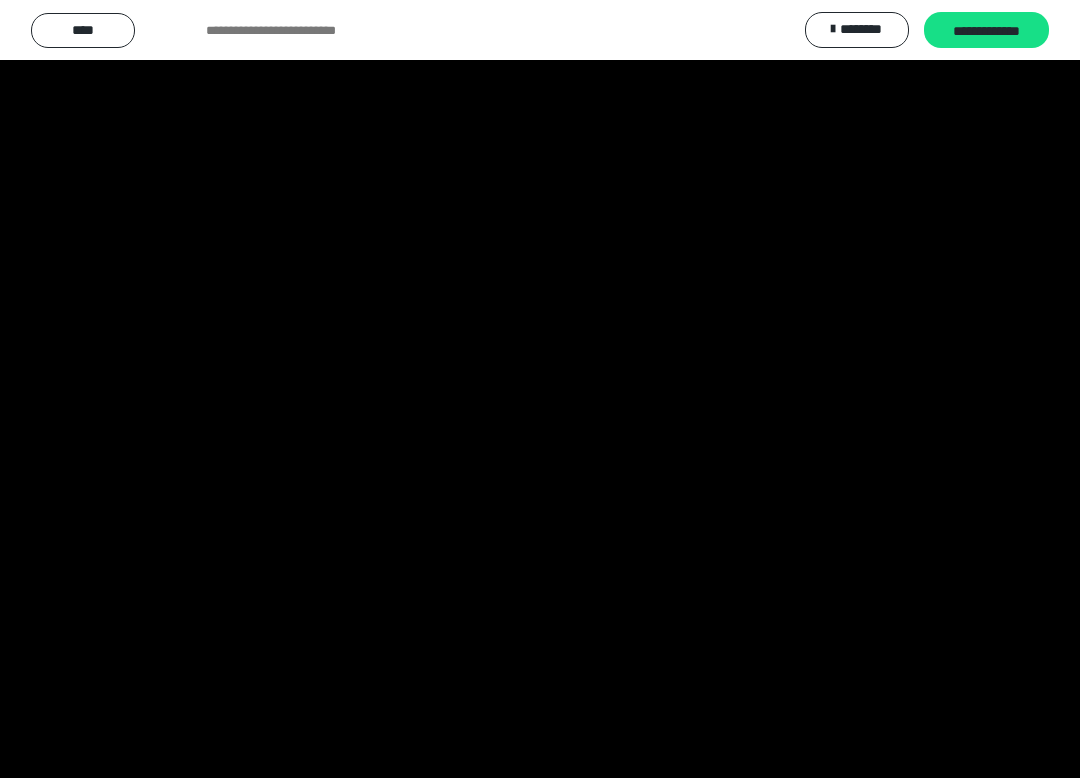 click at bounding box center (540, 389) 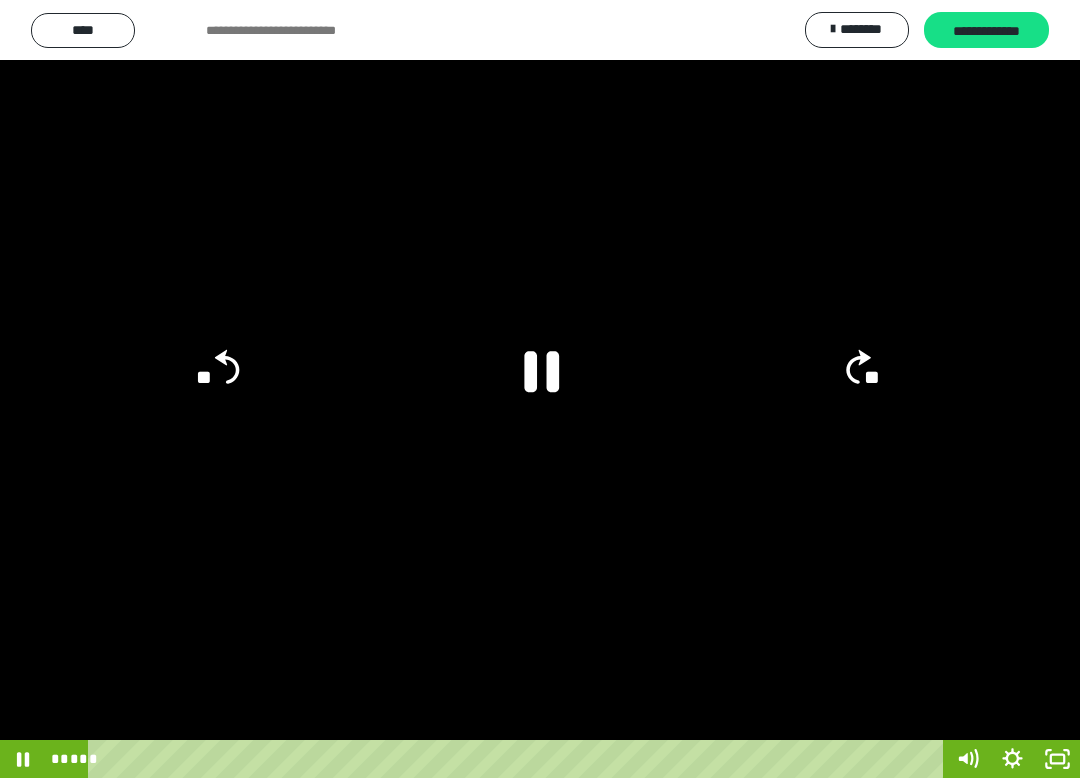 click 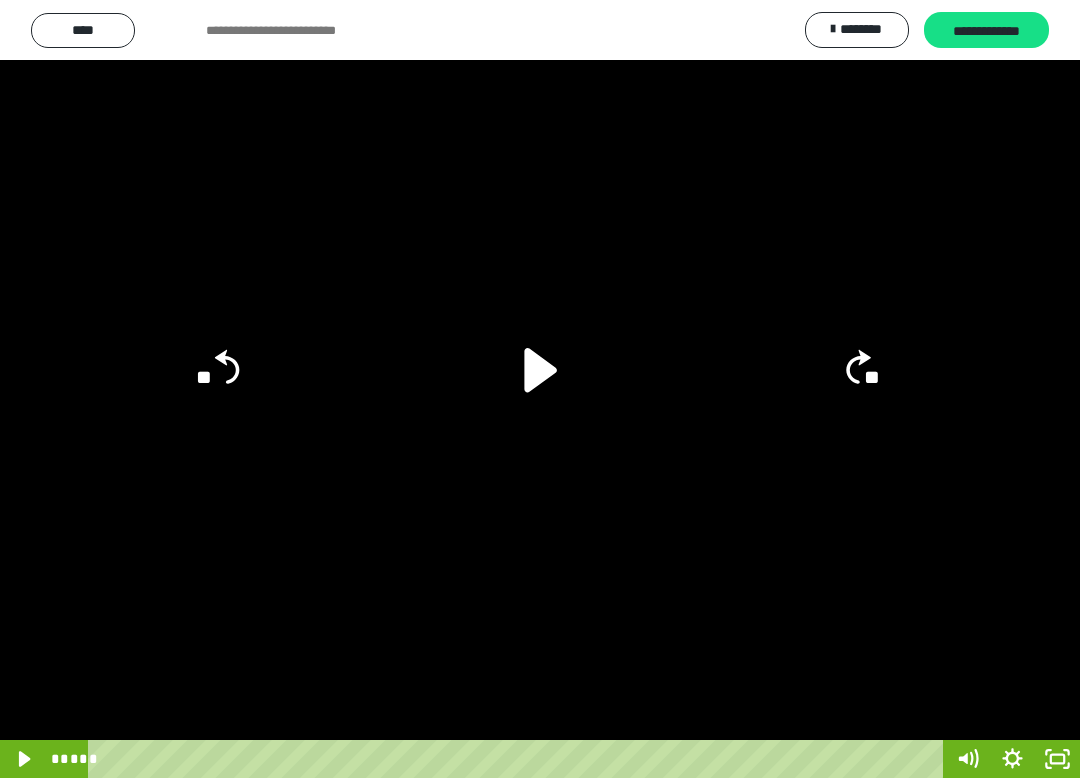 click 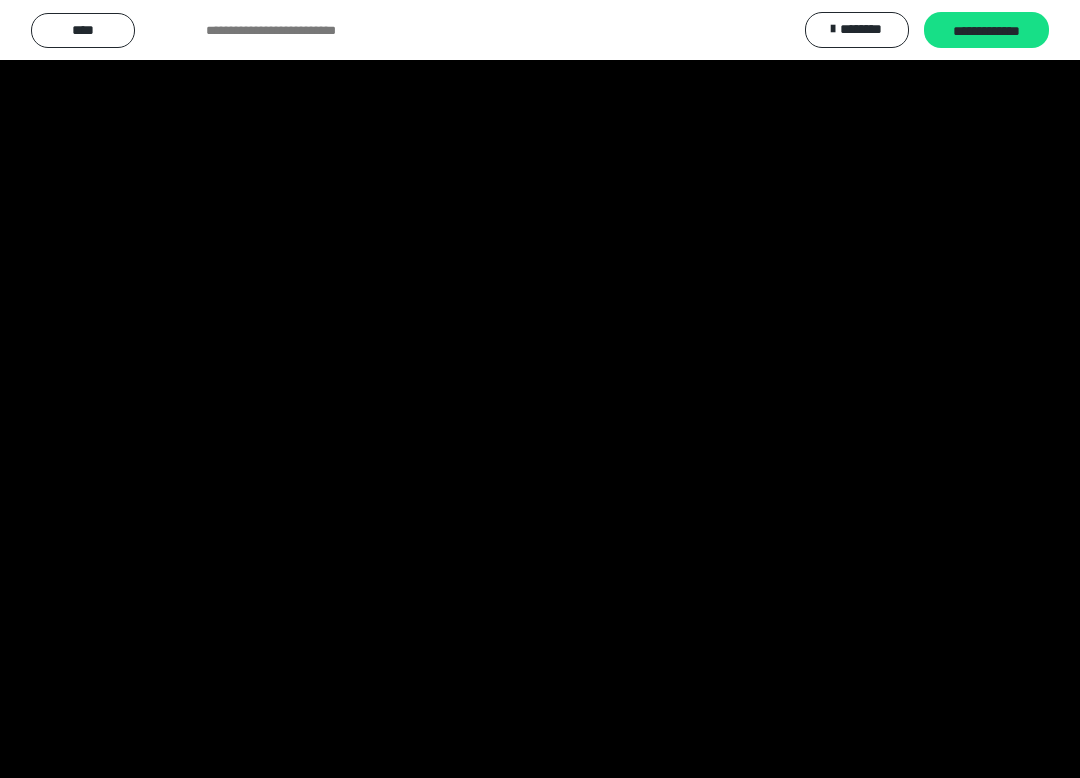 click at bounding box center (540, 389) 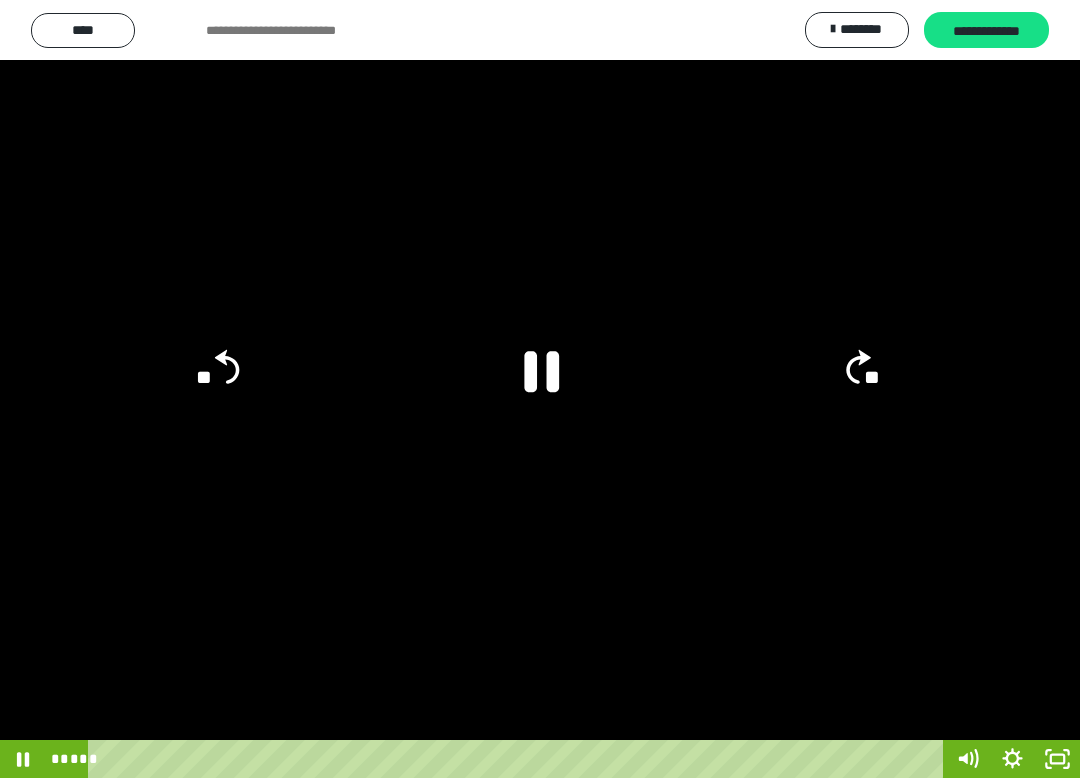 click 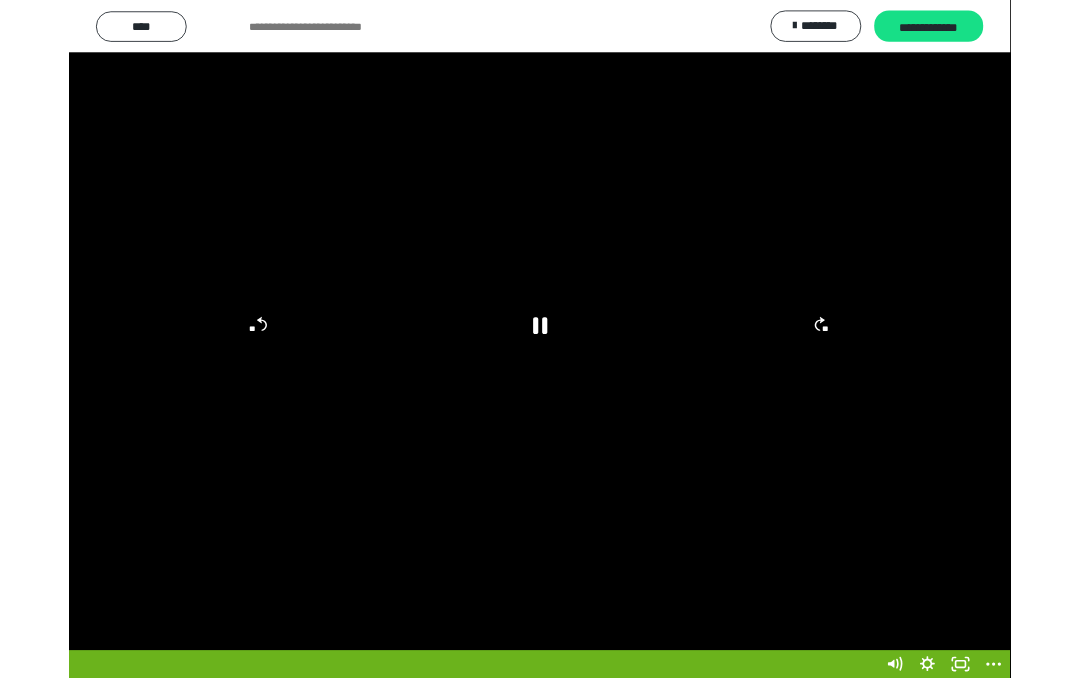 scroll, scrollTop: 315, scrollLeft: 0, axis: vertical 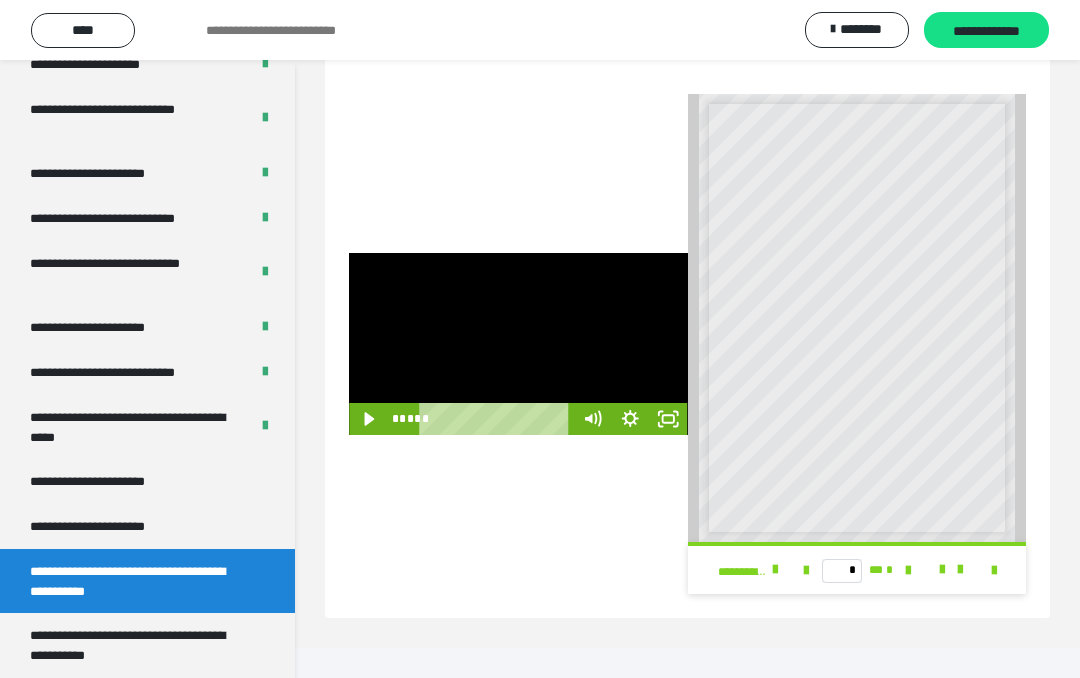 click on "**********" at bounding box center (147, 526) 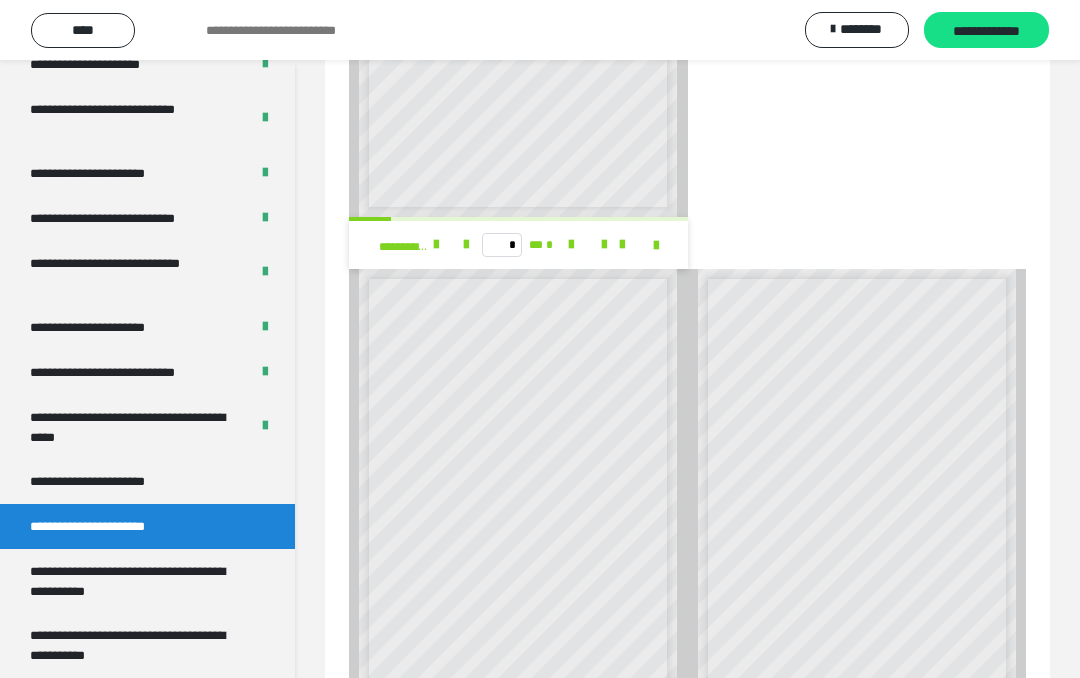 scroll, scrollTop: 2101, scrollLeft: 0, axis: vertical 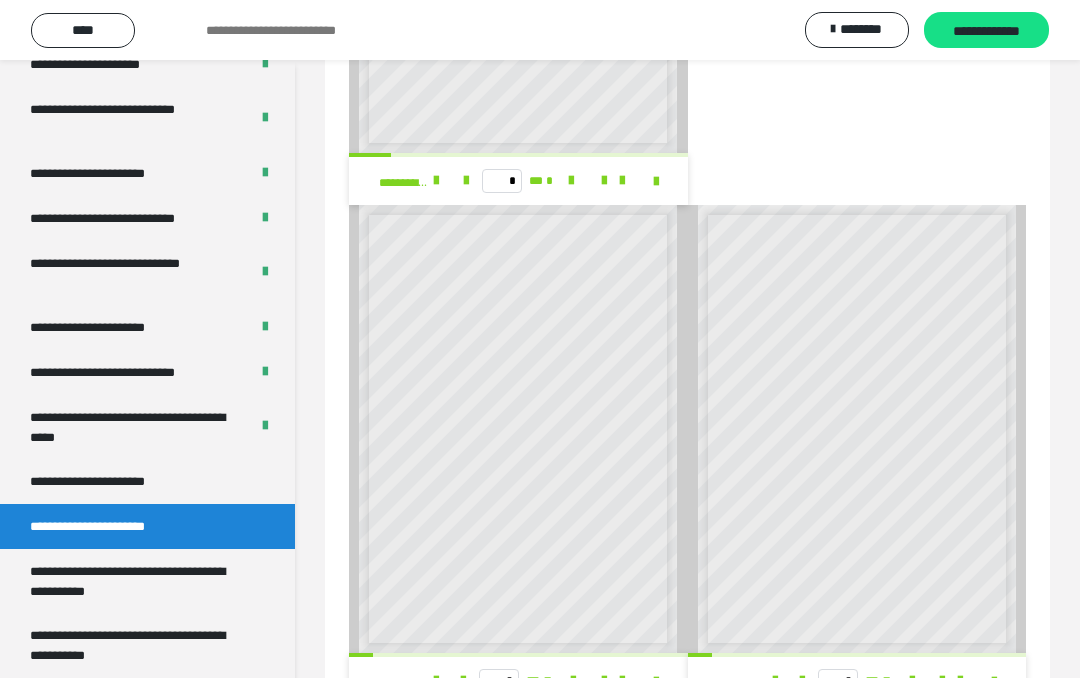 click on "**********" at bounding box center [139, 709] 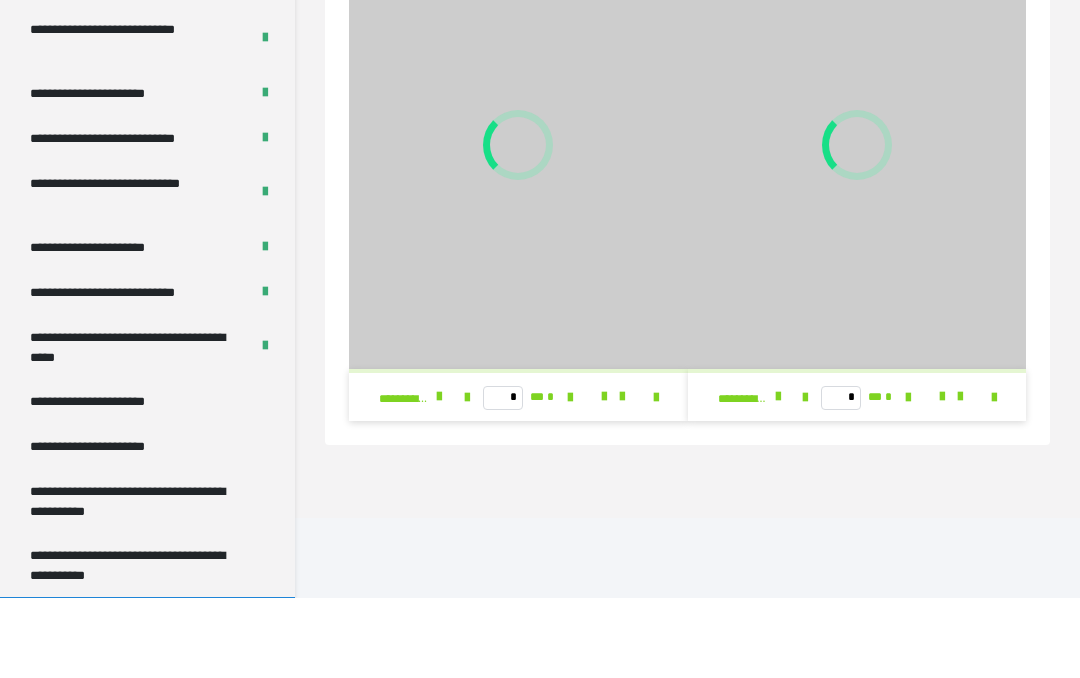scroll, scrollTop: 140, scrollLeft: 0, axis: vertical 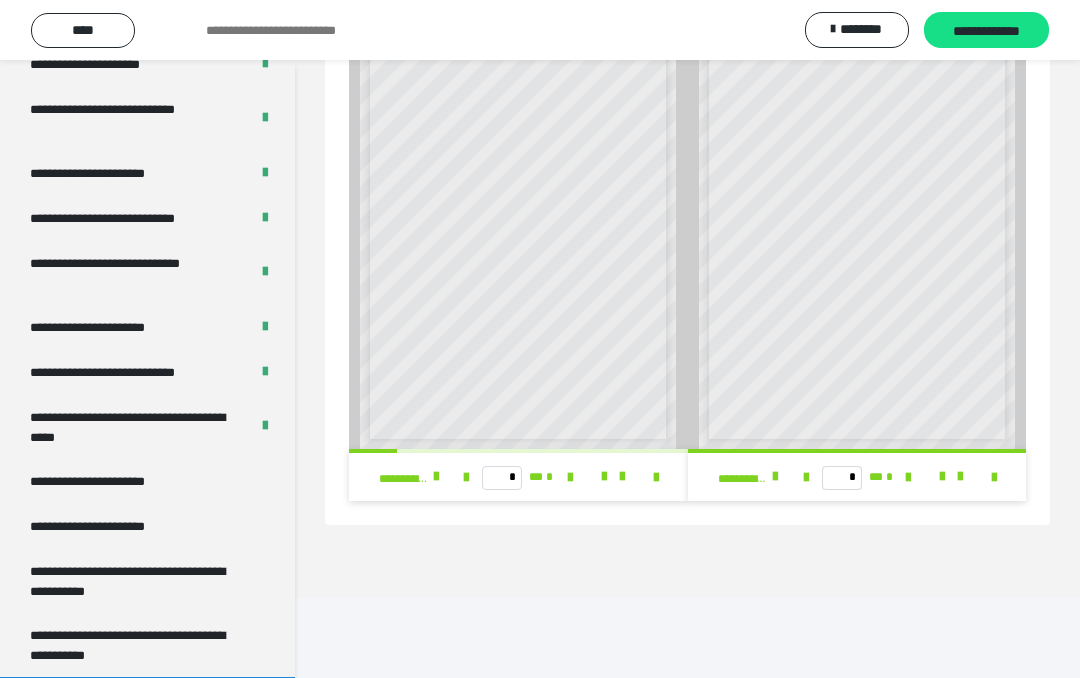 click at bounding box center [436, 477] 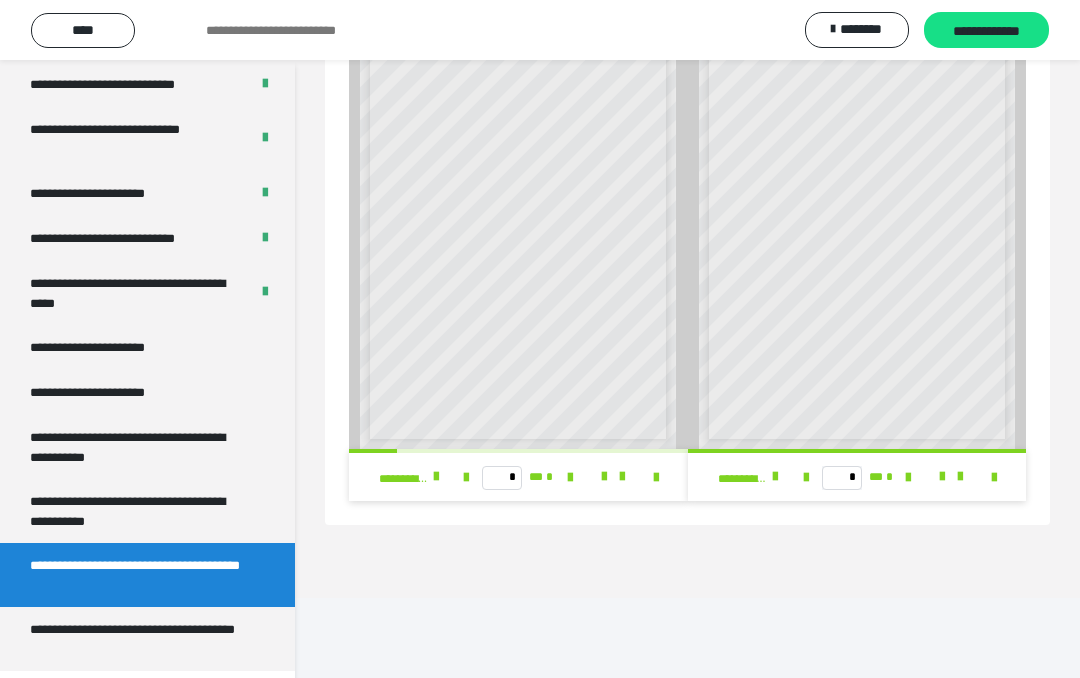 scroll, scrollTop: 3765, scrollLeft: 0, axis: vertical 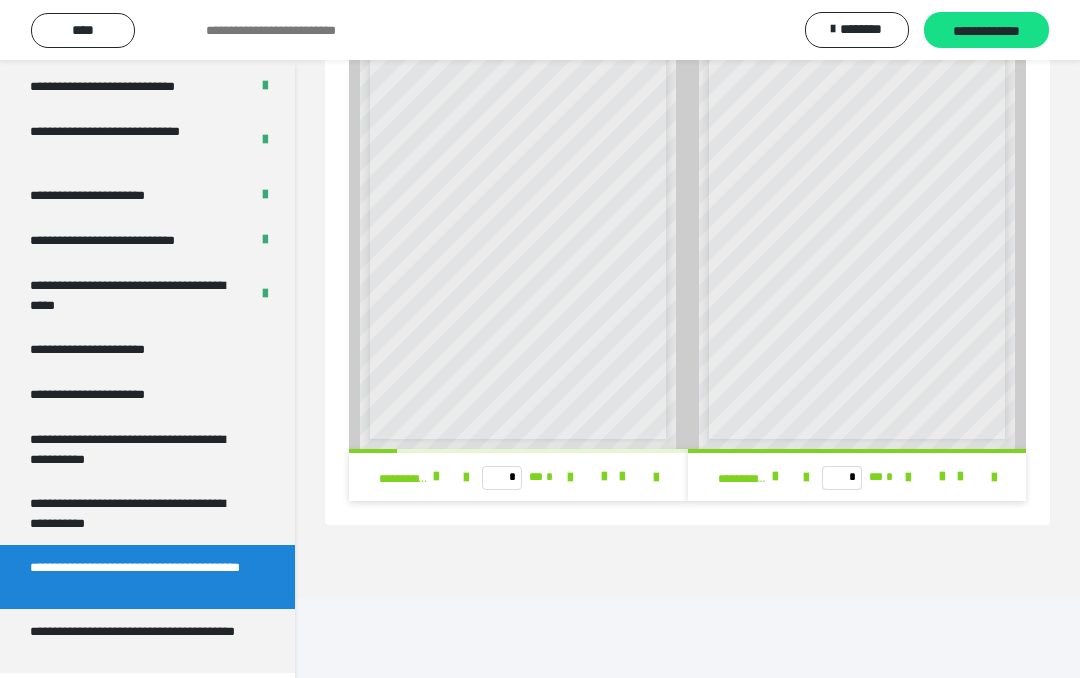 click on "**********" at bounding box center (139, 449) 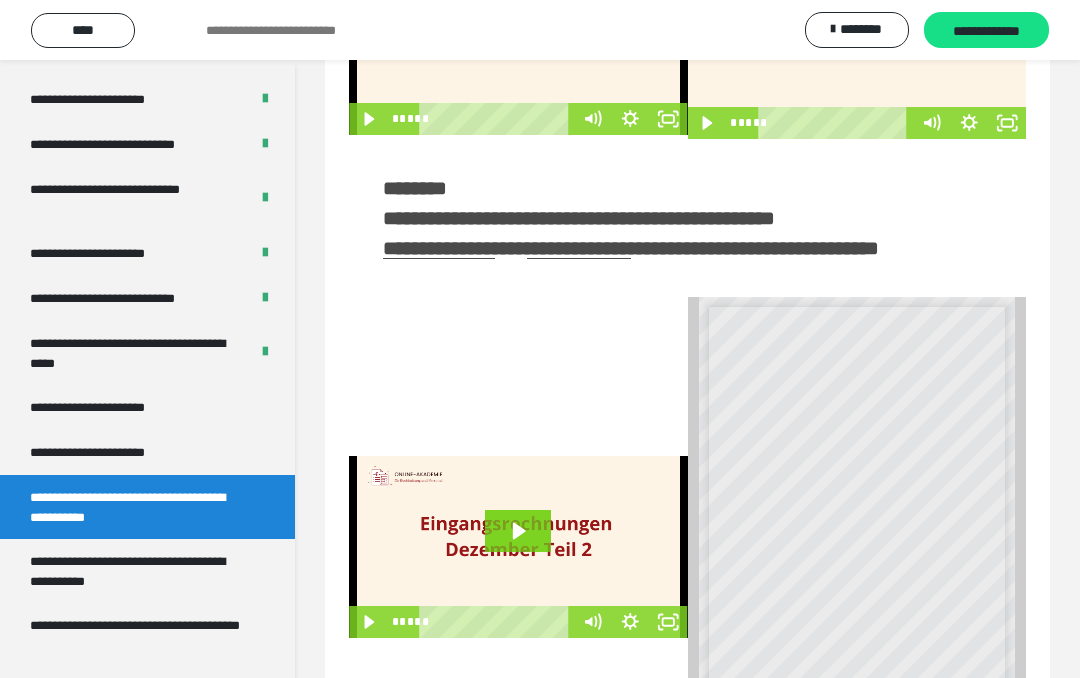 scroll, scrollTop: 225, scrollLeft: 0, axis: vertical 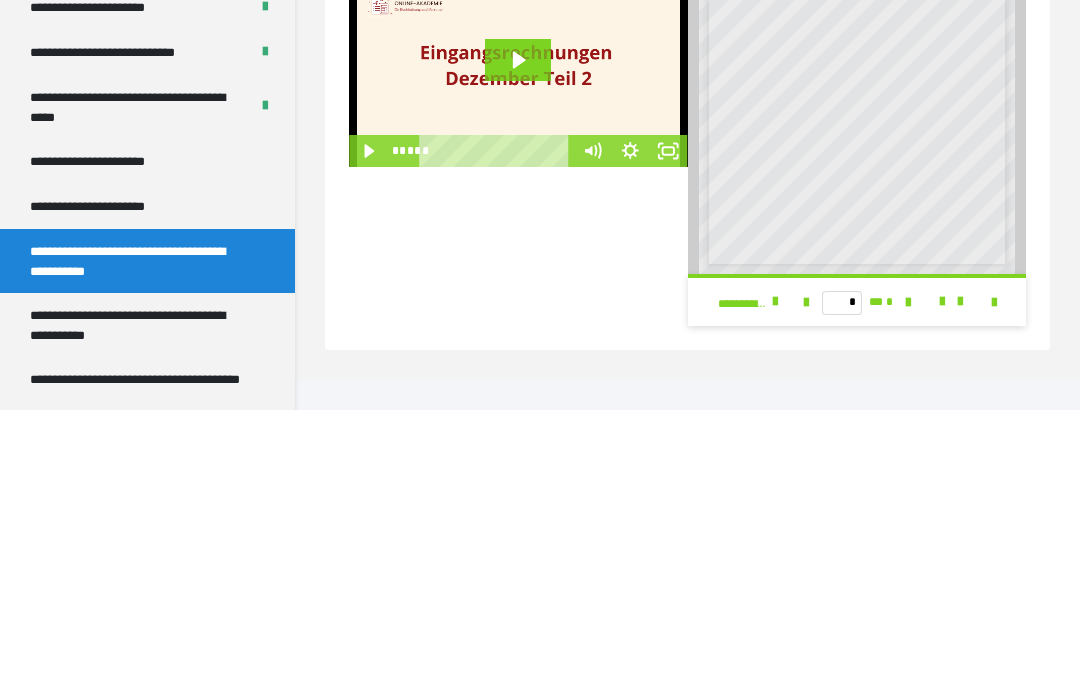 click on "**********" at bounding box center [139, 593] 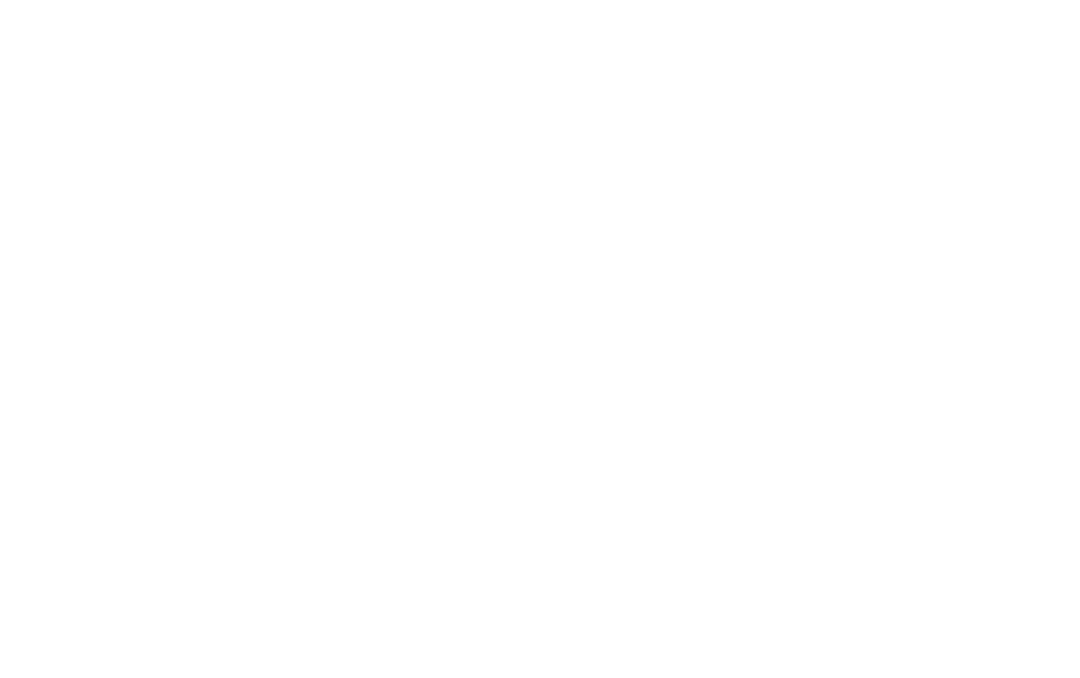 scroll, scrollTop: 0, scrollLeft: 0, axis: both 